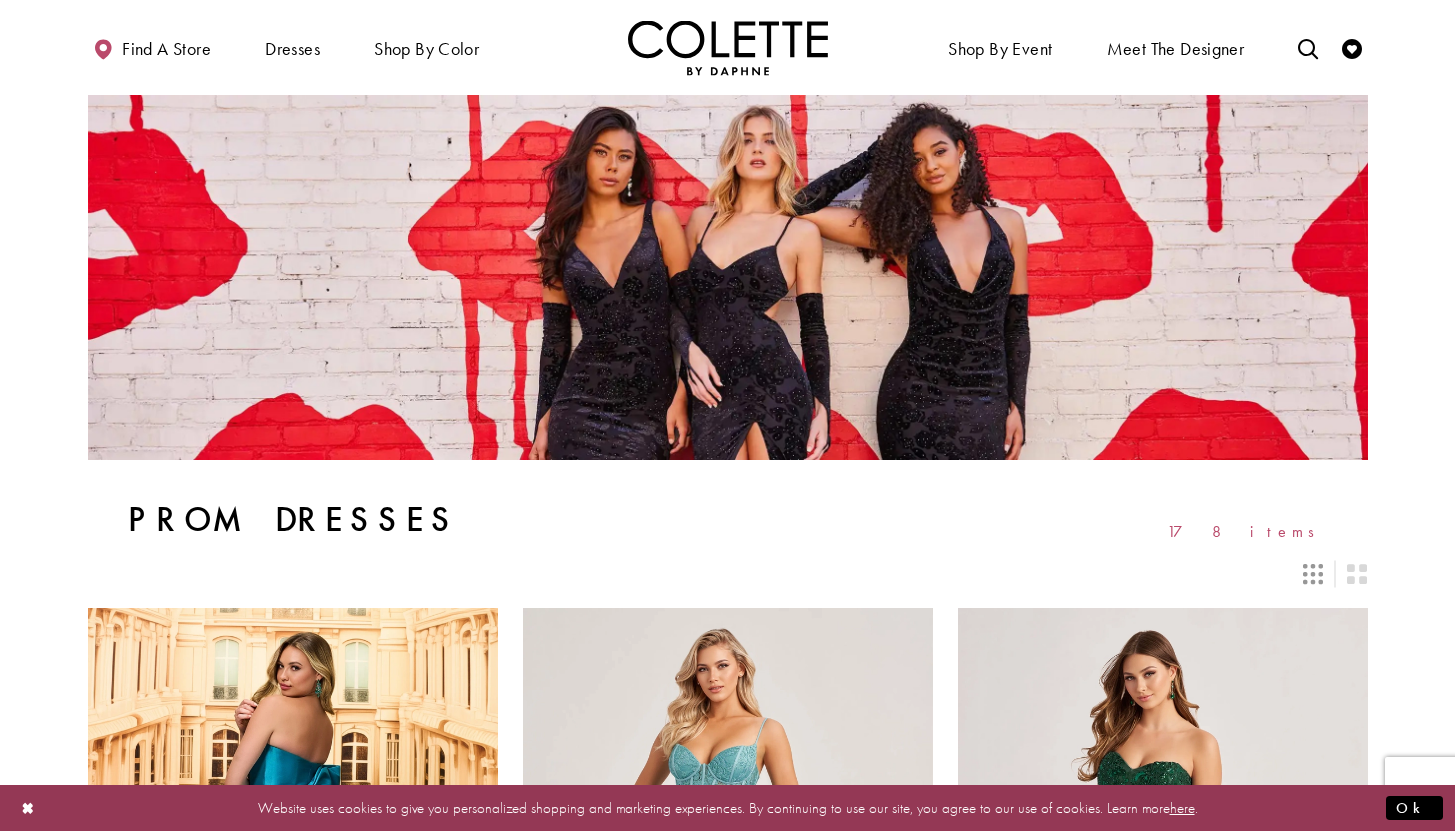 scroll, scrollTop: 555, scrollLeft: 0, axis: vertical 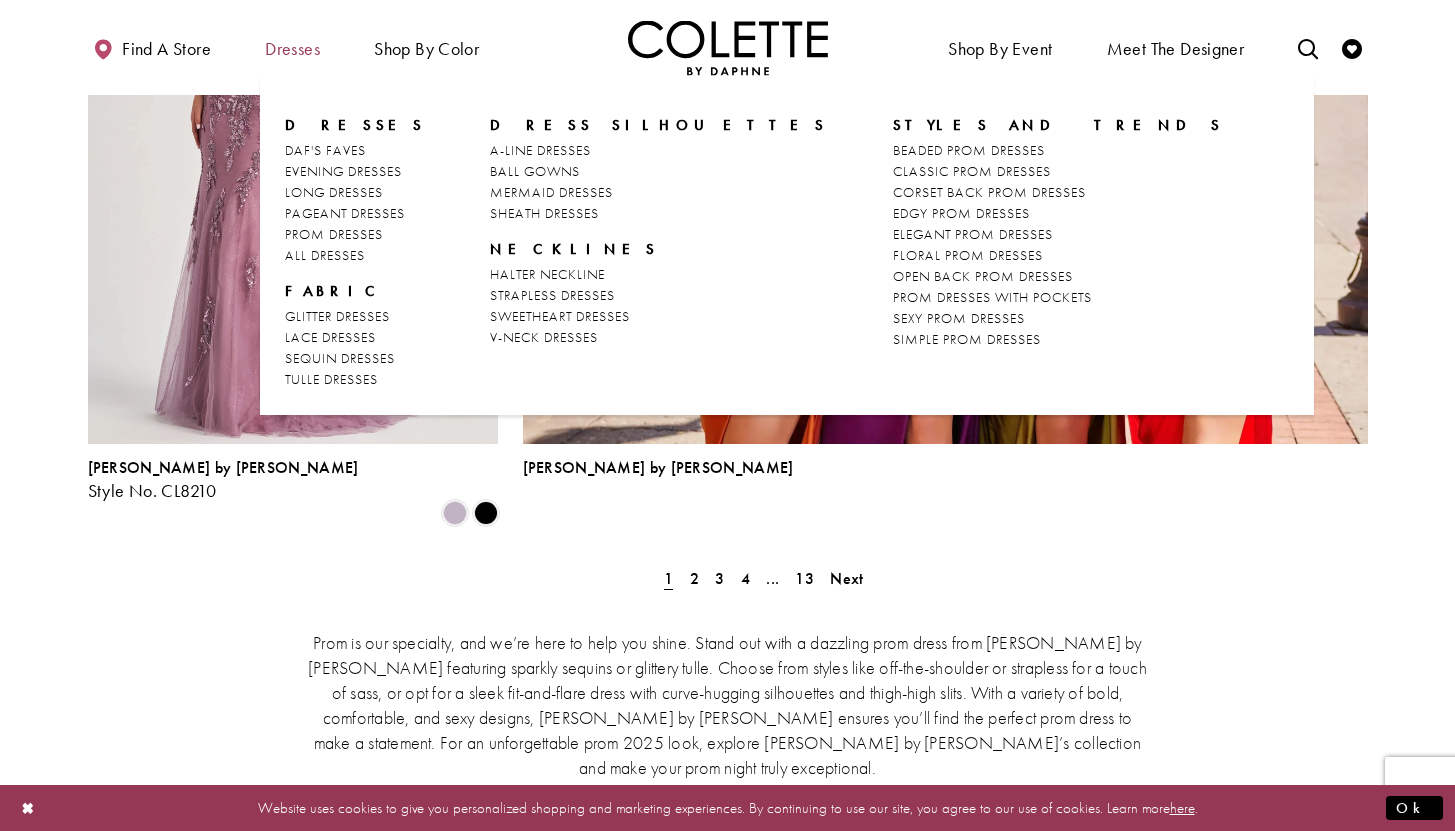 click on "Dresses" at bounding box center (292, 49) 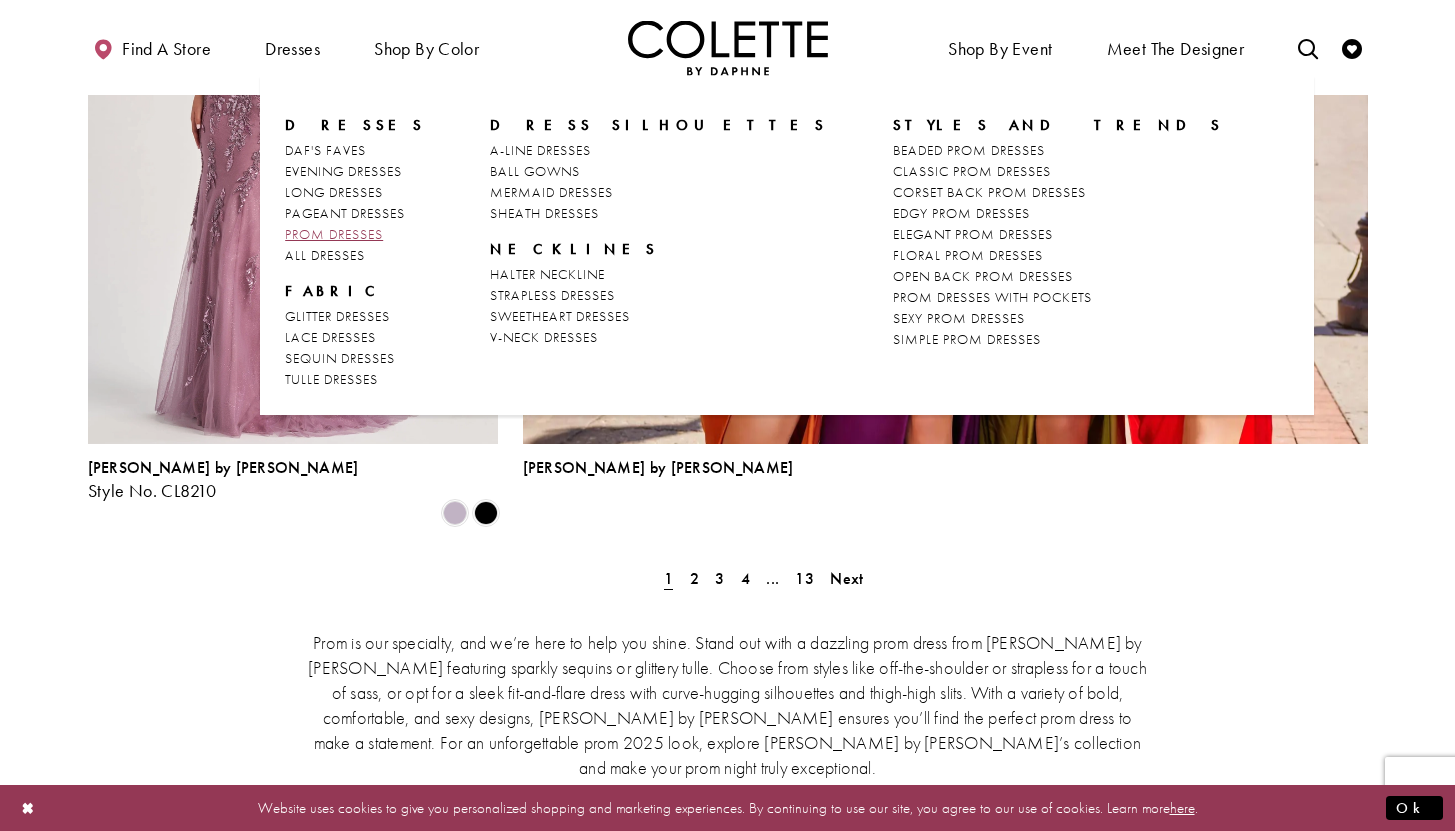 click on "PROM DRESSES" at bounding box center (334, 234) 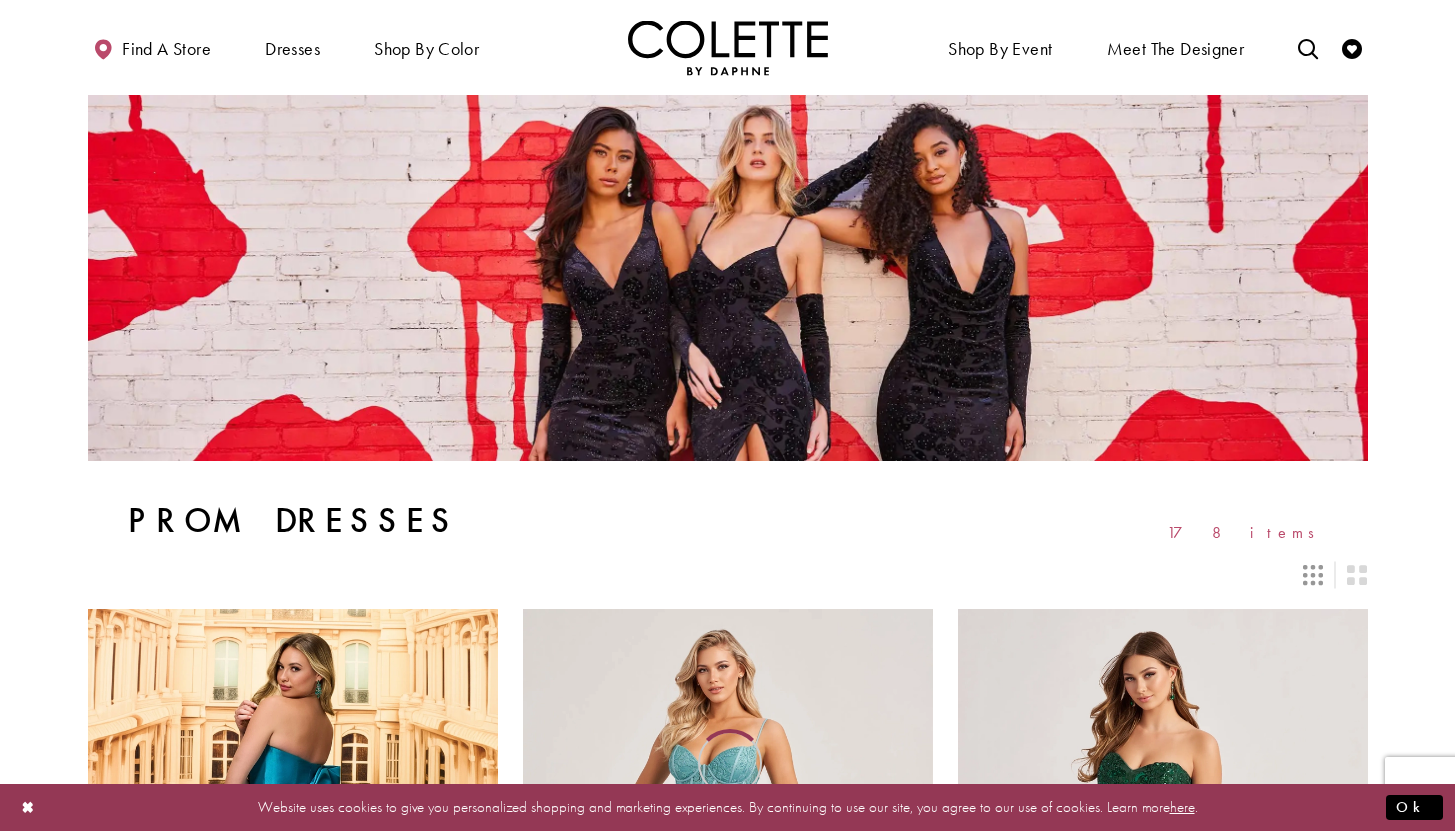 scroll, scrollTop: 0, scrollLeft: 0, axis: both 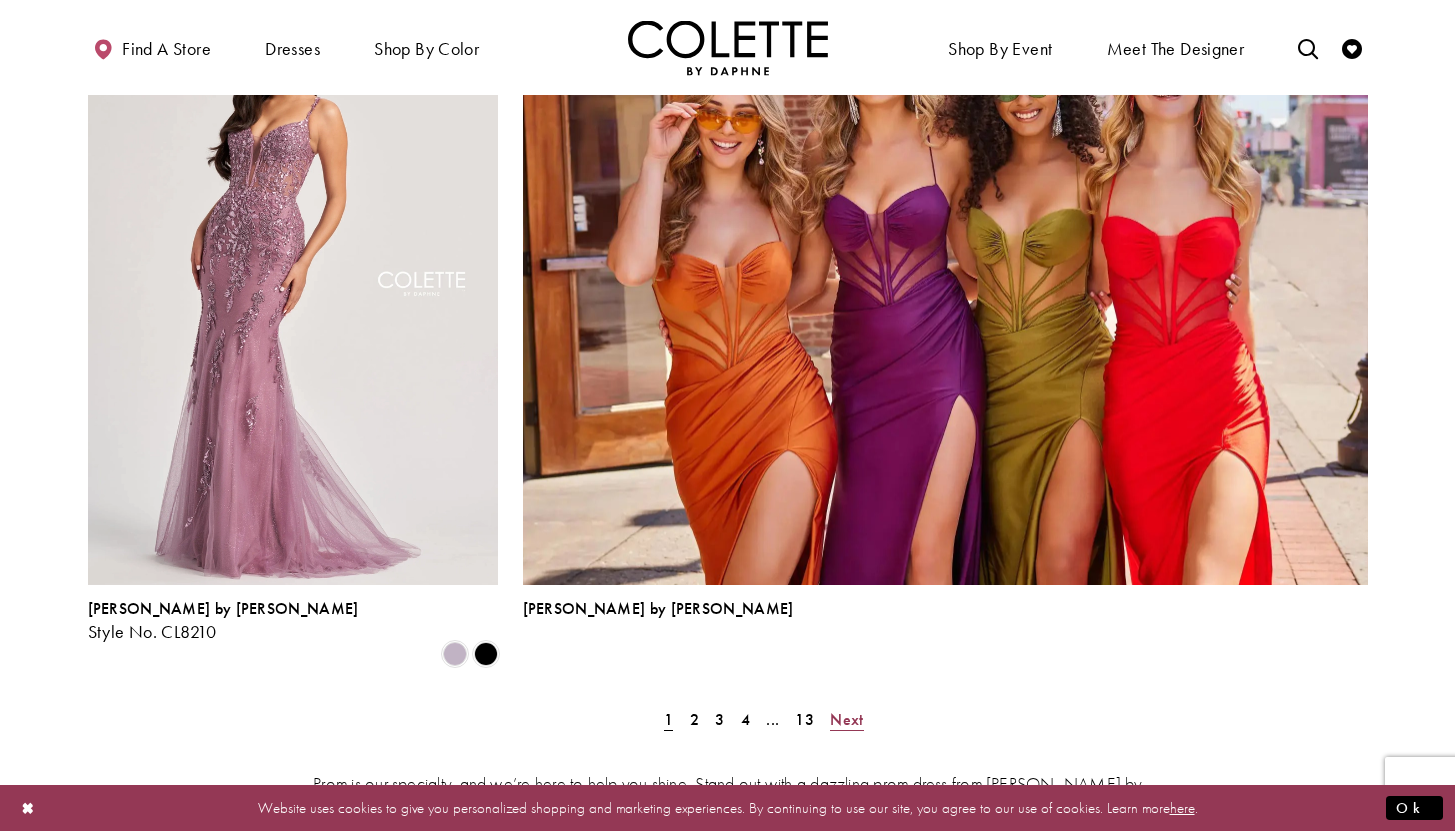 click on "Next" at bounding box center [846, 719] 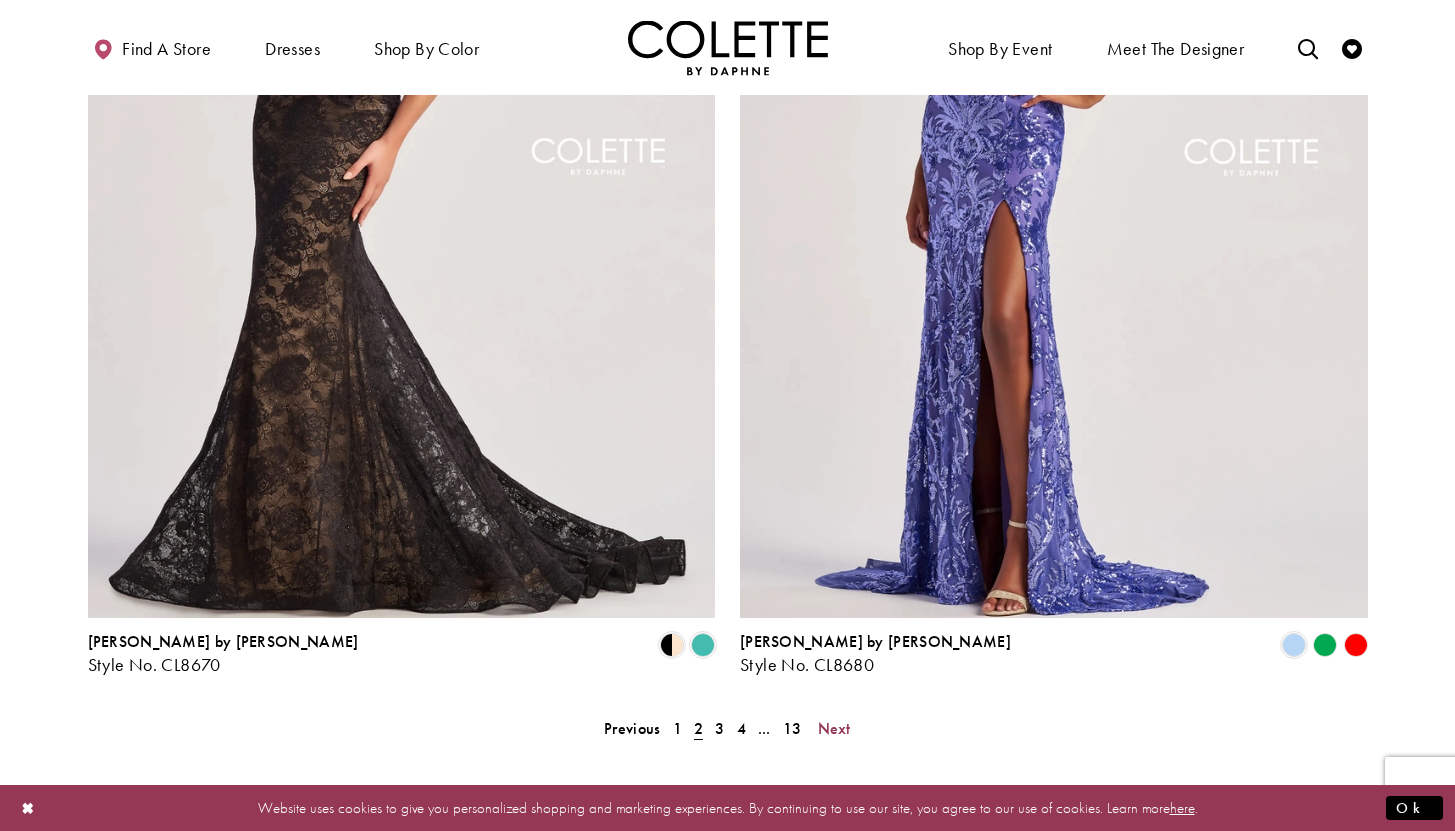 scroll, scrollTop: 3811, scrollLeft: 0, axis: vertical 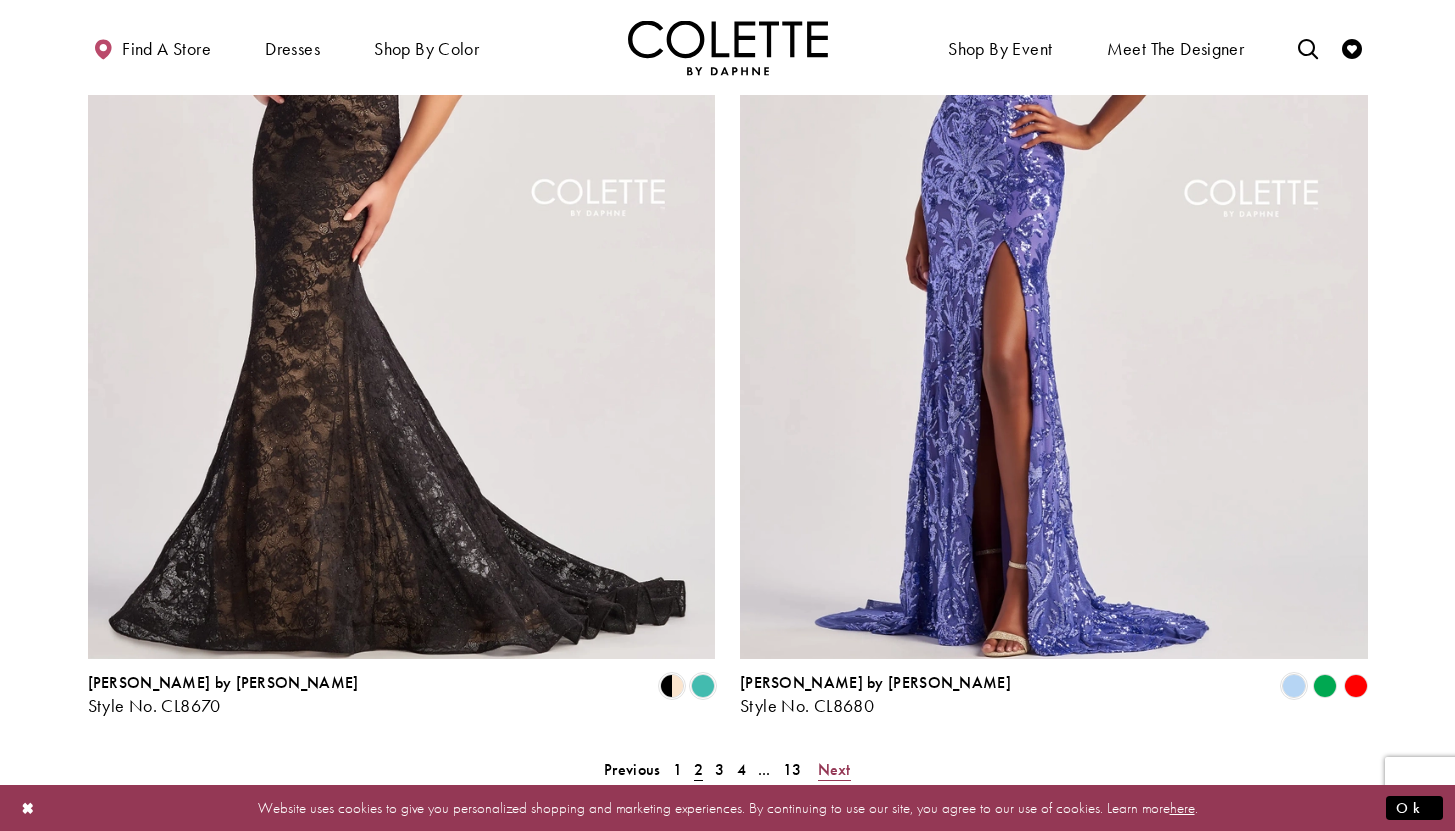 click on "Next" at bounding box center [834, 769] 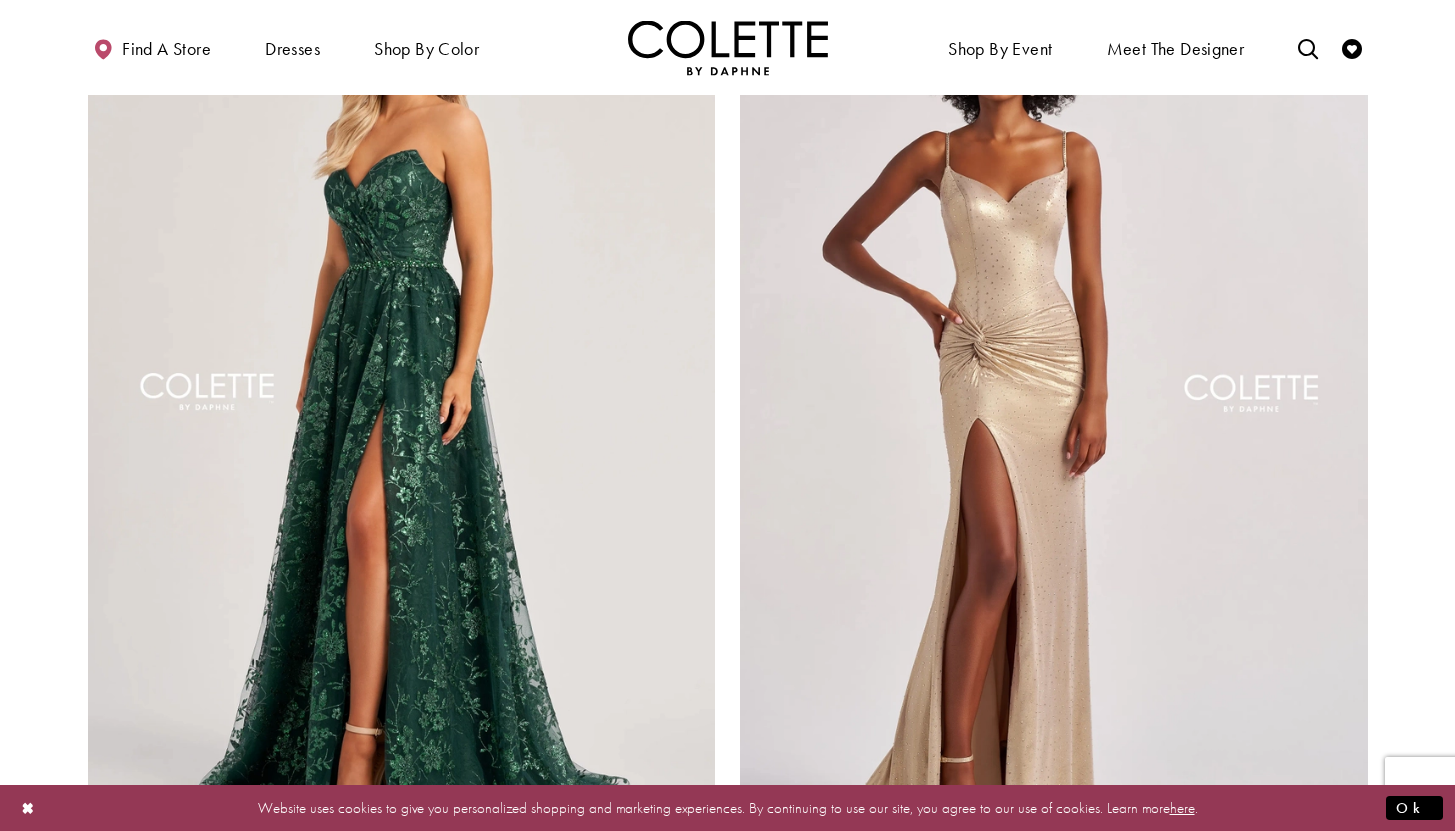 scroll, scrollTop: 3688, scrollLeft: 0, axis: vertical 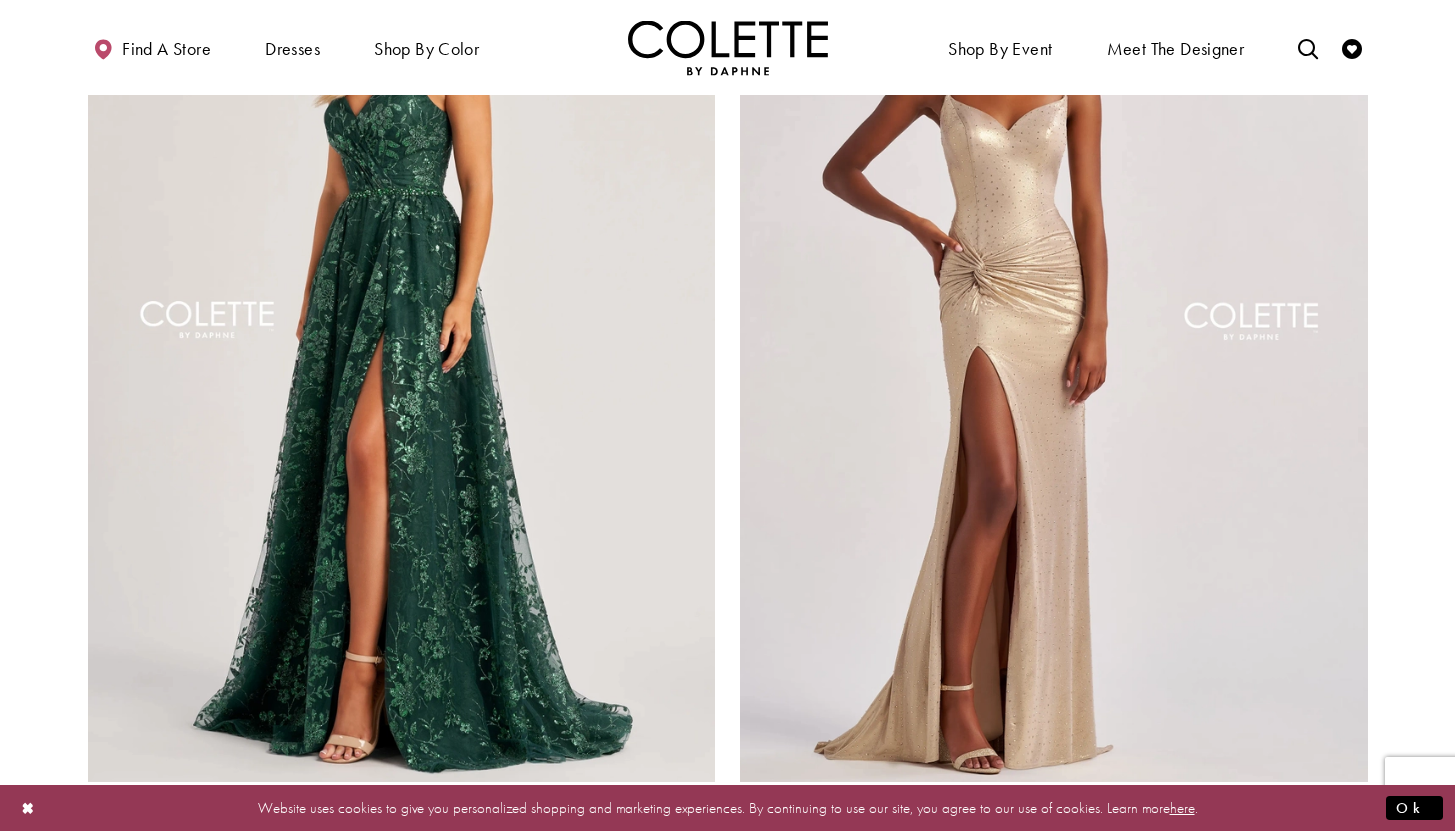 click at bounding box center (703, 809) 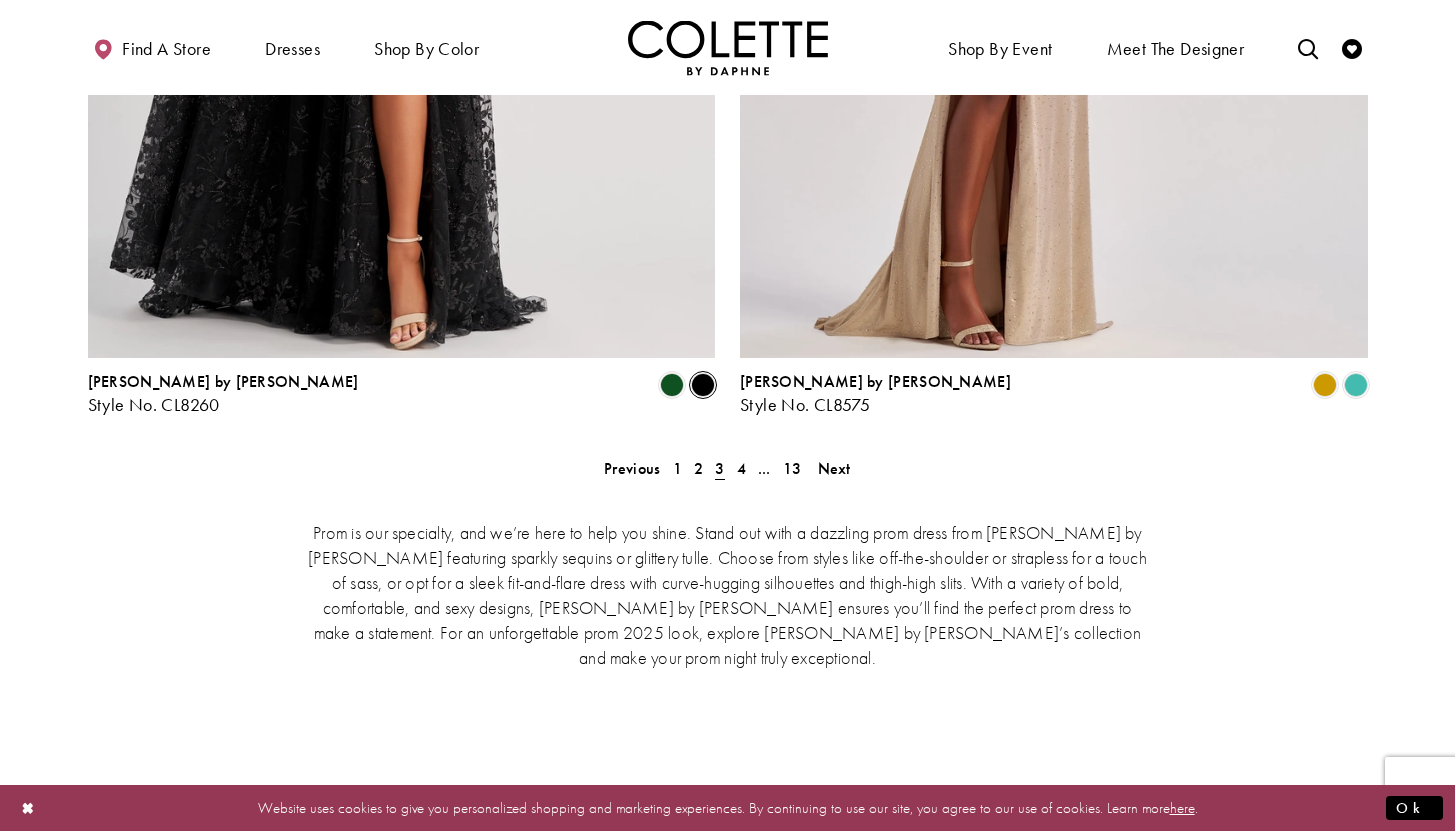 scroll, scrollTop: 4082, scrollLeft: 0, axis: vertical 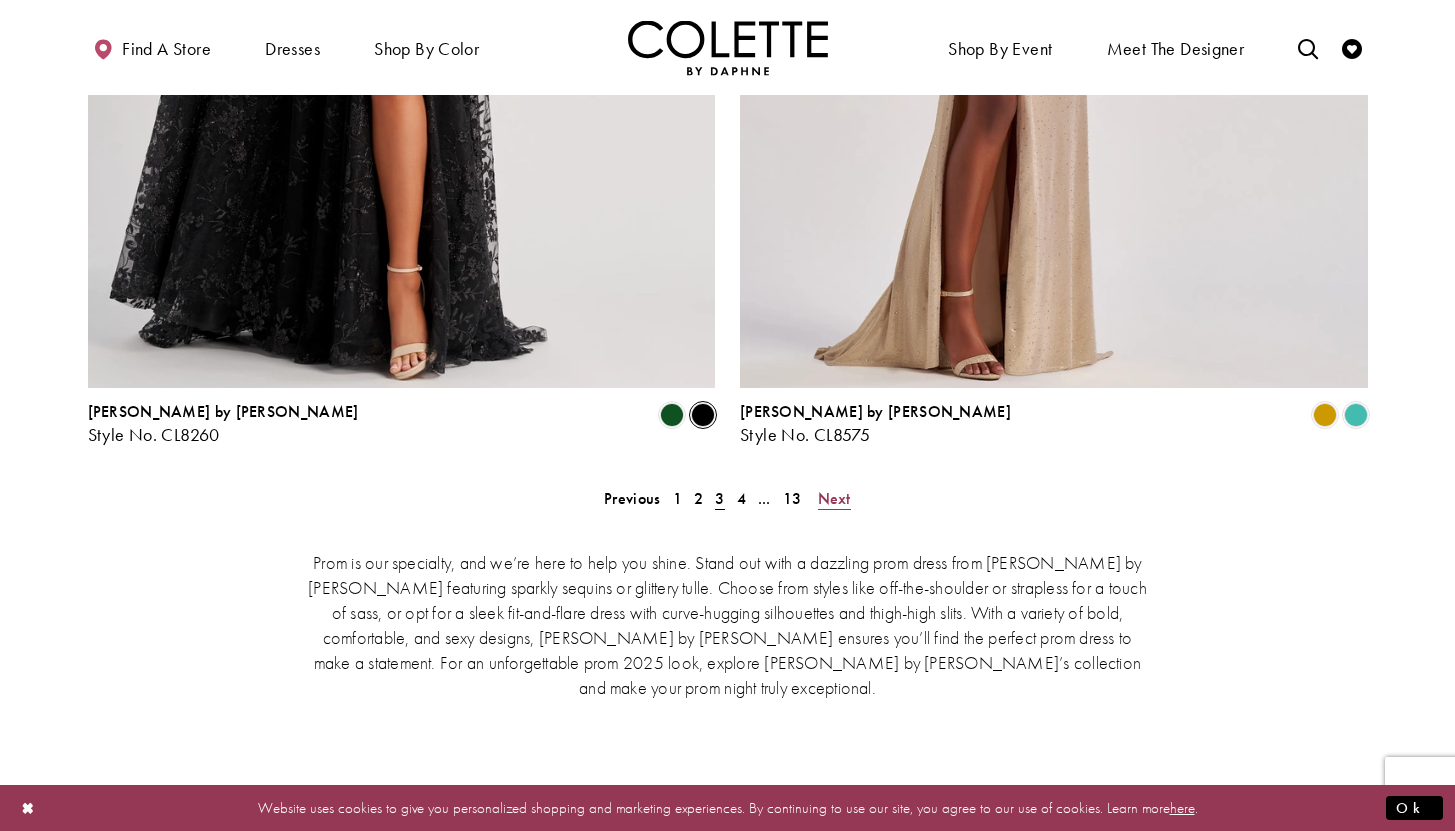 click on "Next" at bounding box center [834, 498] 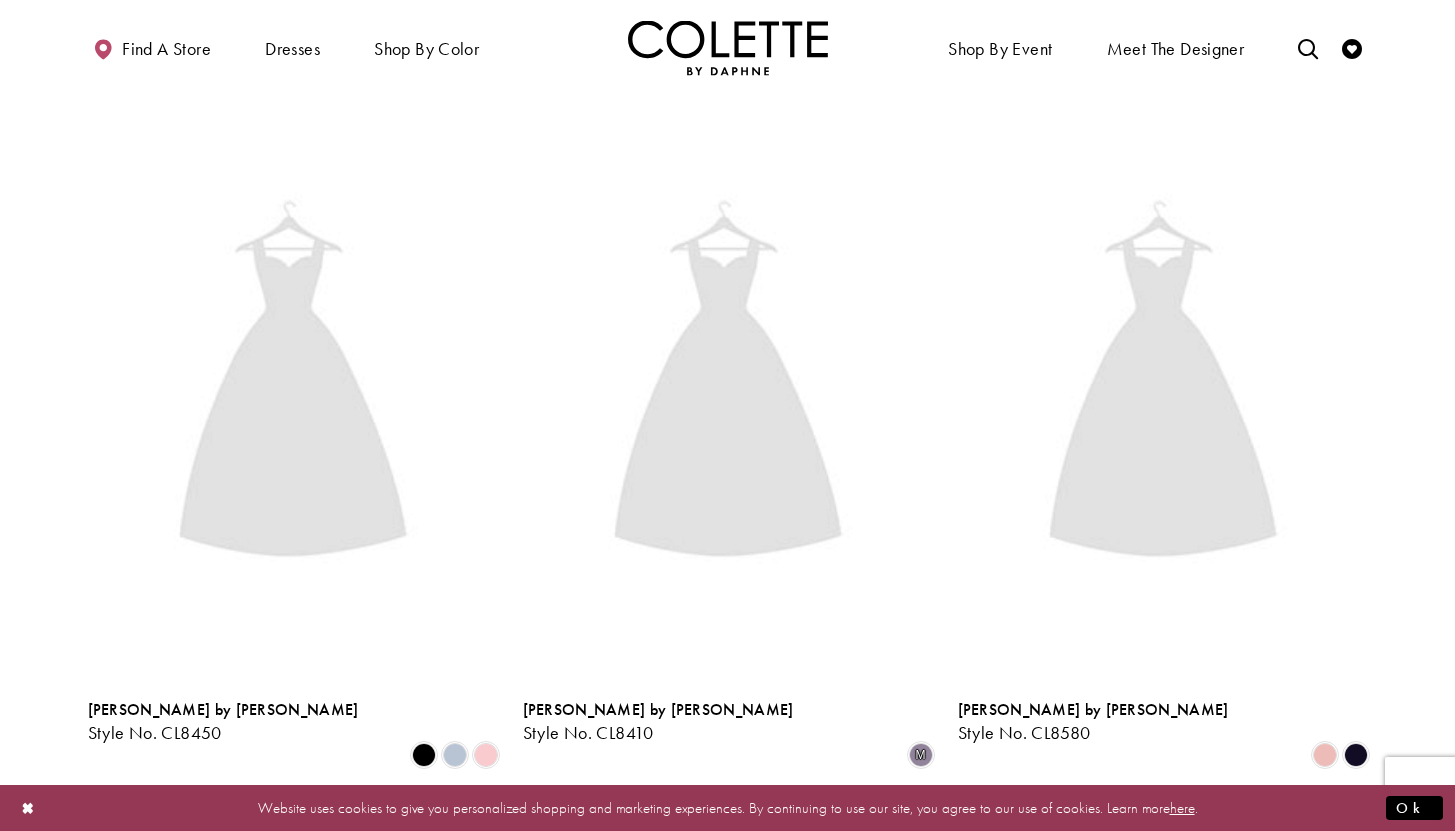 scroll, scrollTop: 513, scrollLeft: 0, axis: vertical 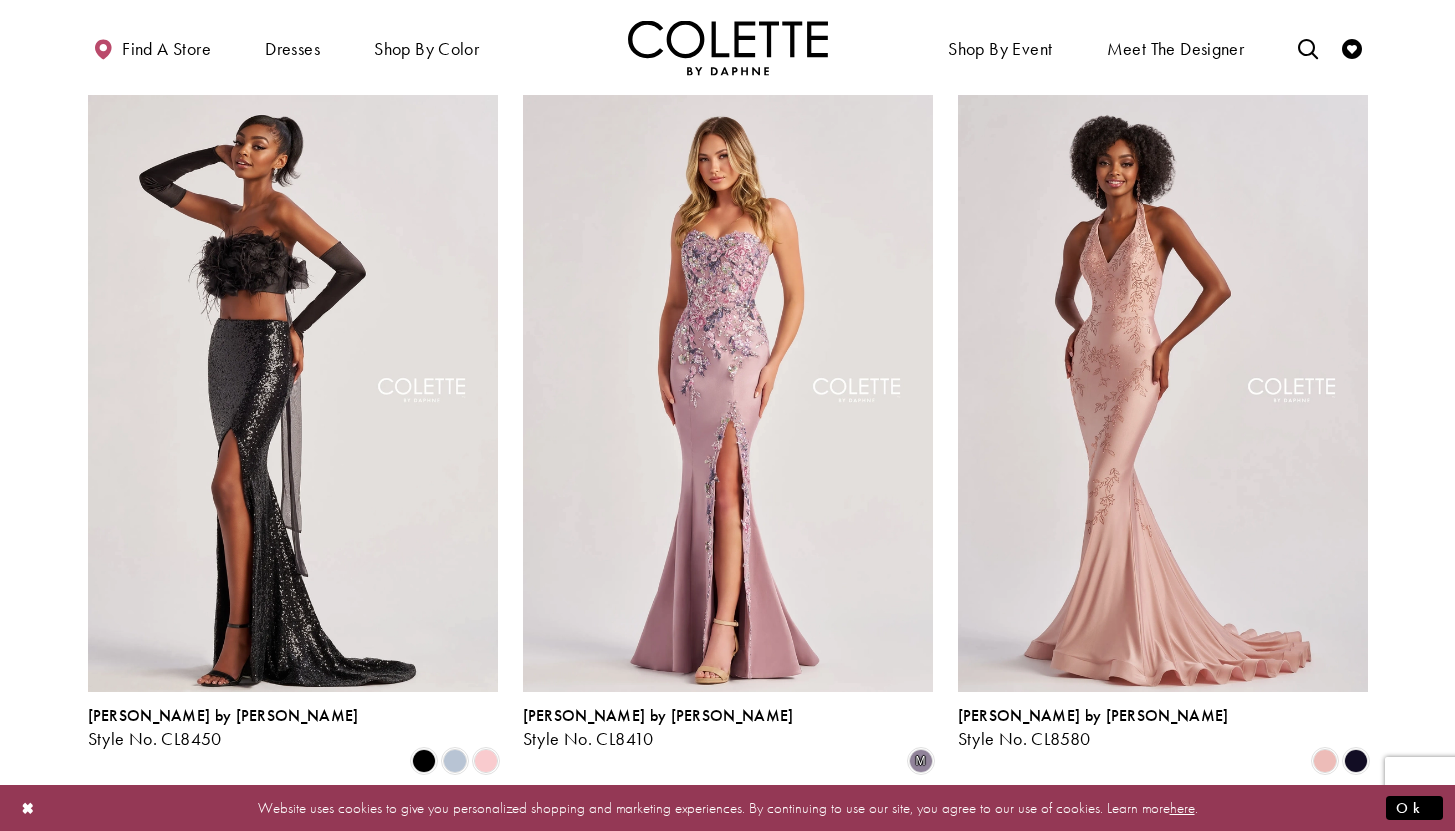 click at bounding box center (727, 2032) 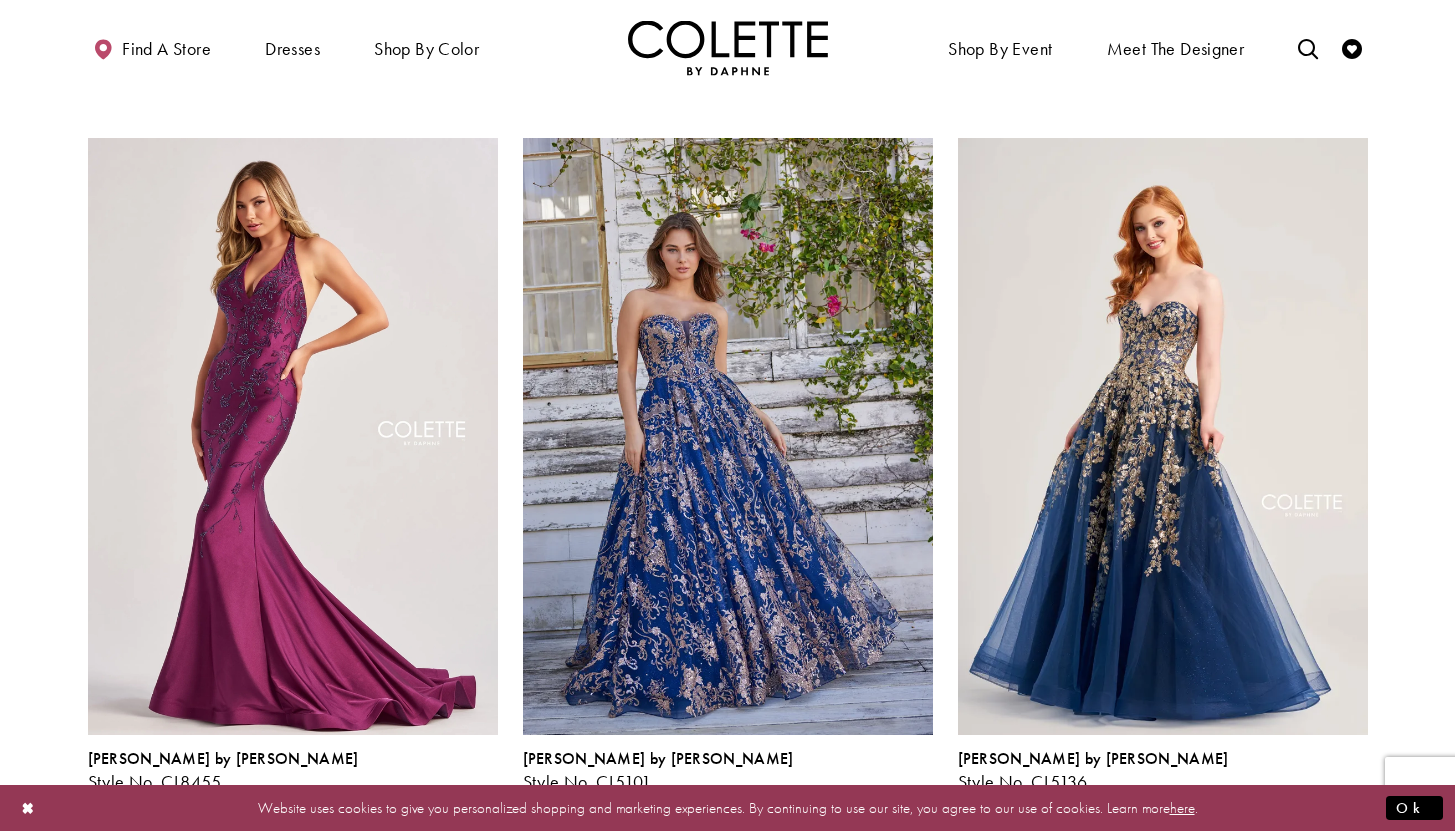 scroll, scrollTop: 2680, scrollLeft: 0, axis: vertical 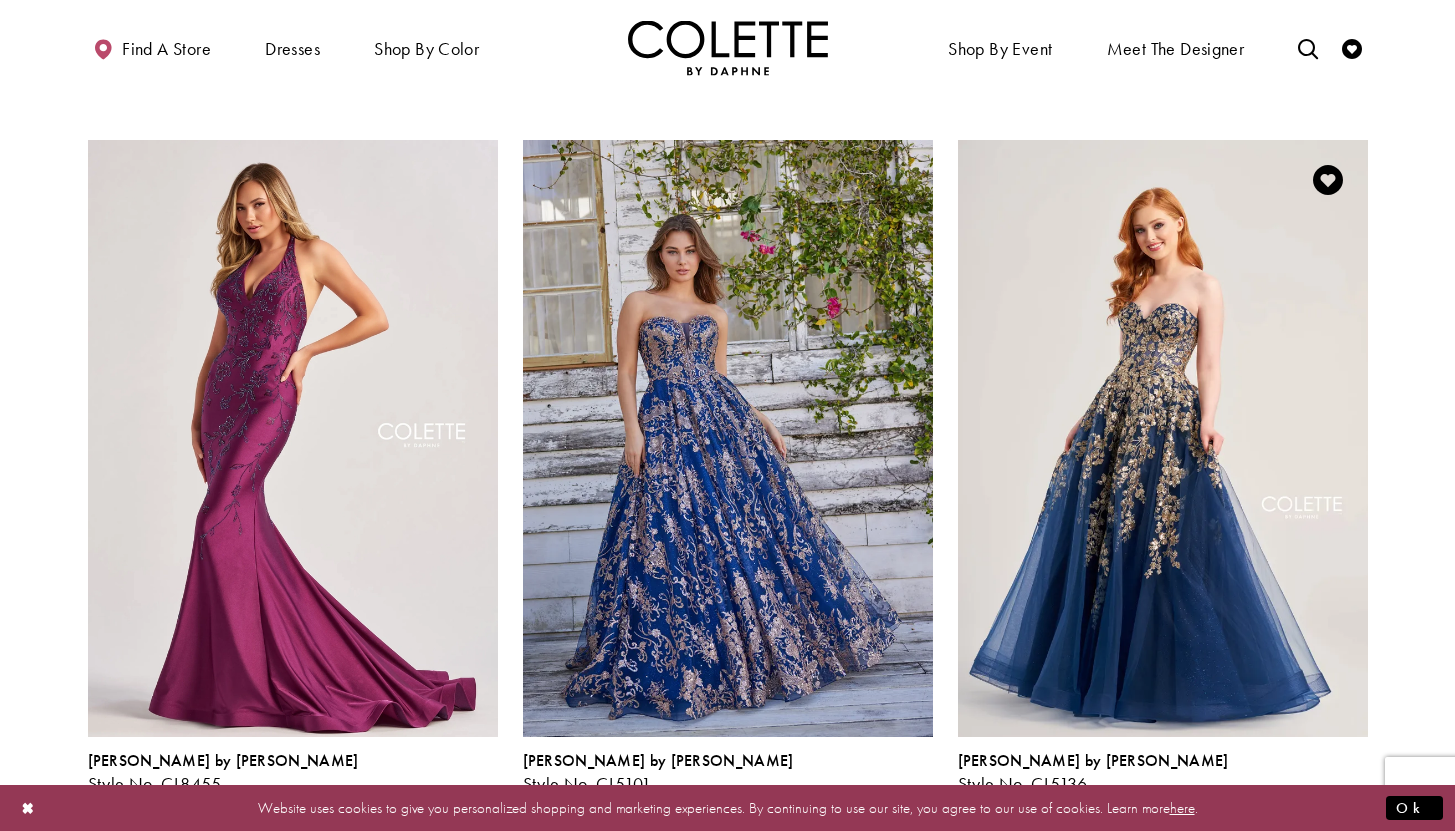 click at bounding box center (1294, 806) 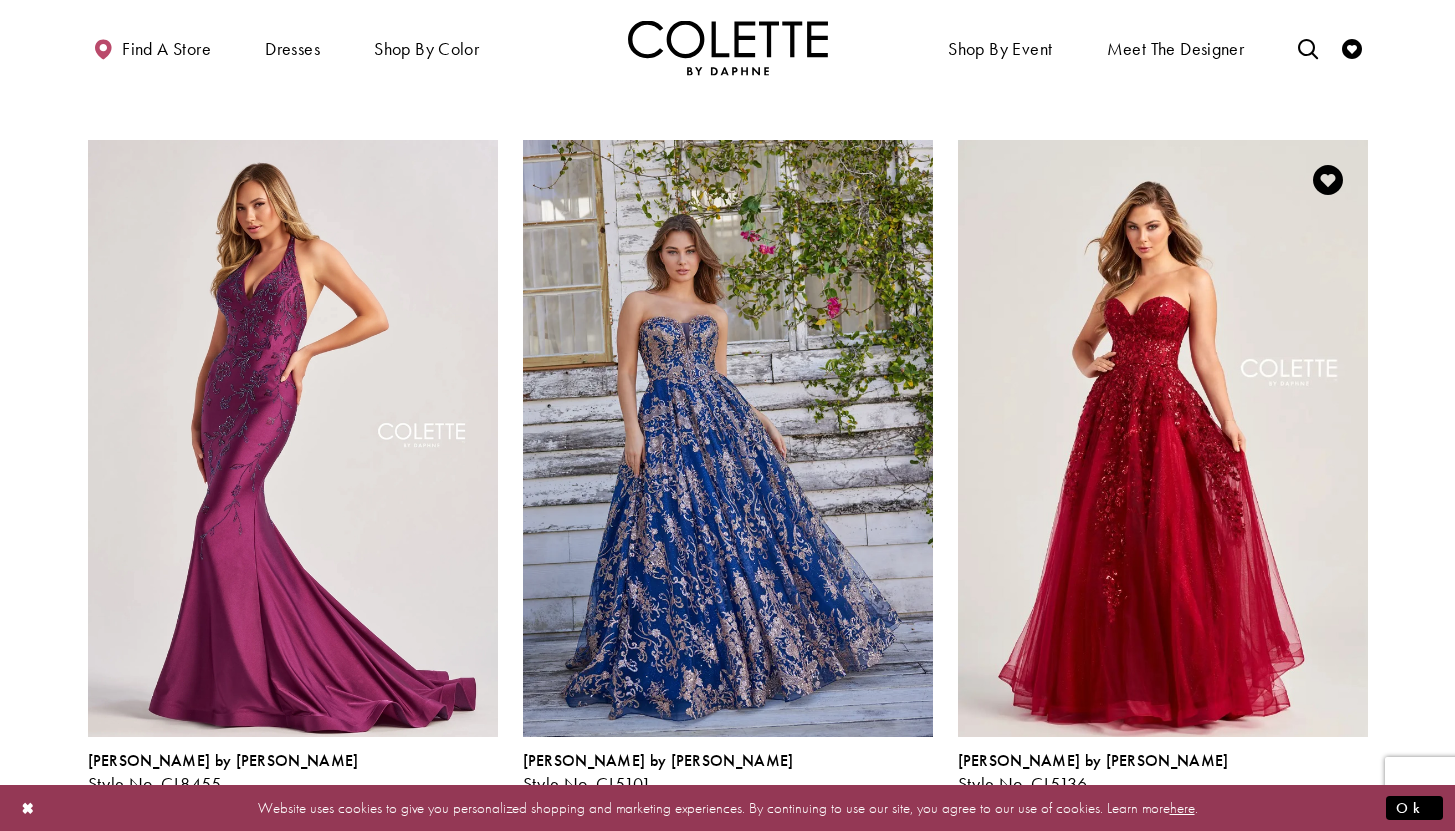 click at bounding box center (1325, 806) 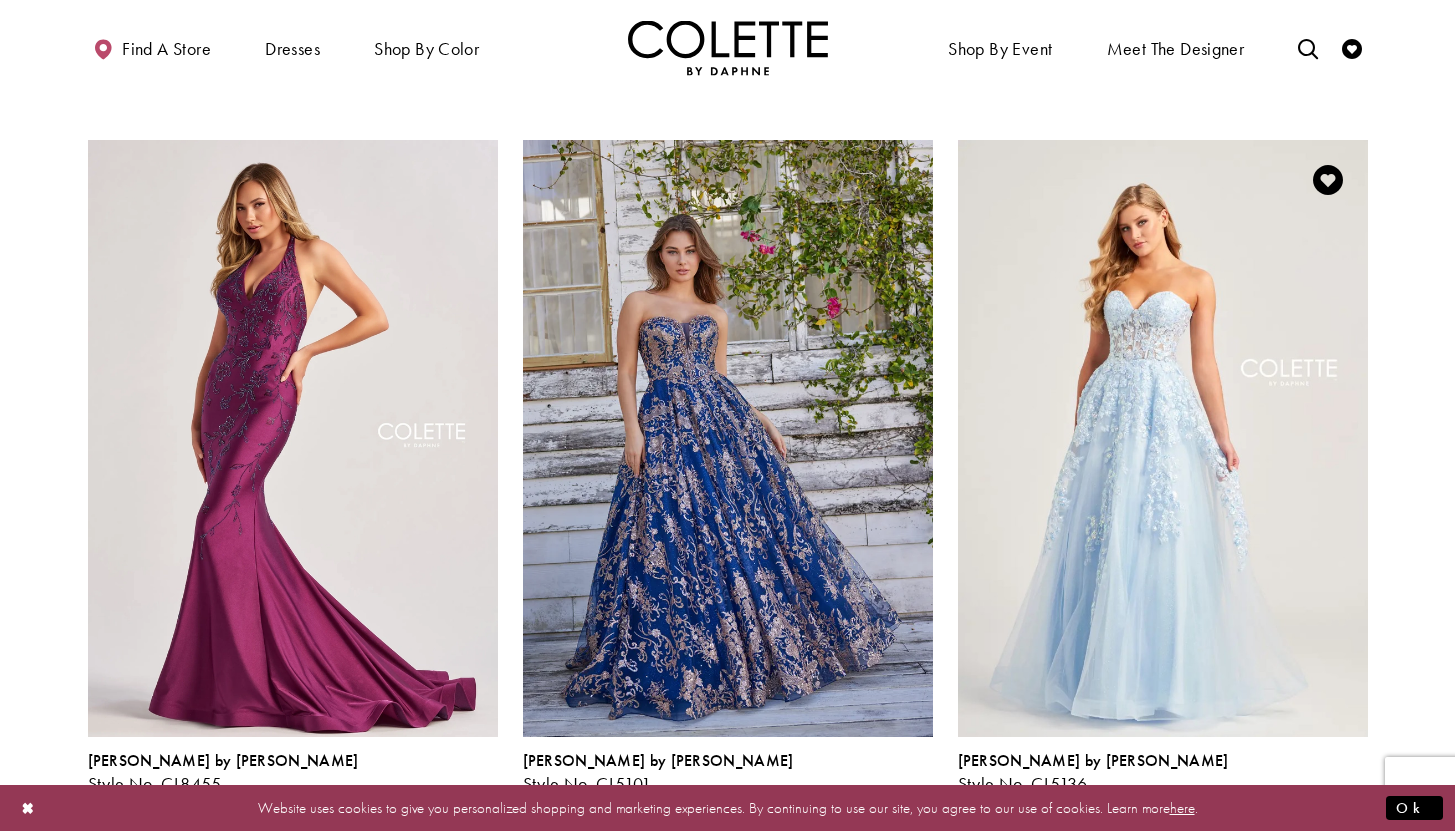 click at bounding box center [1356, 806] 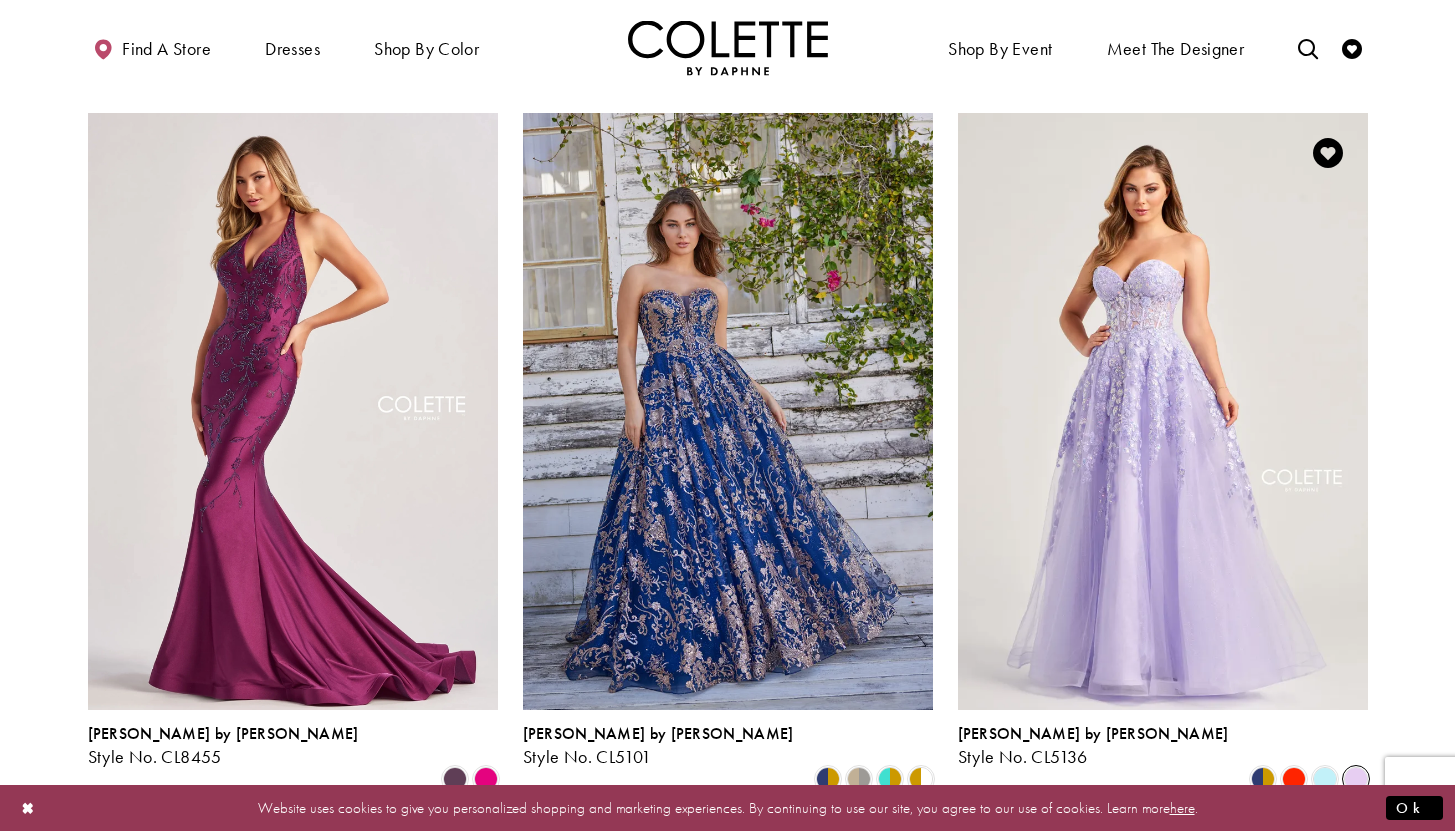 scroll, scrollTop: 2709, scrollLeft: 0, axis: vertical 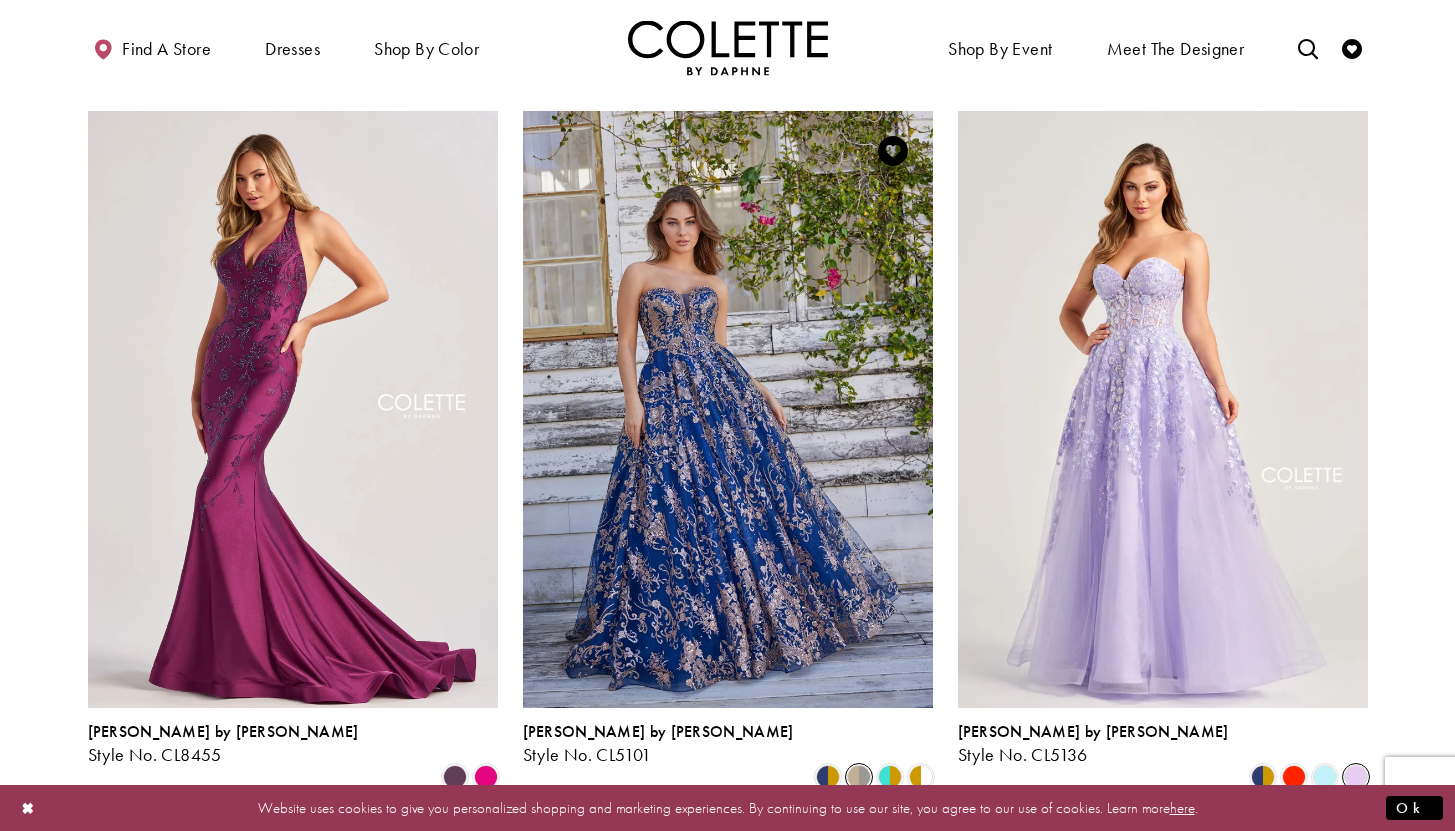 click at bounding box center (859, 777) 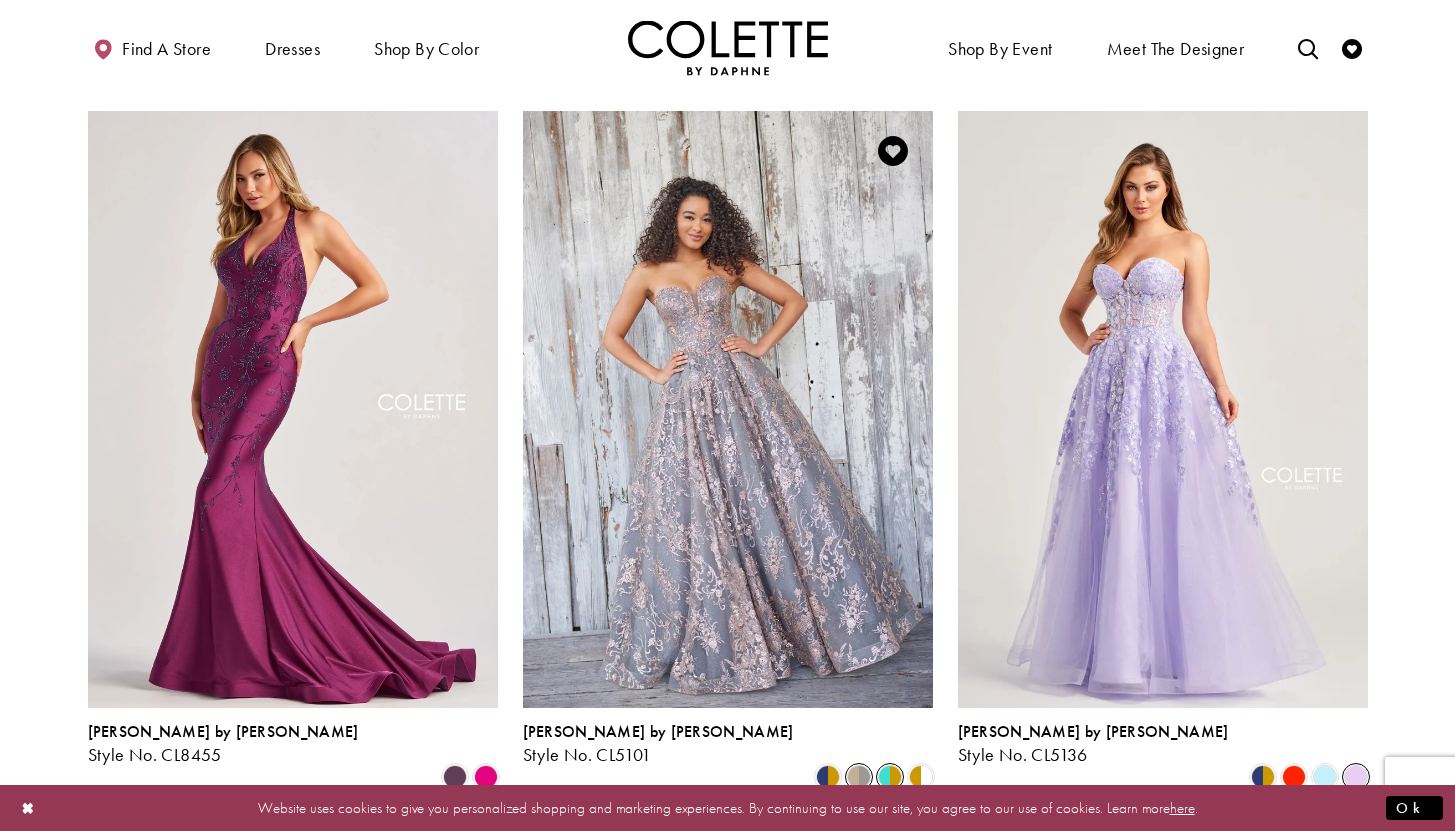 click at bounding box center [890, 777] 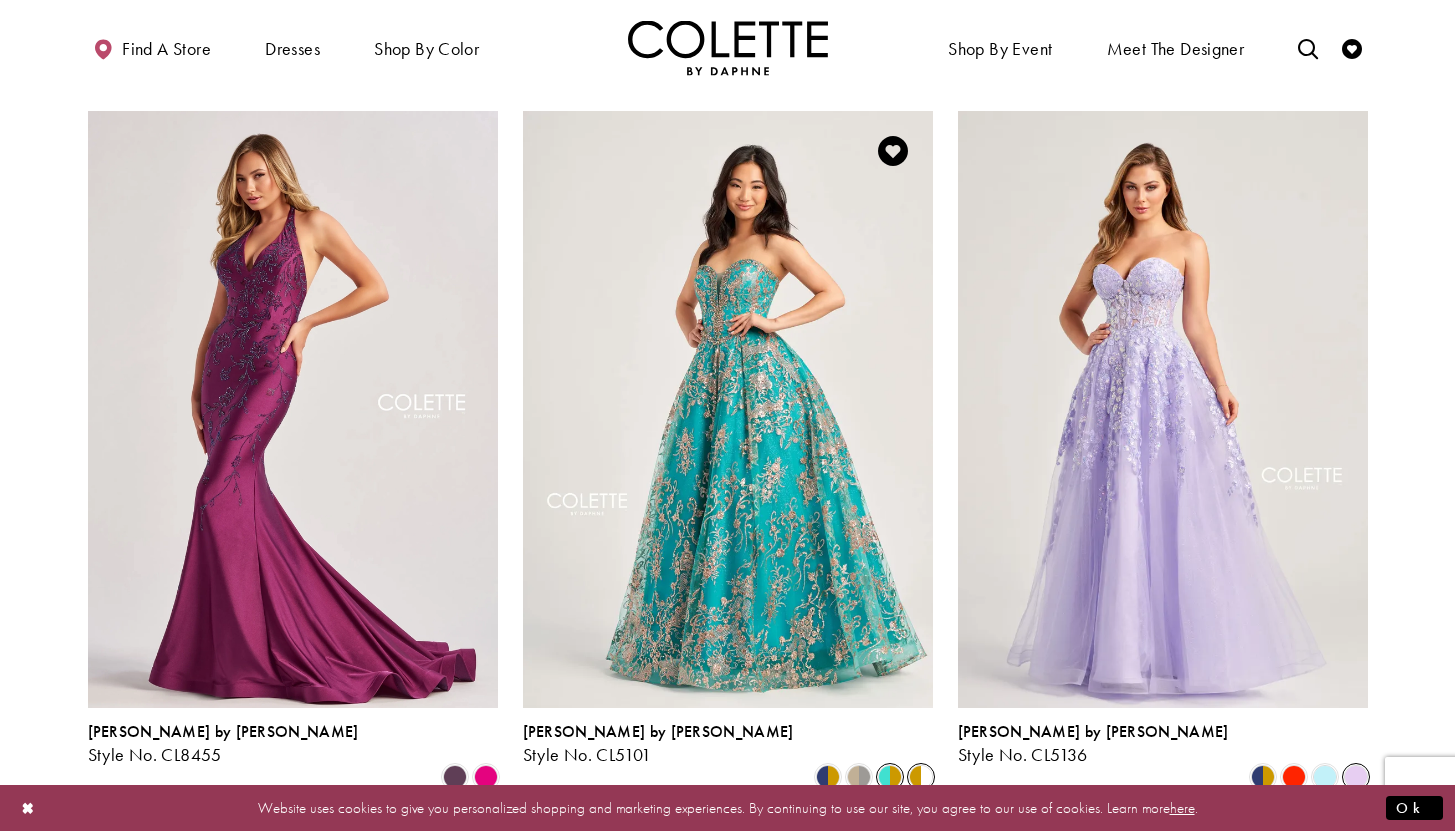 click at bounding box center [921, 777] 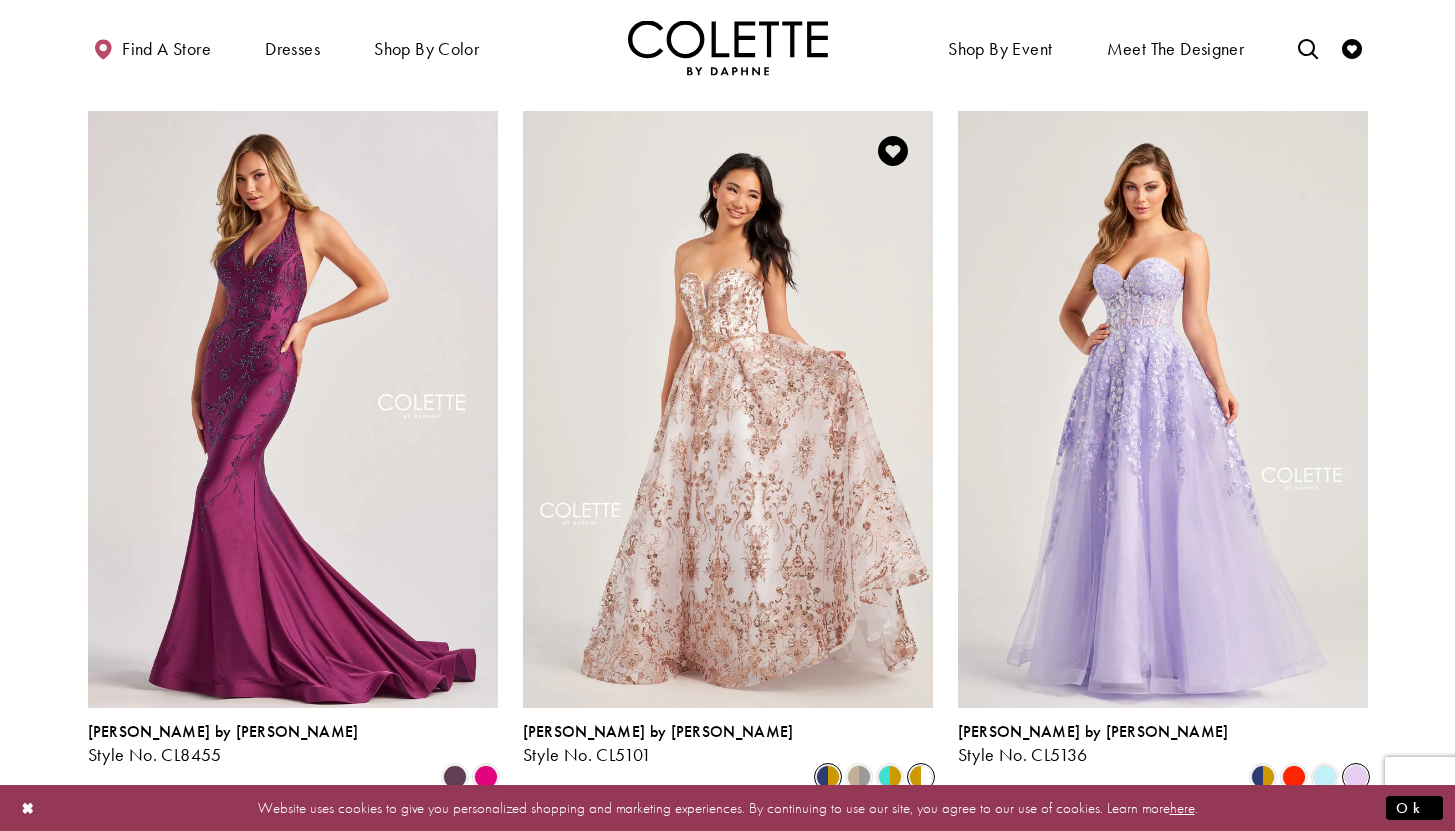 click at bounding box center [828, 777] 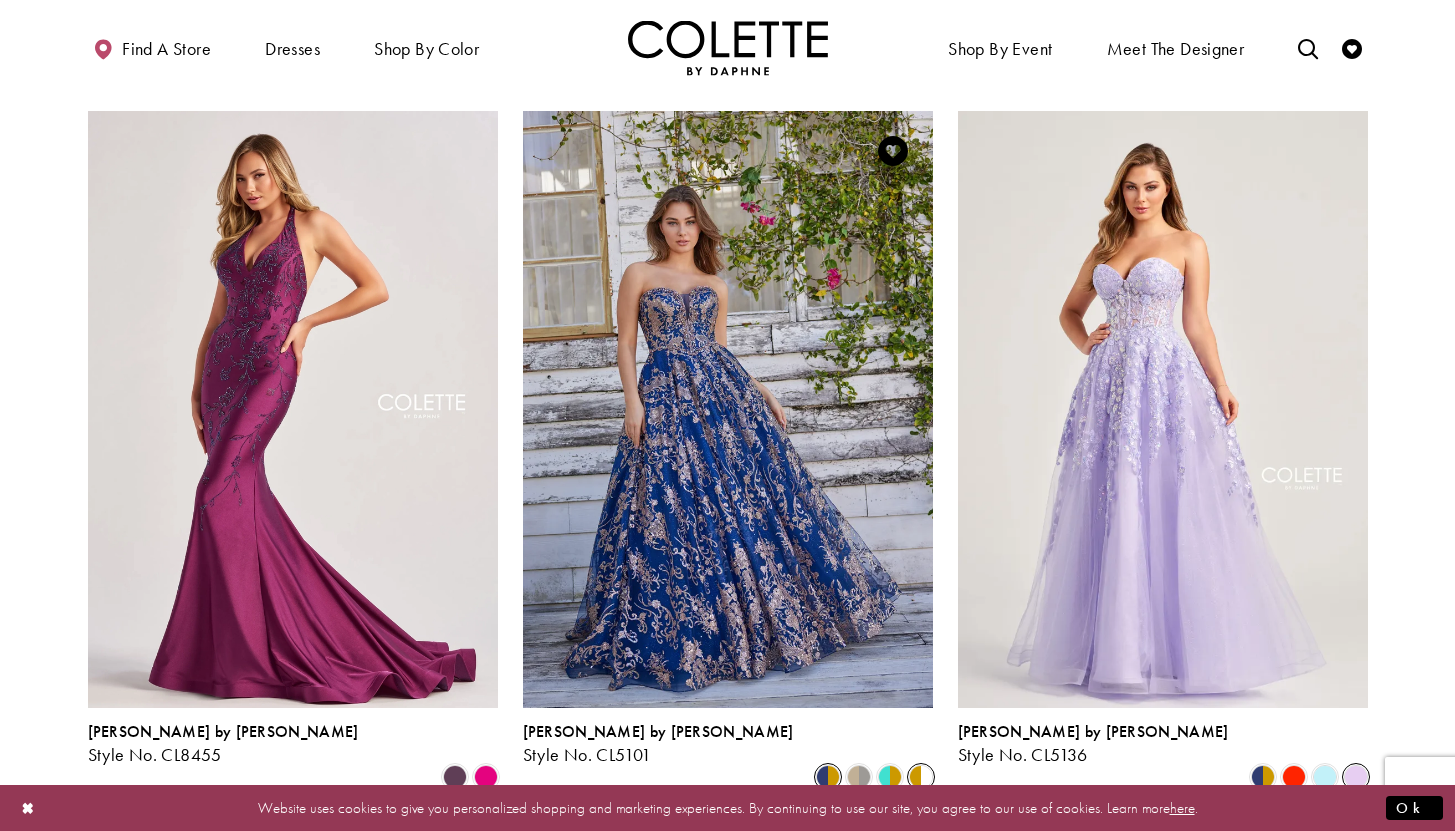click at bounding box center (921, 777) 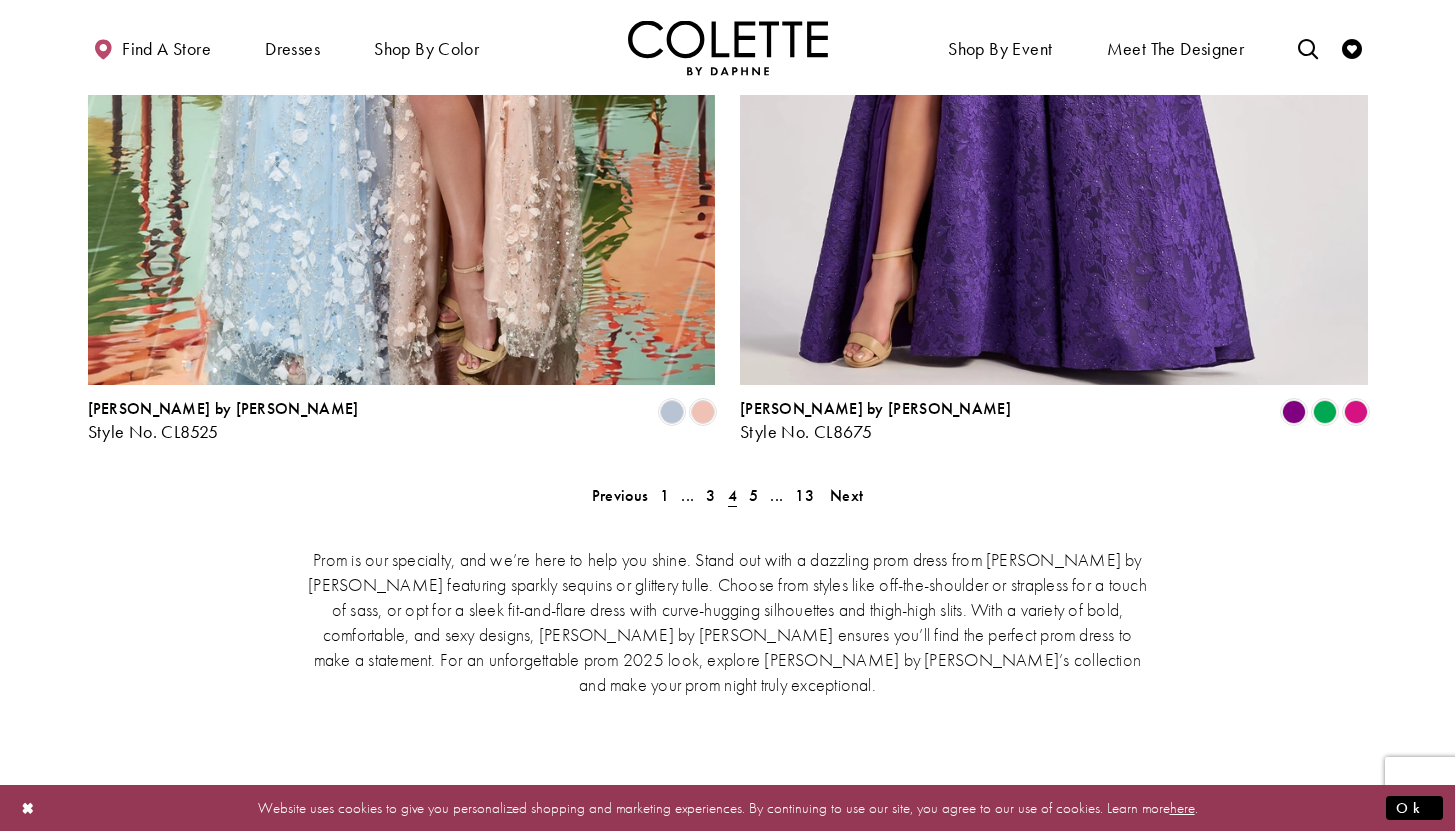 scroll, scrollTop: 4154, scrollLeft: 0, axis: vertical 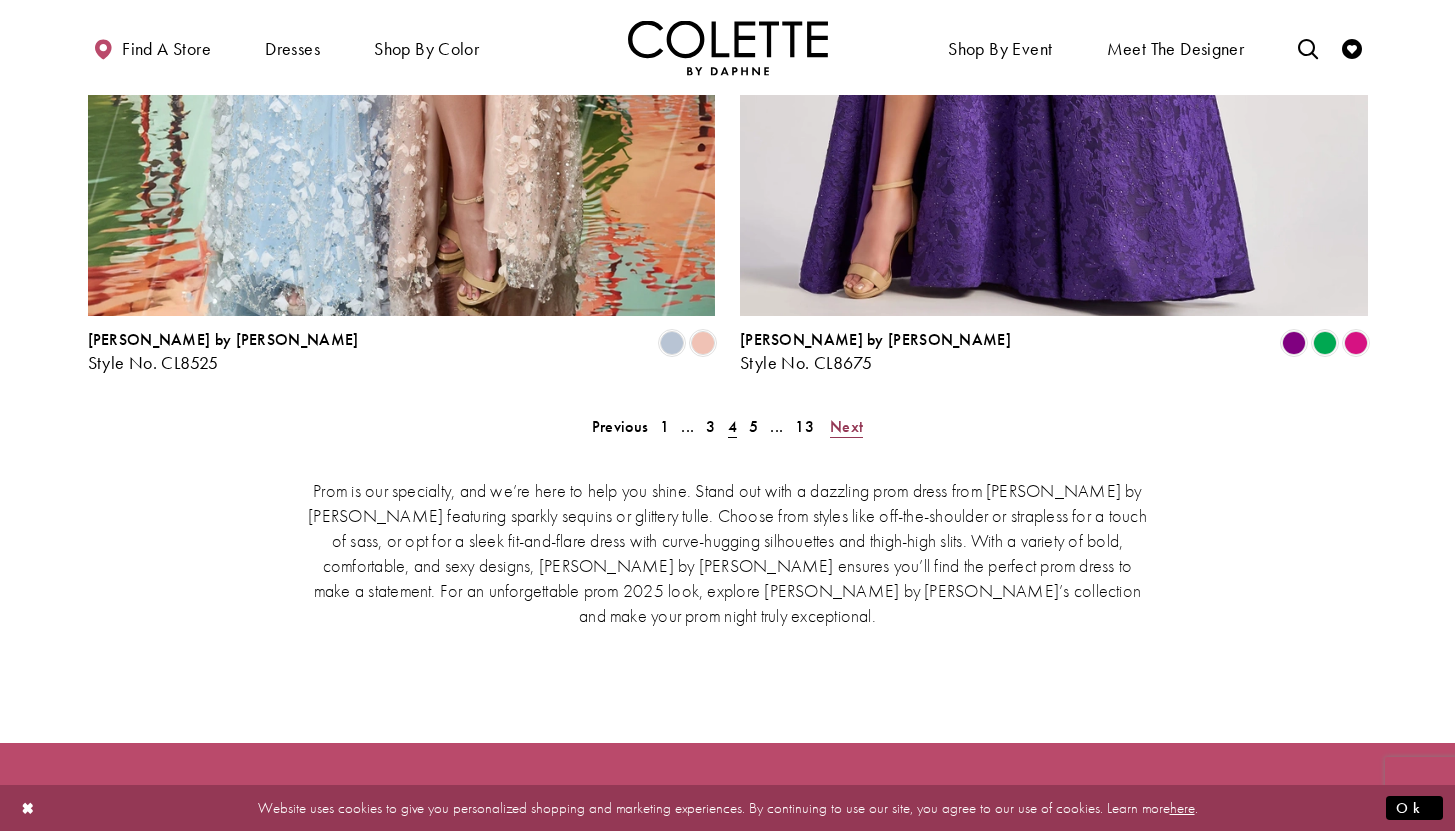 click on "Next" at bounding box center (846, 426) 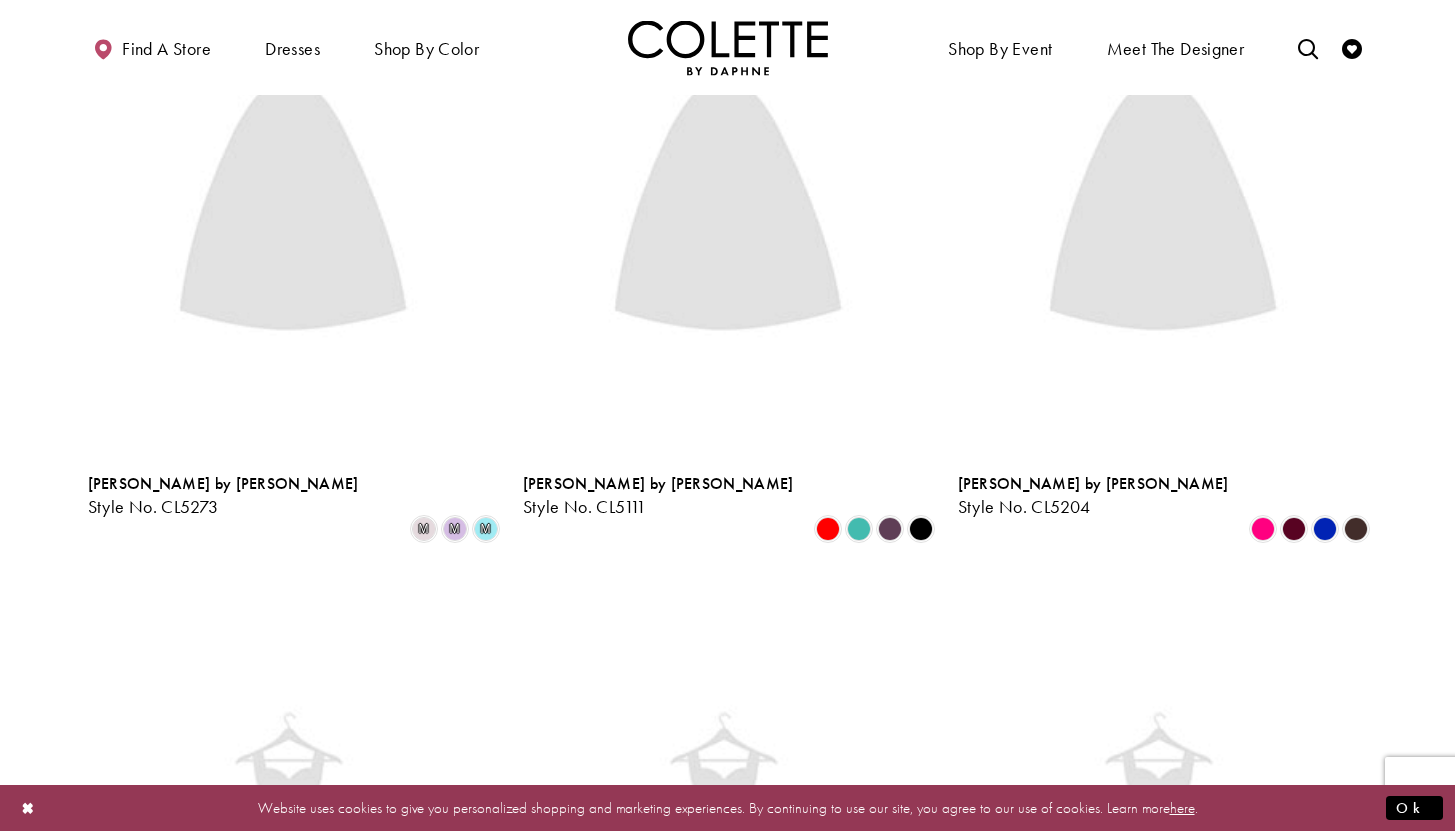 scroll, scrollTop: 513, scrollLeft: 0, axis: vertical 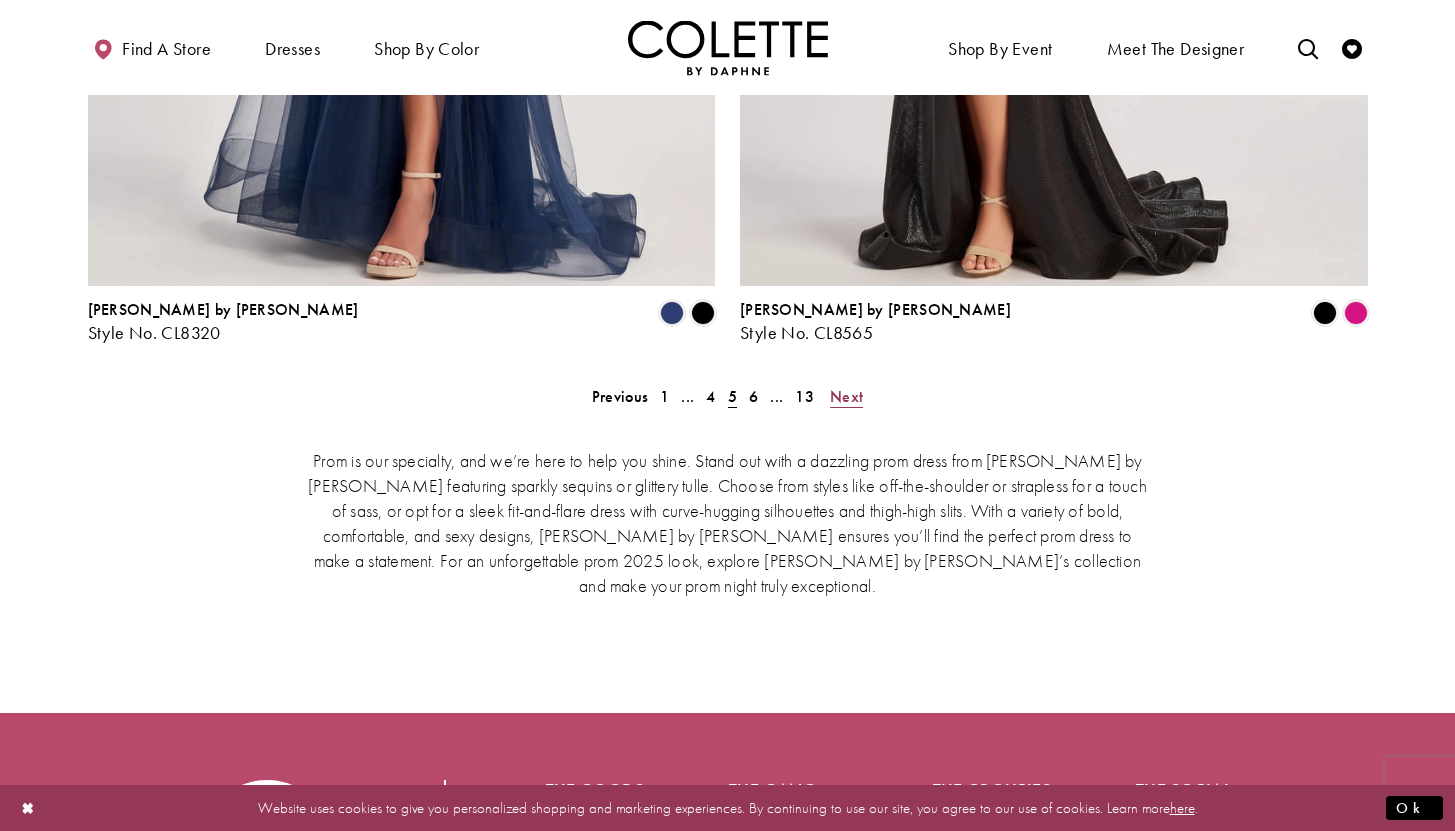 click on "Next" at bounding box center [846, 396] 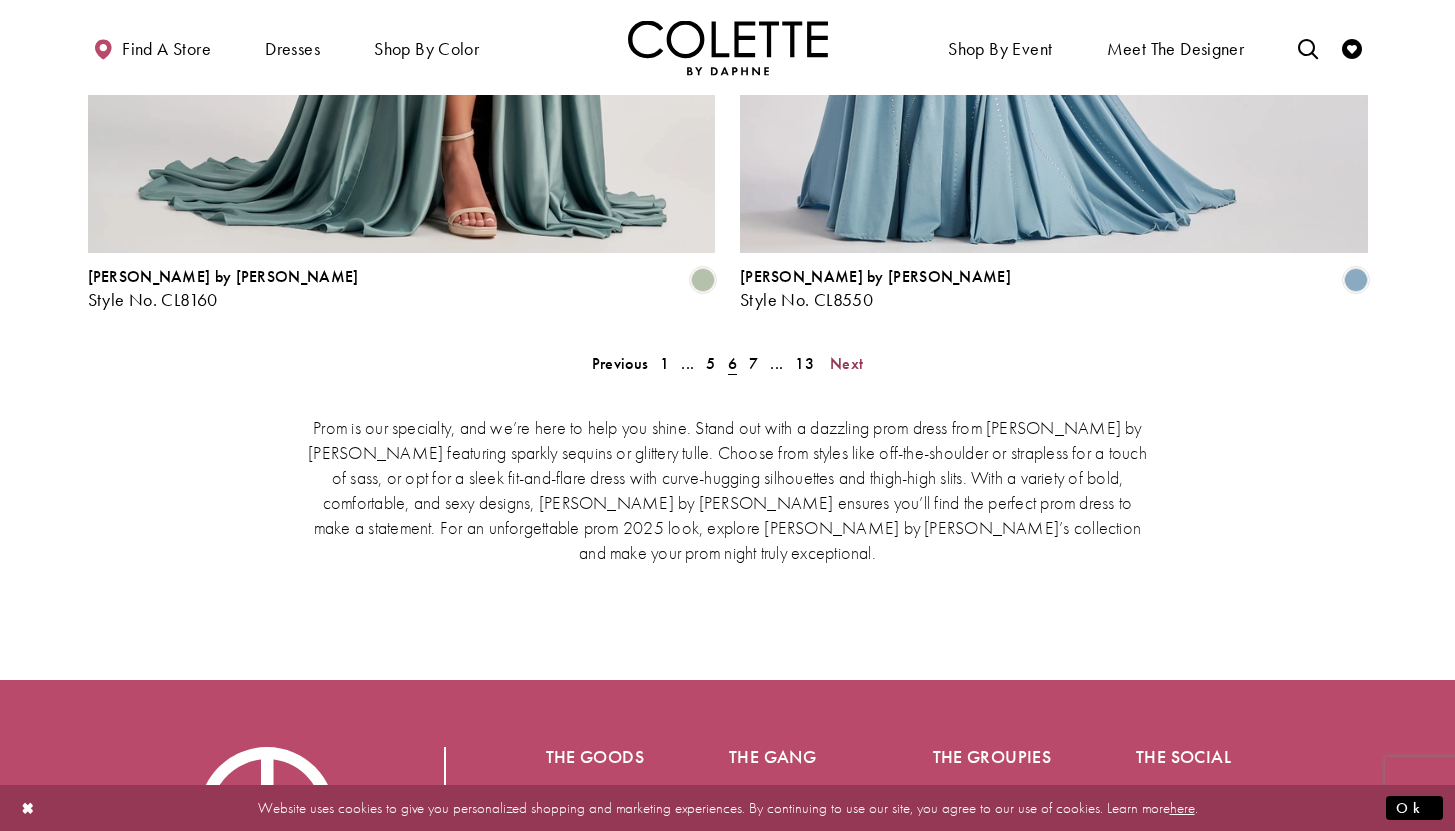 scroll, scrollTop: 4360, scrollLeft: 0, axis: vertical 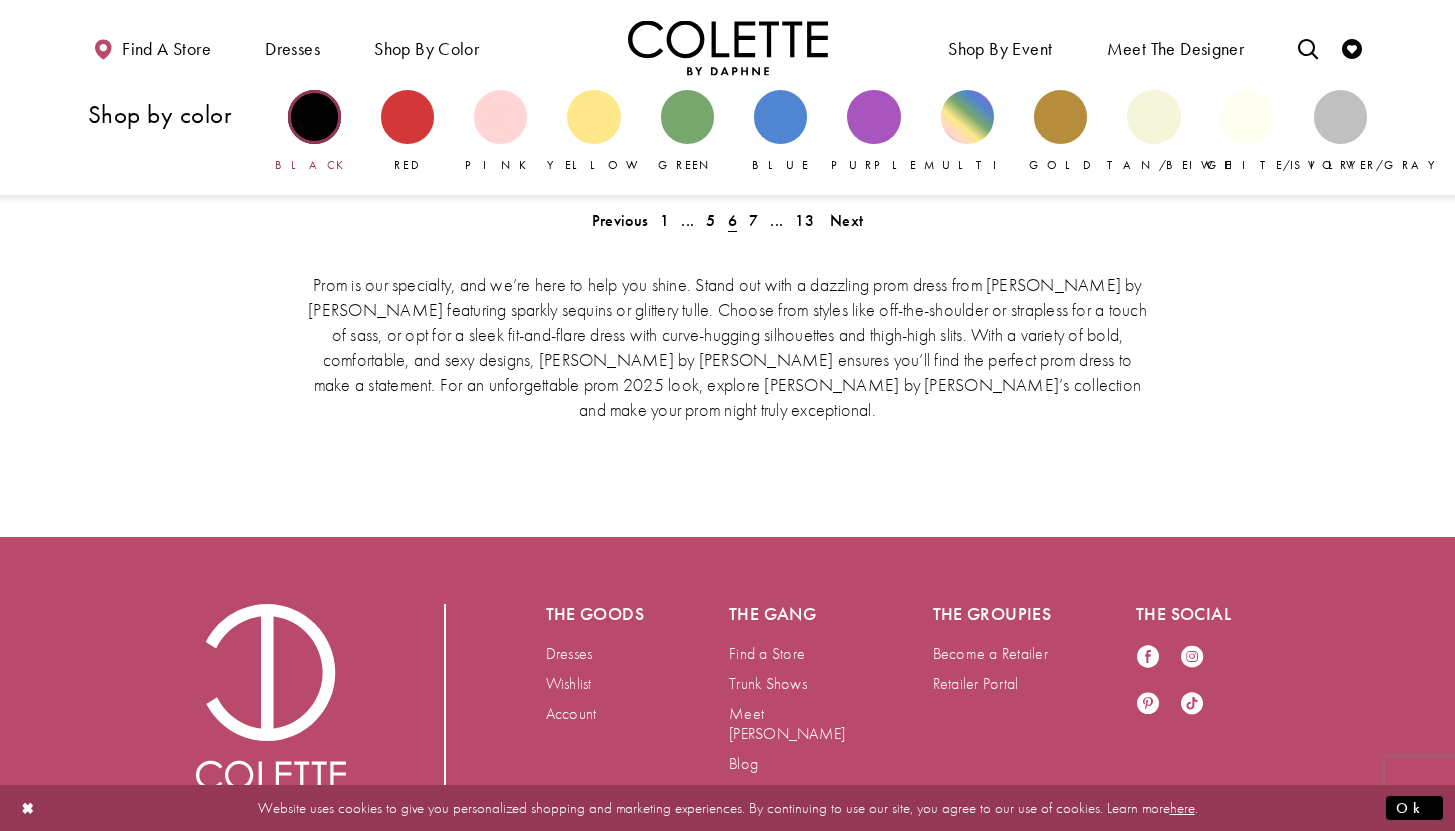 click at bounding box center [314, 116] 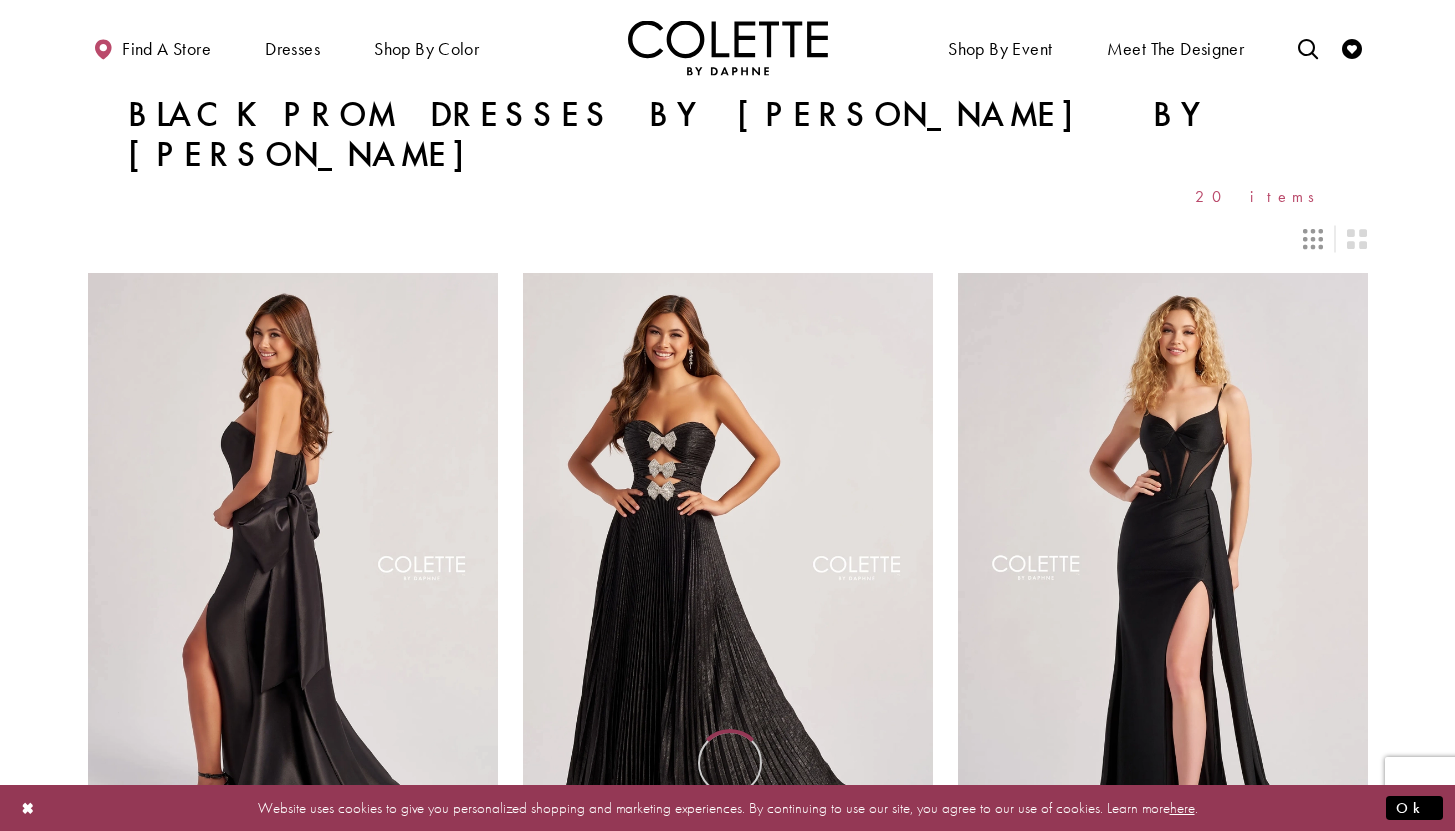 scroll, scrollTop: 0, scrollLeft: 0, axis: both 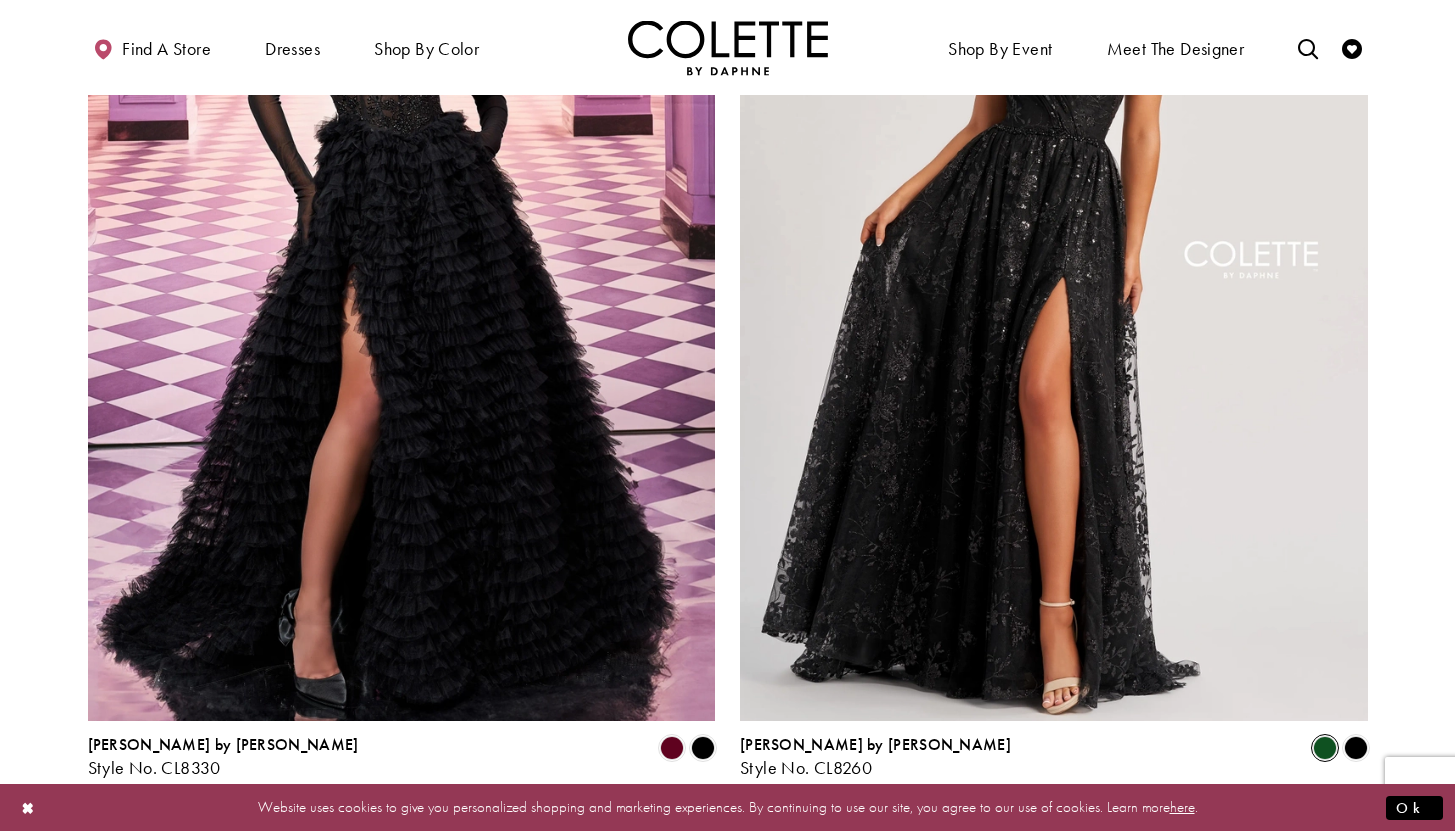 click at bounding box center (1325, 748) 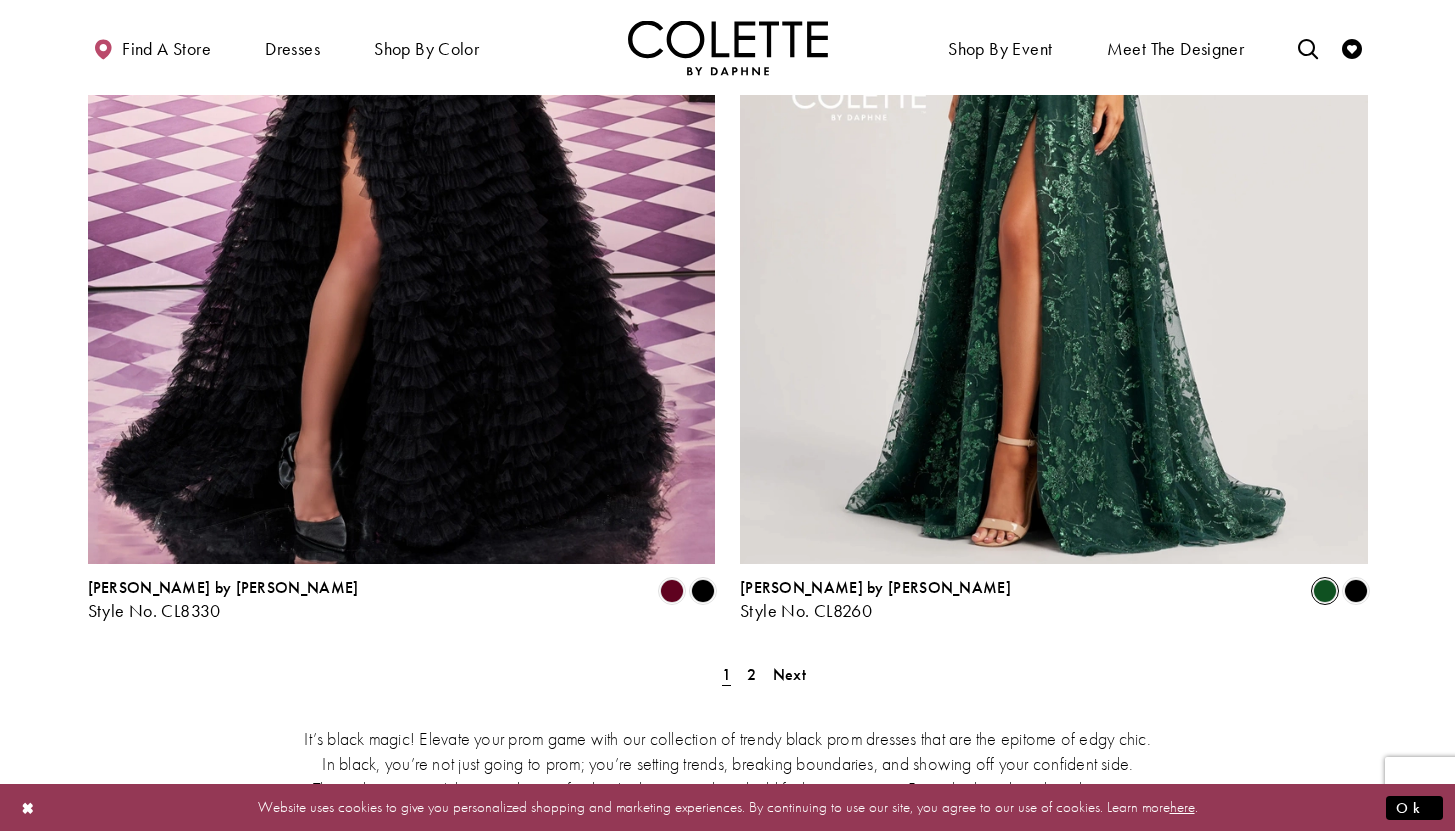 scroll, scrollTop: 3712, scrollLeft: 0, axis: vertical 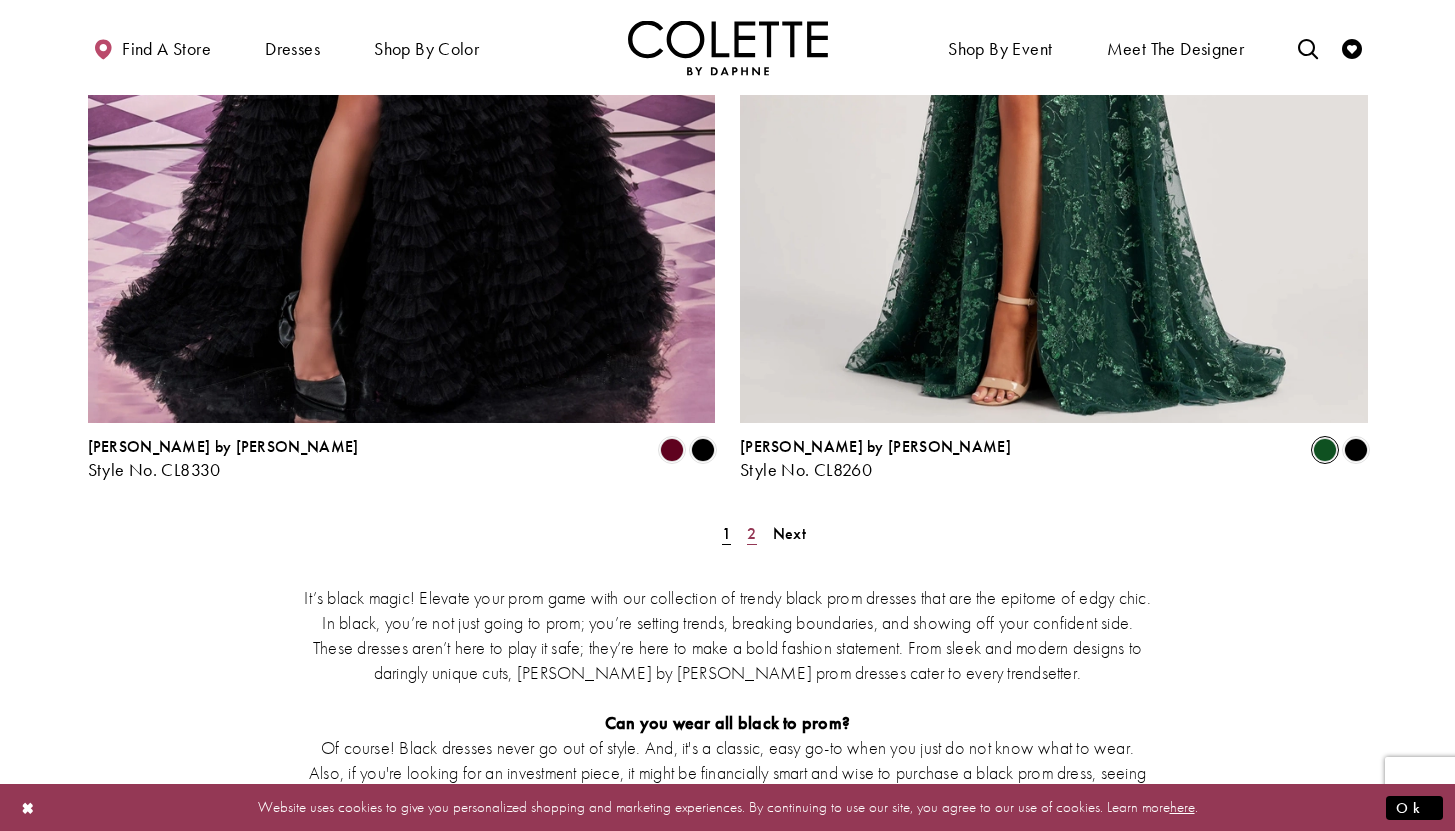 click on "2" at bounding box center [751, 533] 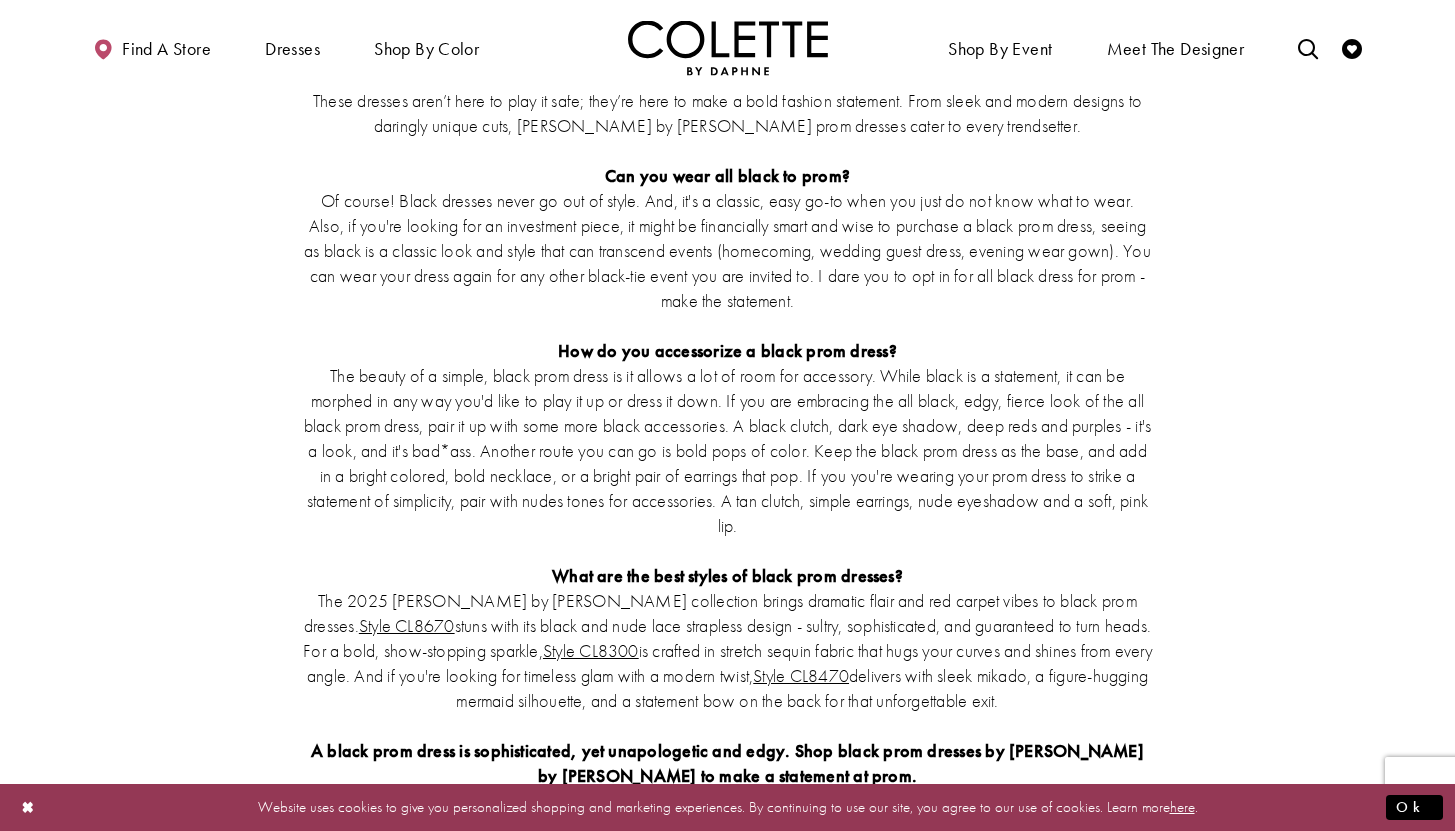 scroll, scrollTop: 1762, scrollLeft: 0, axis: vertical 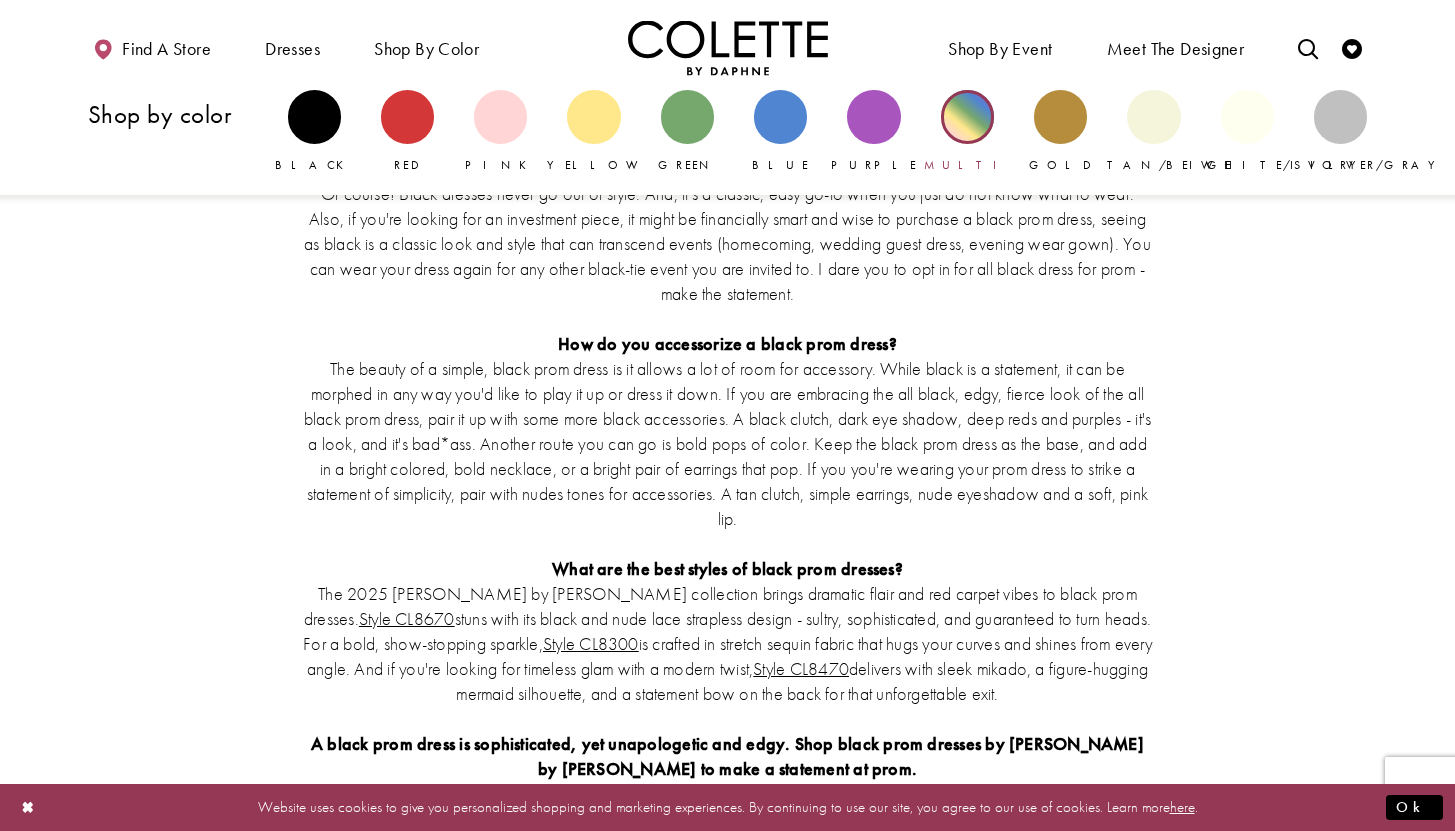 click at bounding box center [967, 116] 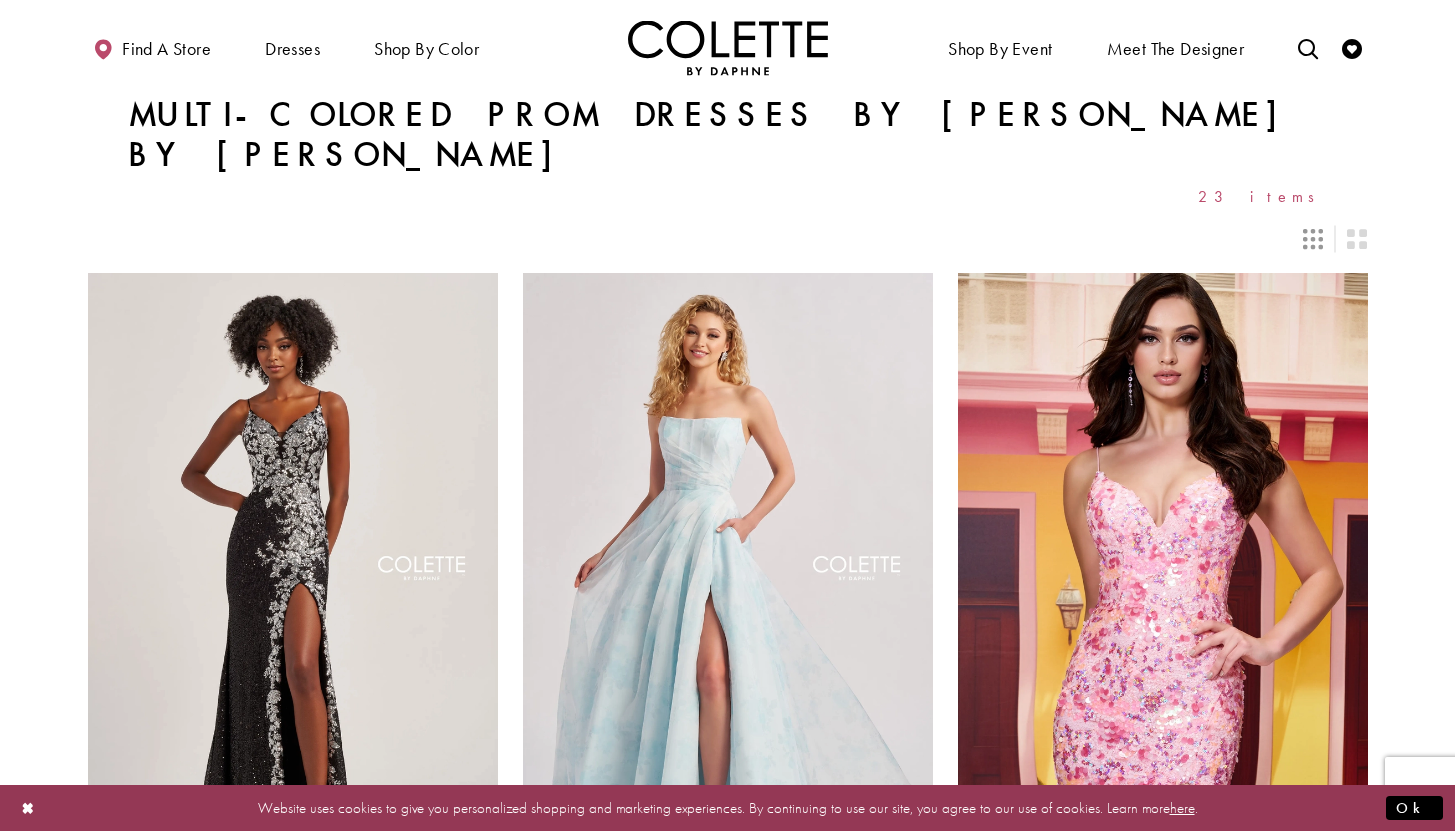 scroll, scrollTop: 0, scrollLeft: 0, axis: both 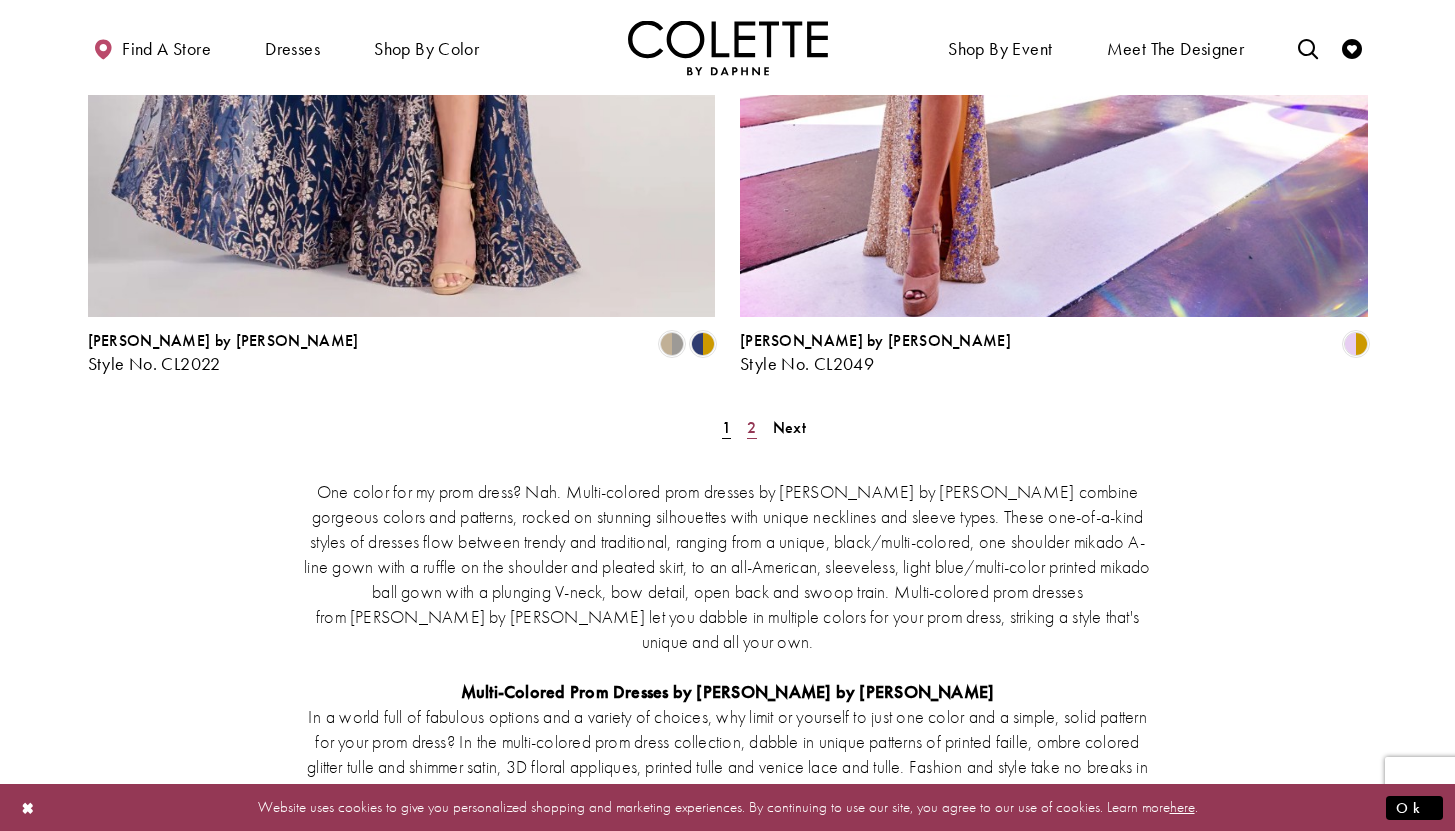click on "2" at bounding box center (751, 427) 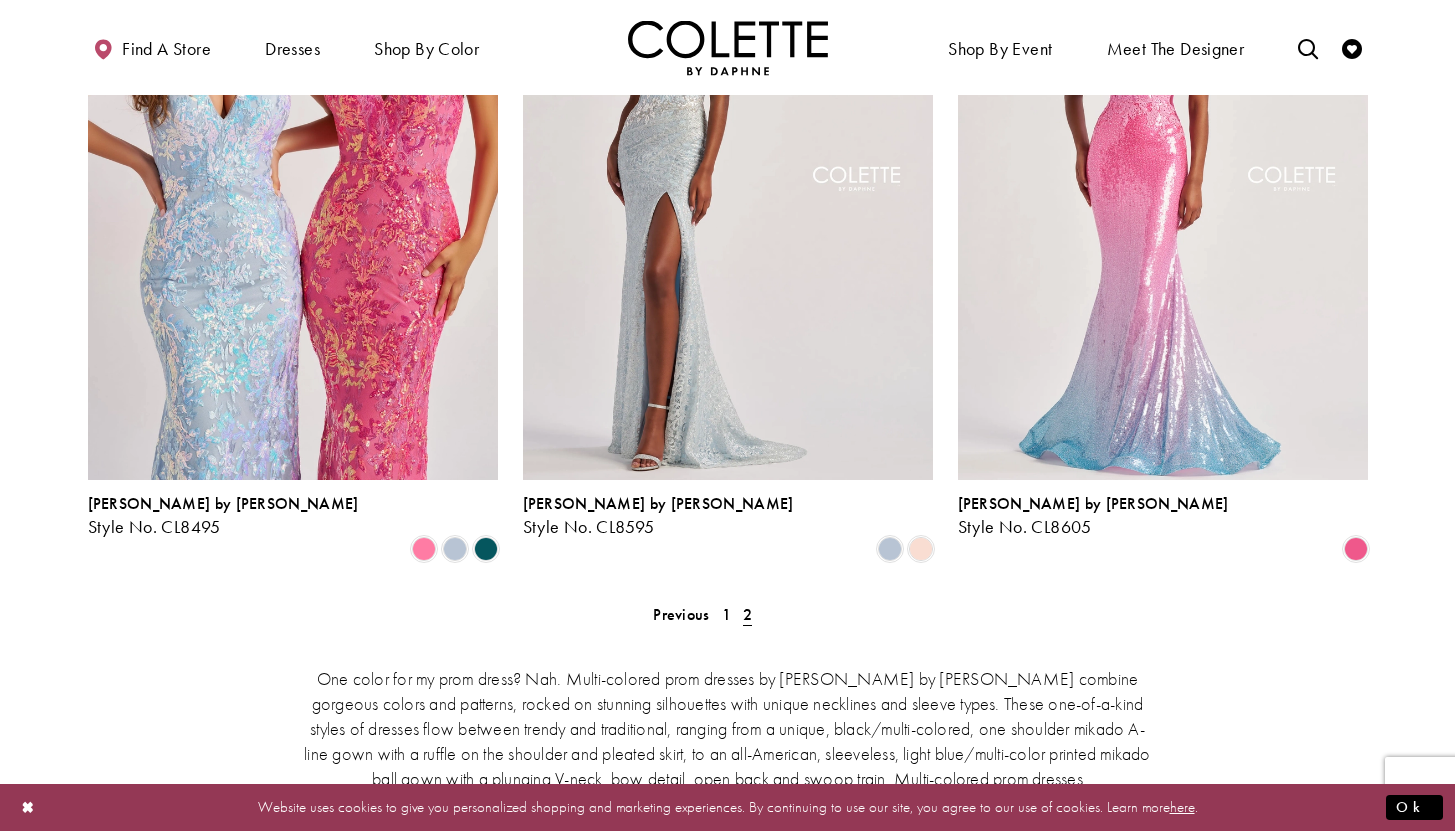 scroll, scrollTop: 1596, scrollLeft: 0, axis: vertical 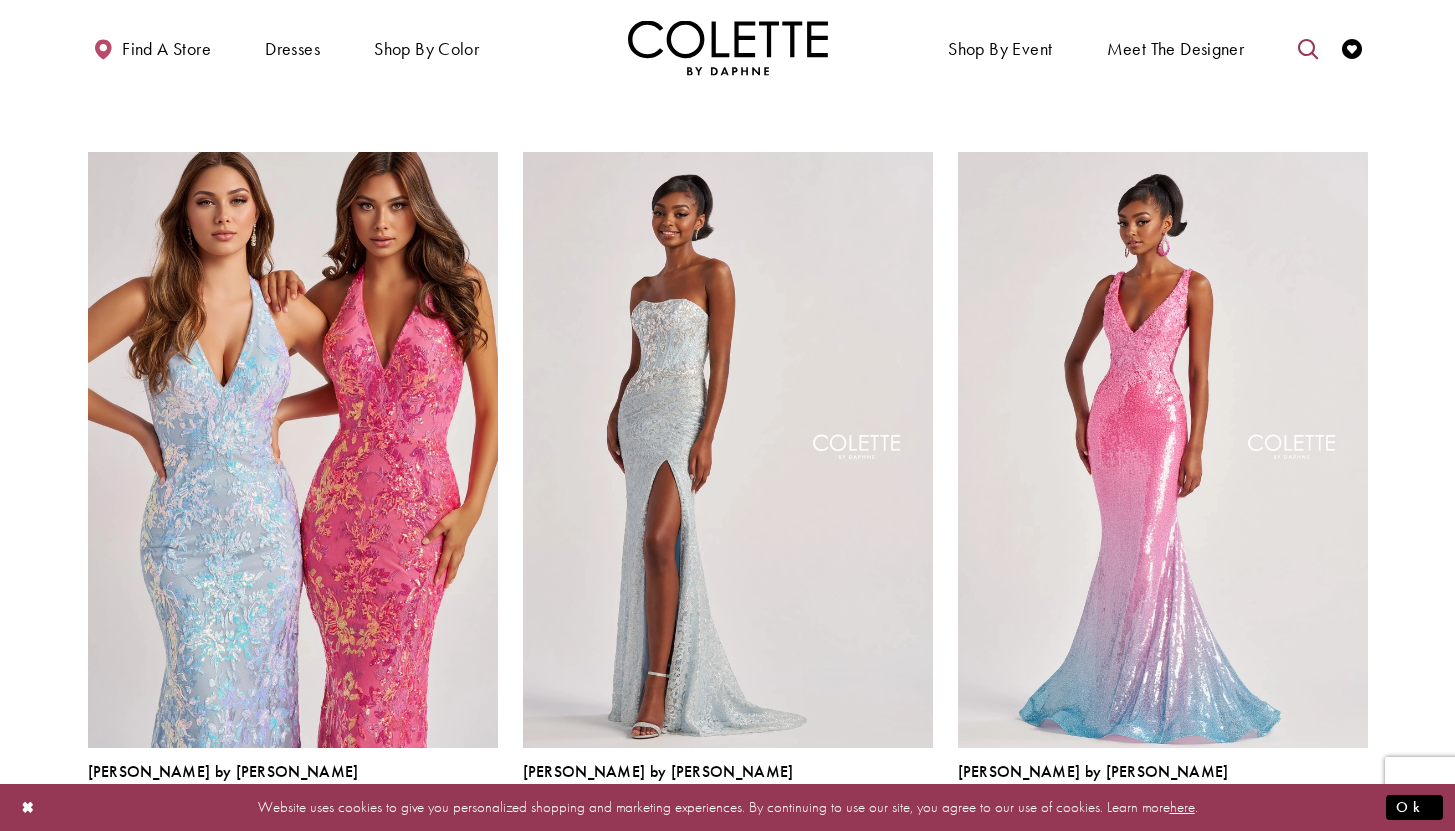 click at bounding box center [1308, 47] 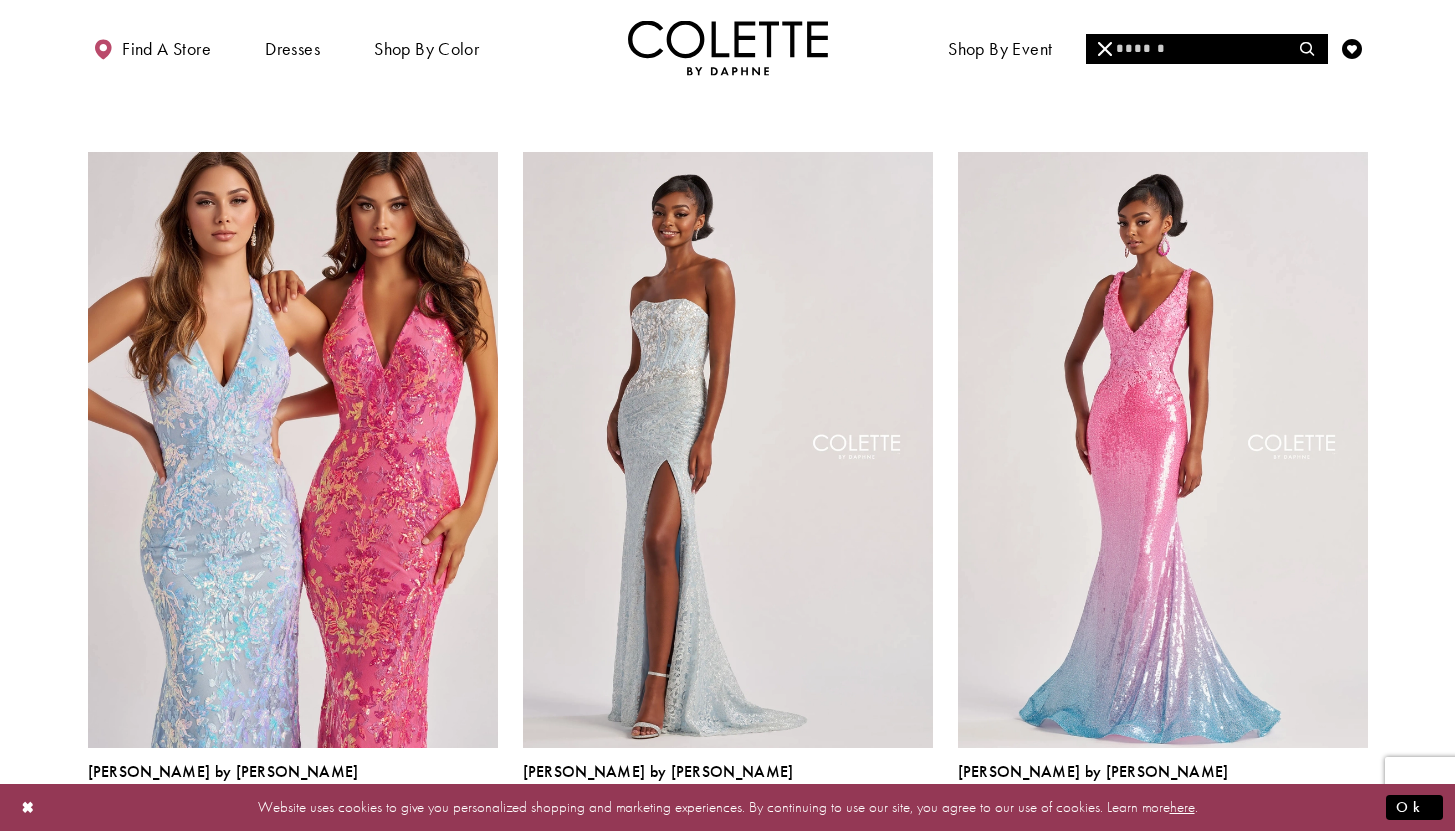 click at bounding box center [1206, 49] 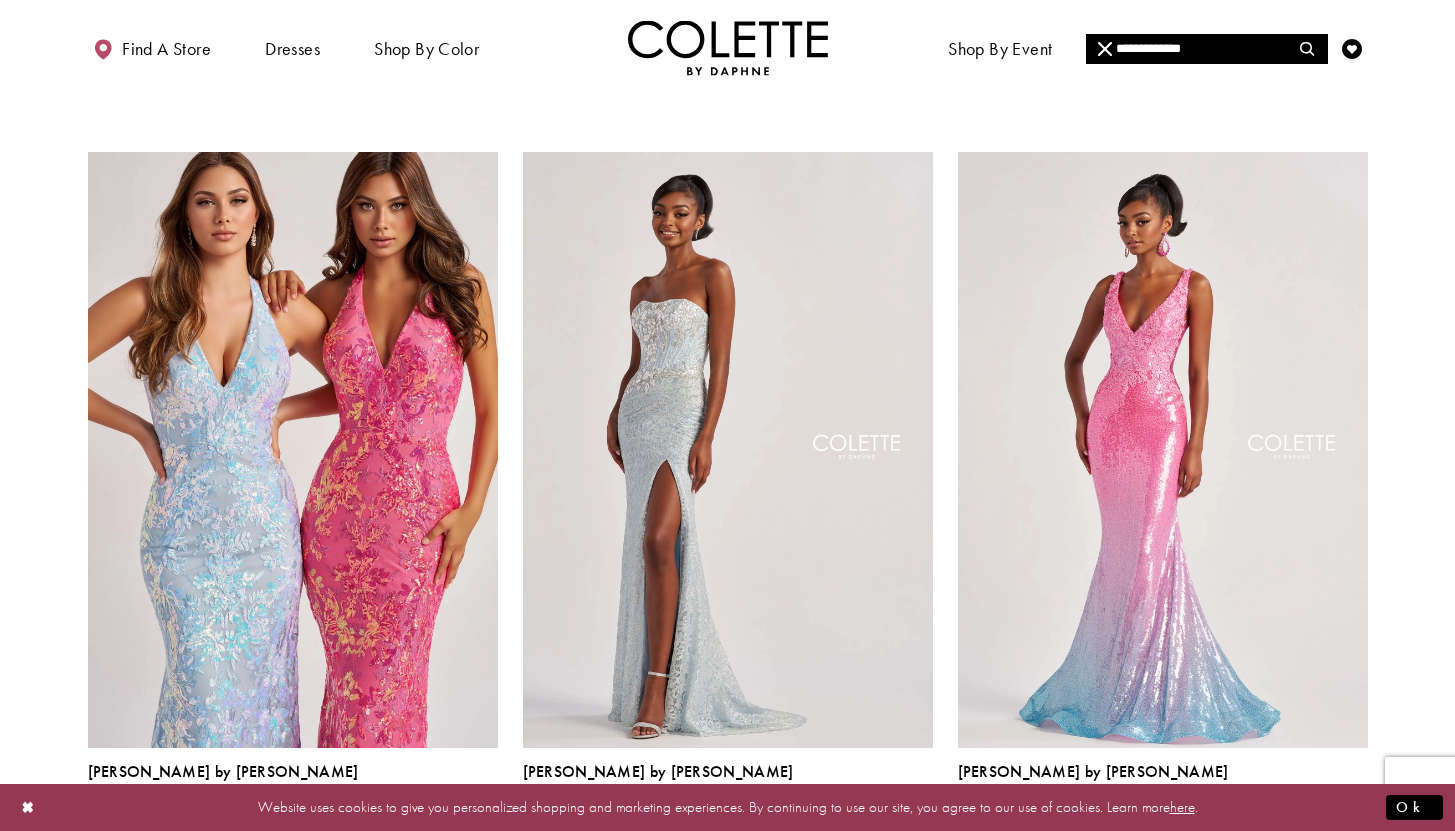 type on "**********" 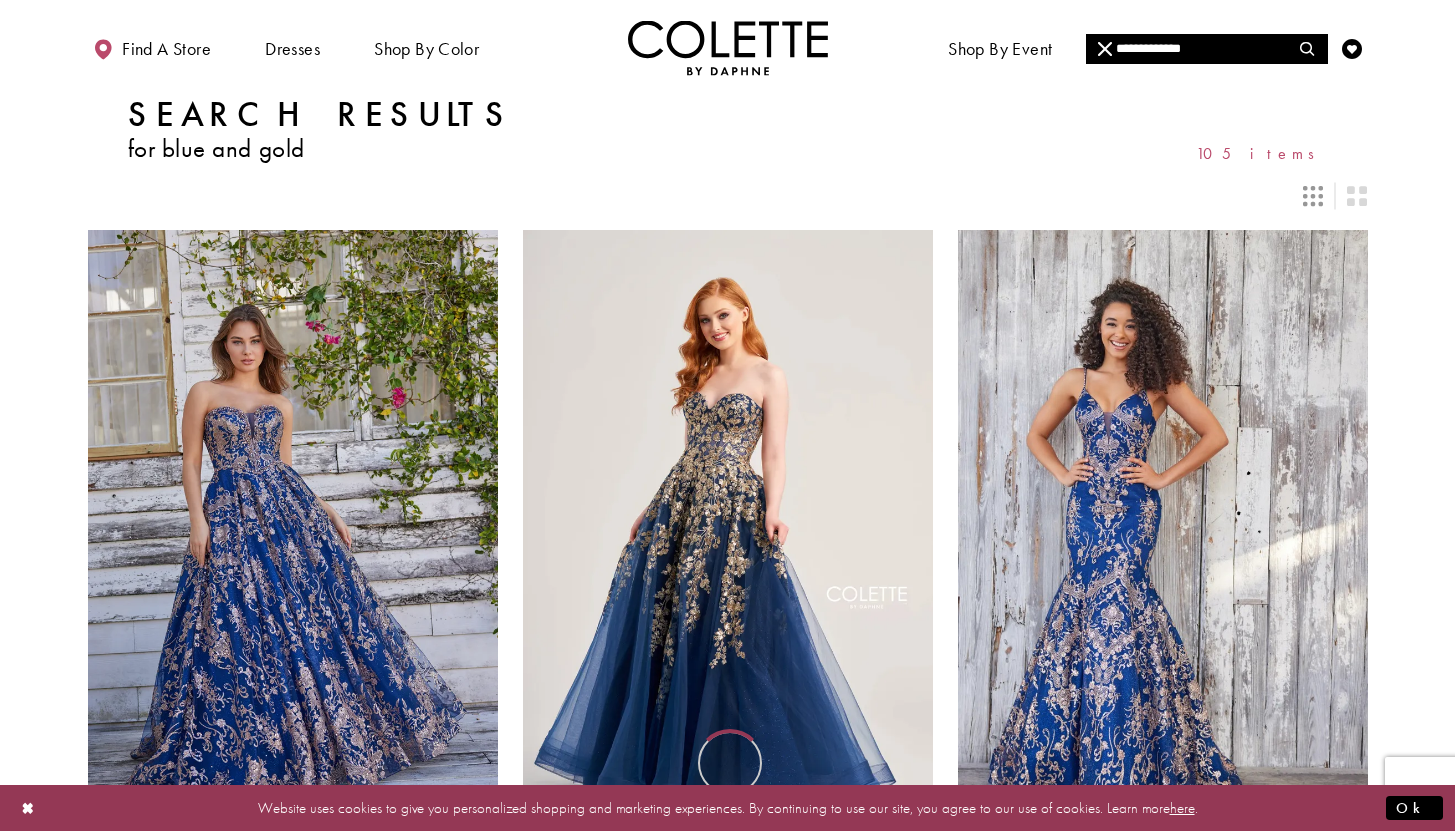 scroll, scrollTop: 0, scrollLeft: 0, axis: both 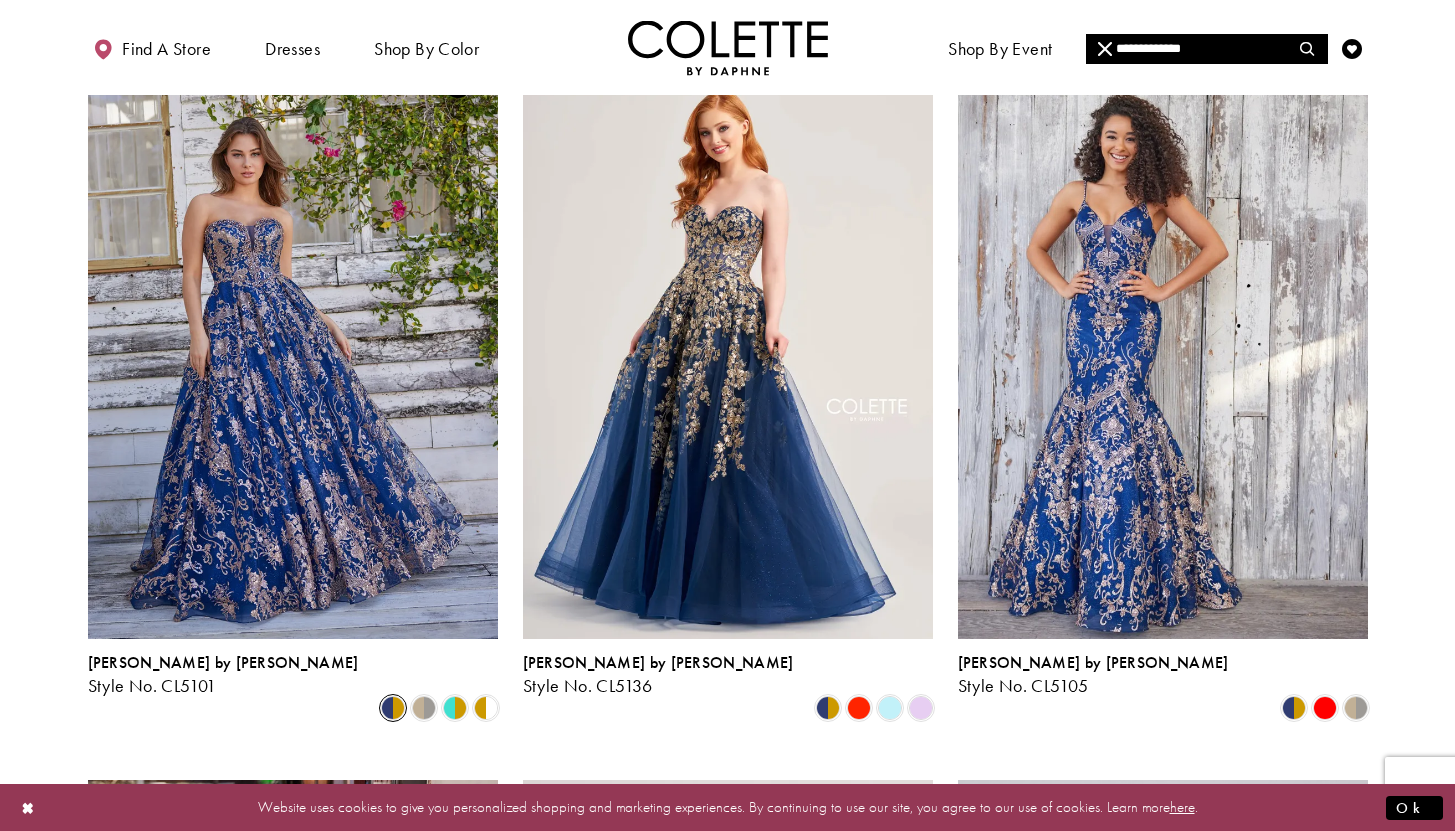 click at bounding box center (393, 708) 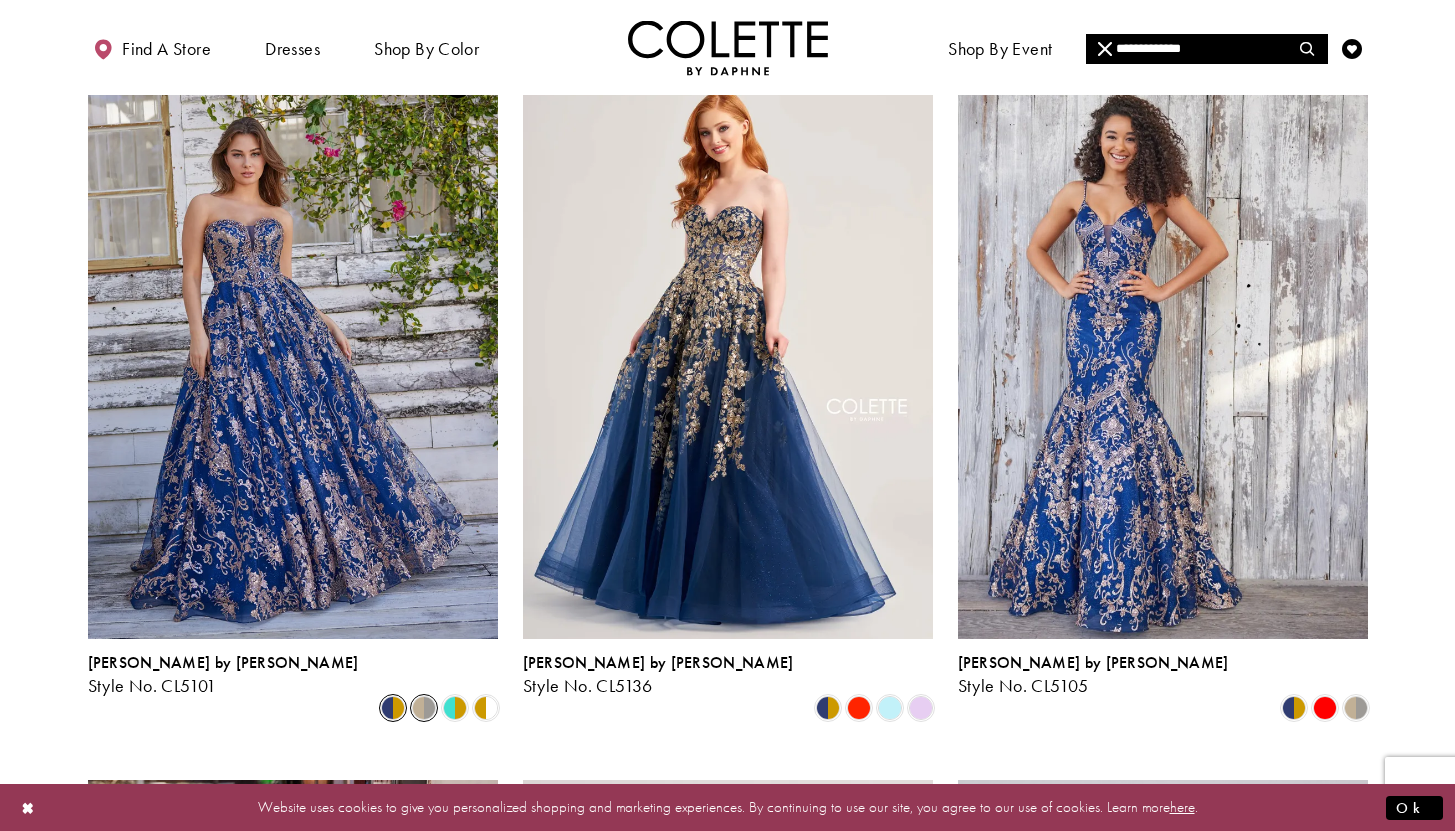 click at bounding box center [424, 708] 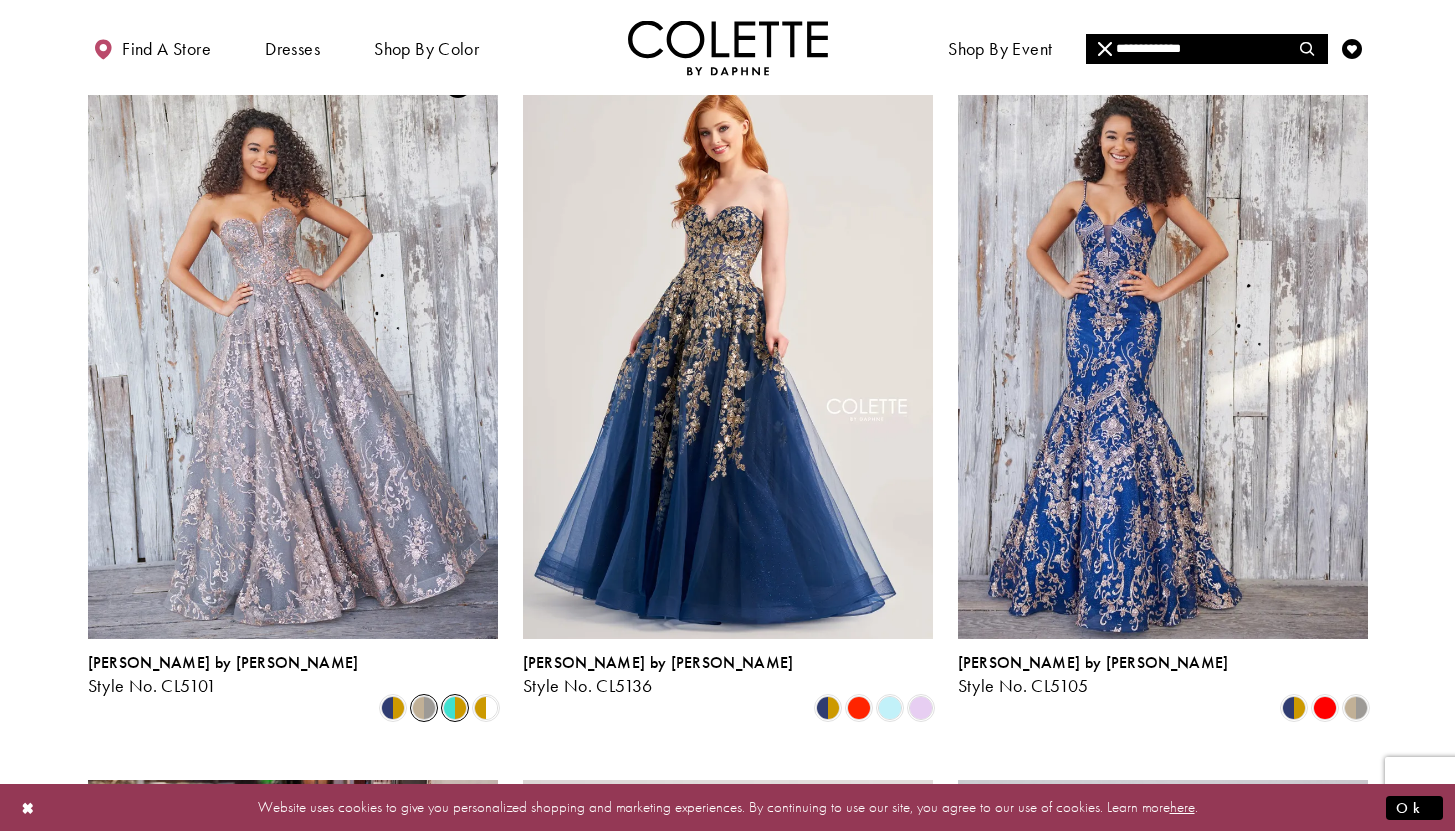 click at bounding box center (455, 708) 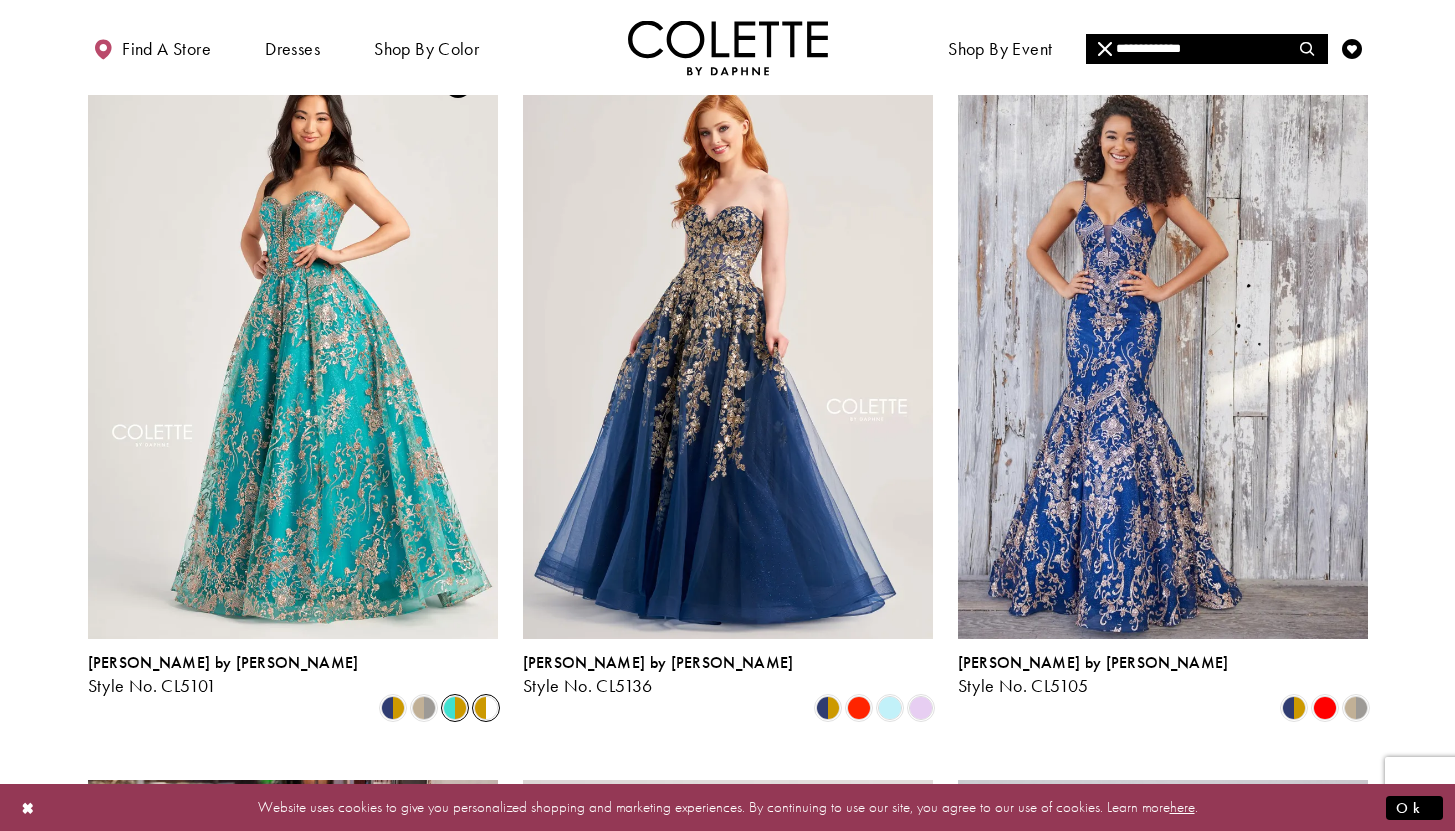 click at bounding box center (486, 708) 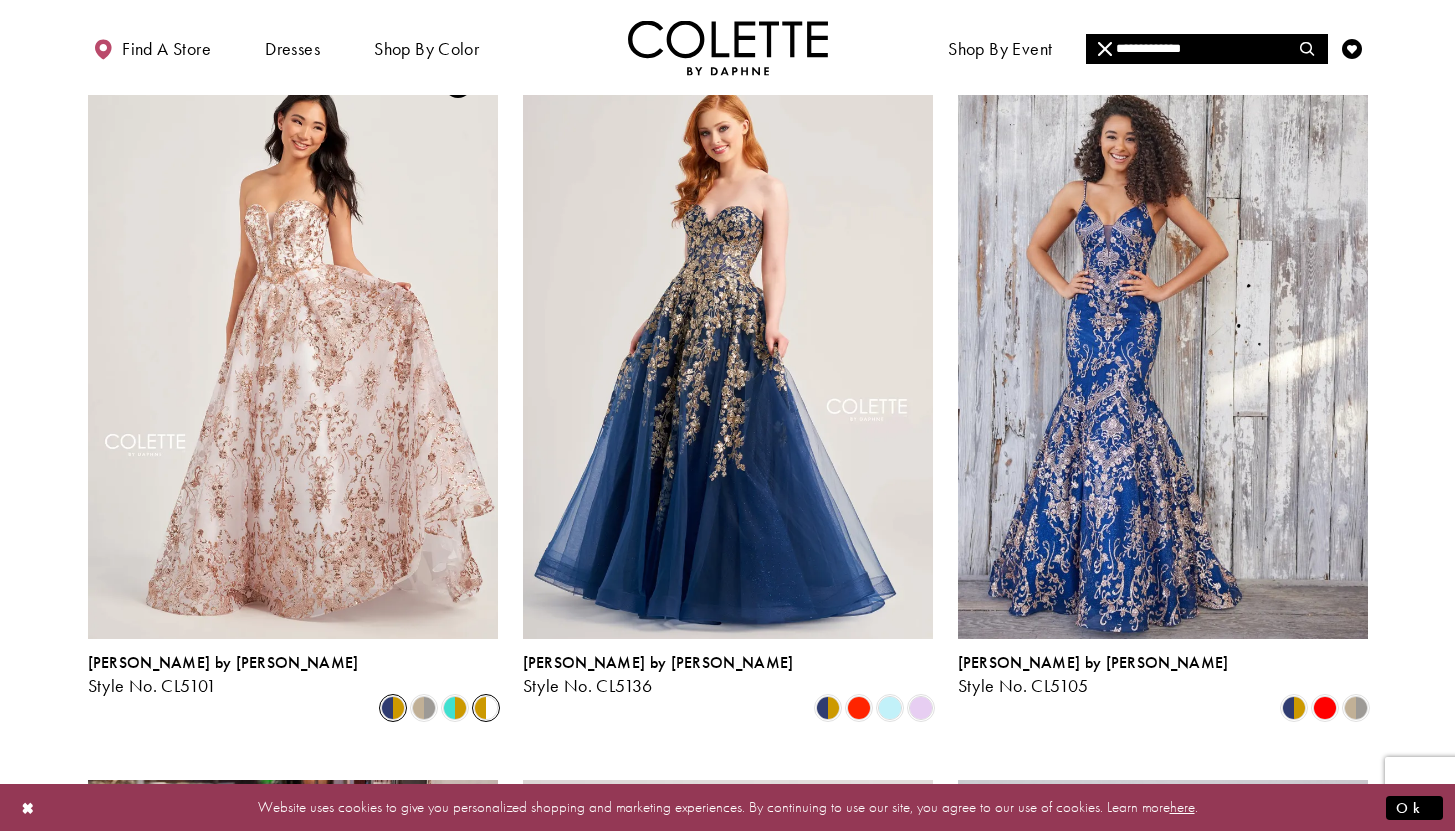 click at bounding box center [393, 708] 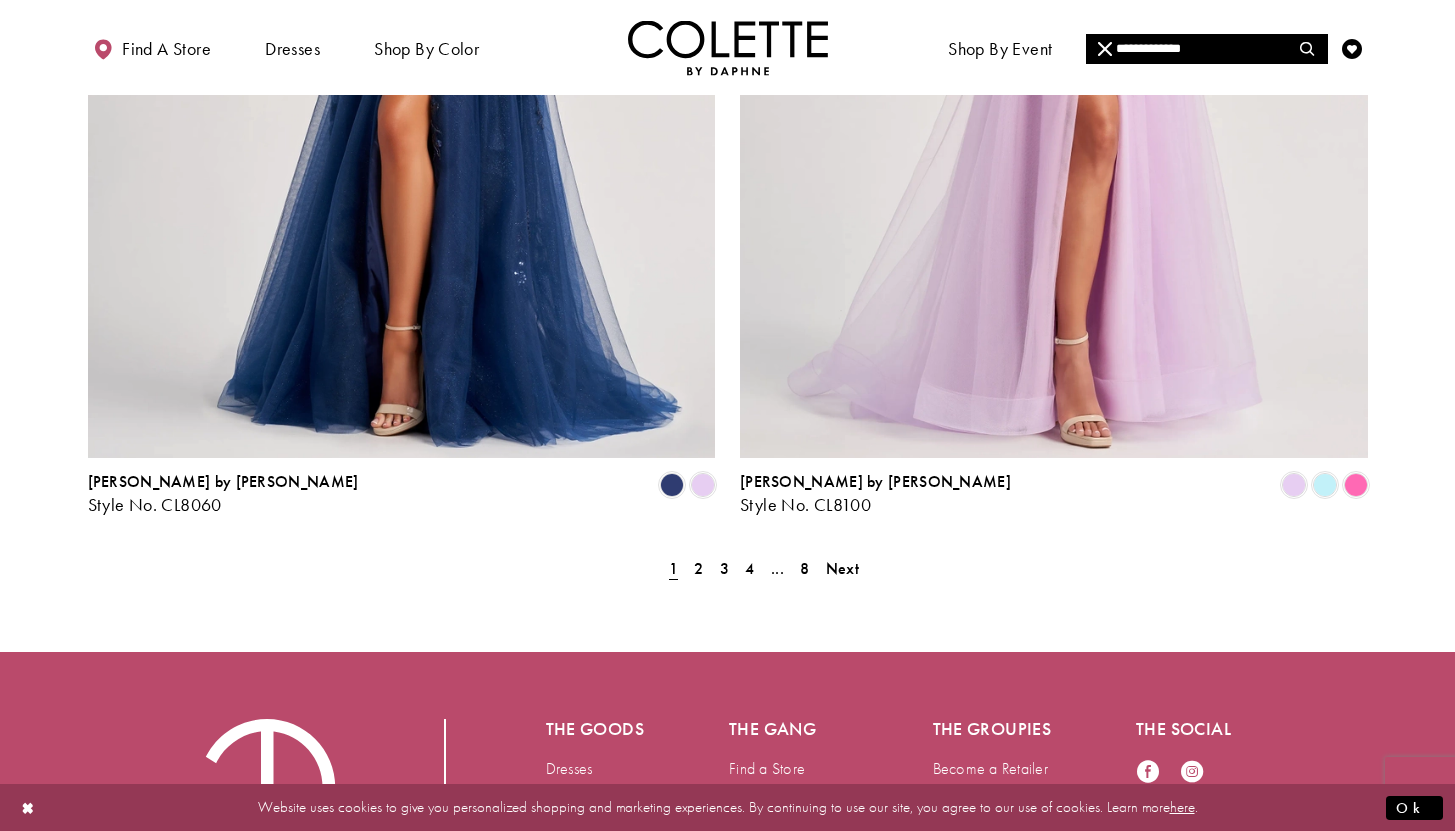 scroll, scrollTop: 3618, scrollLeft: 0, axis: vertical 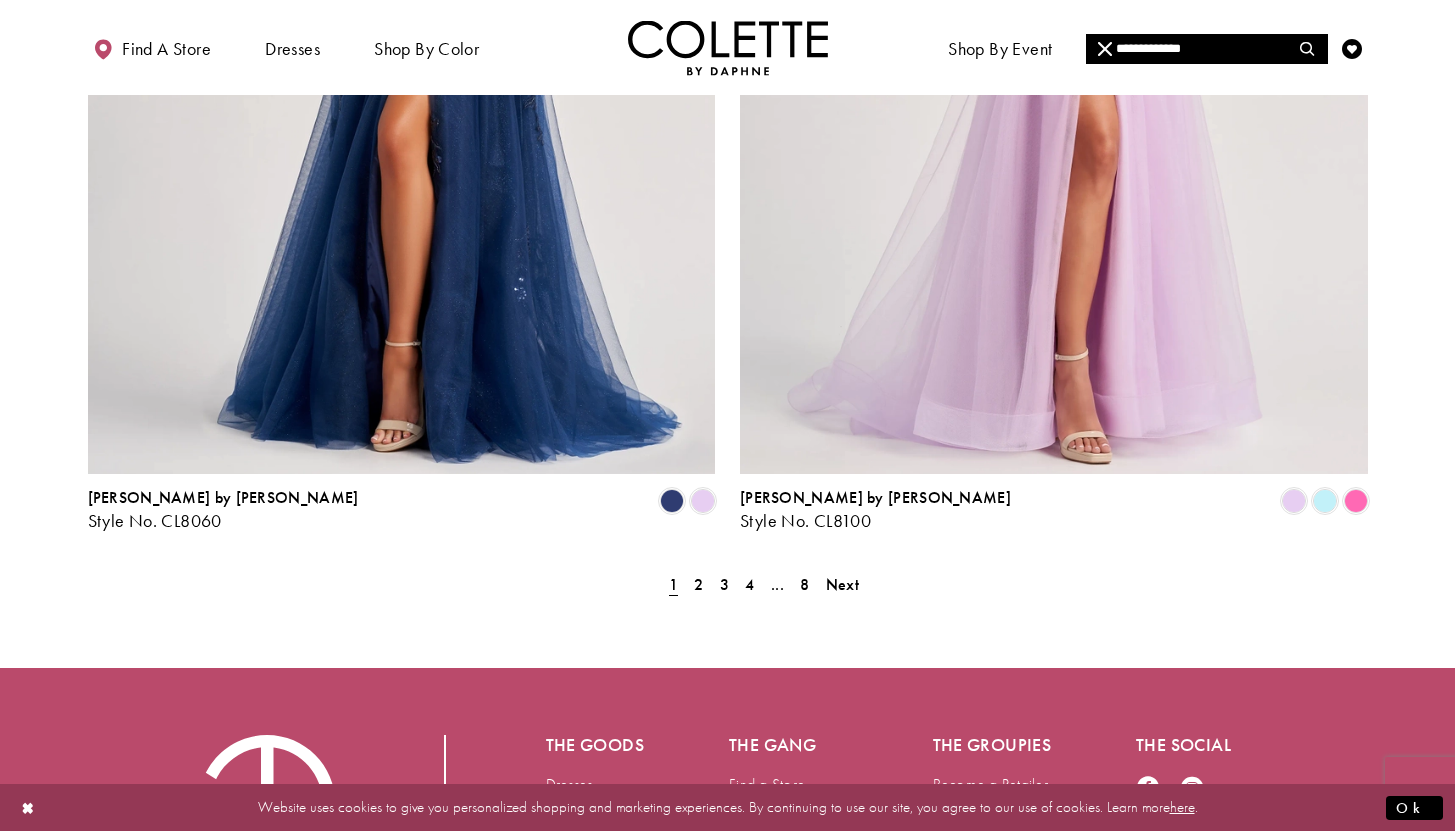 click on "**********" at bounding box center [1206, 49] 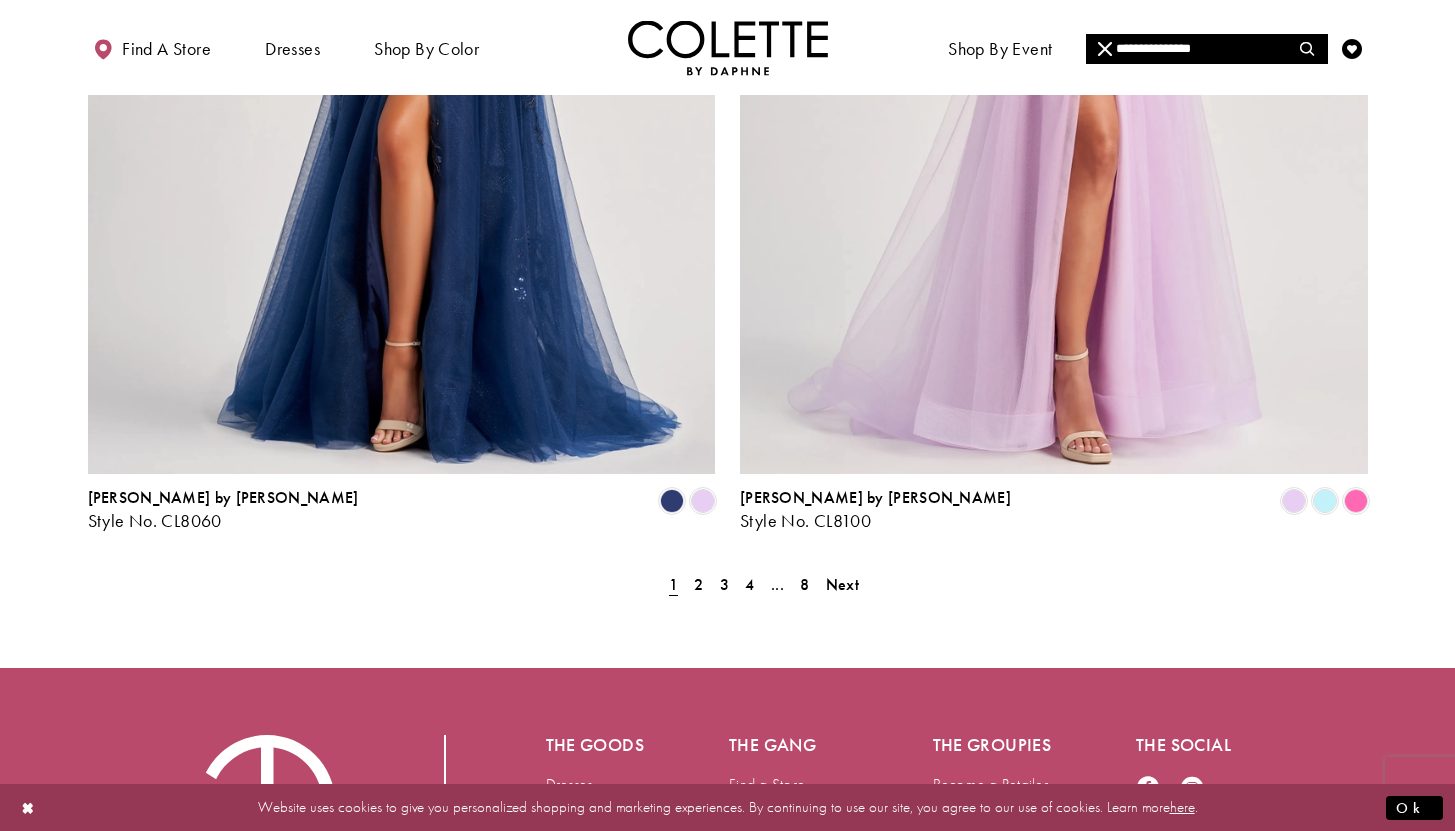 type on "**********" 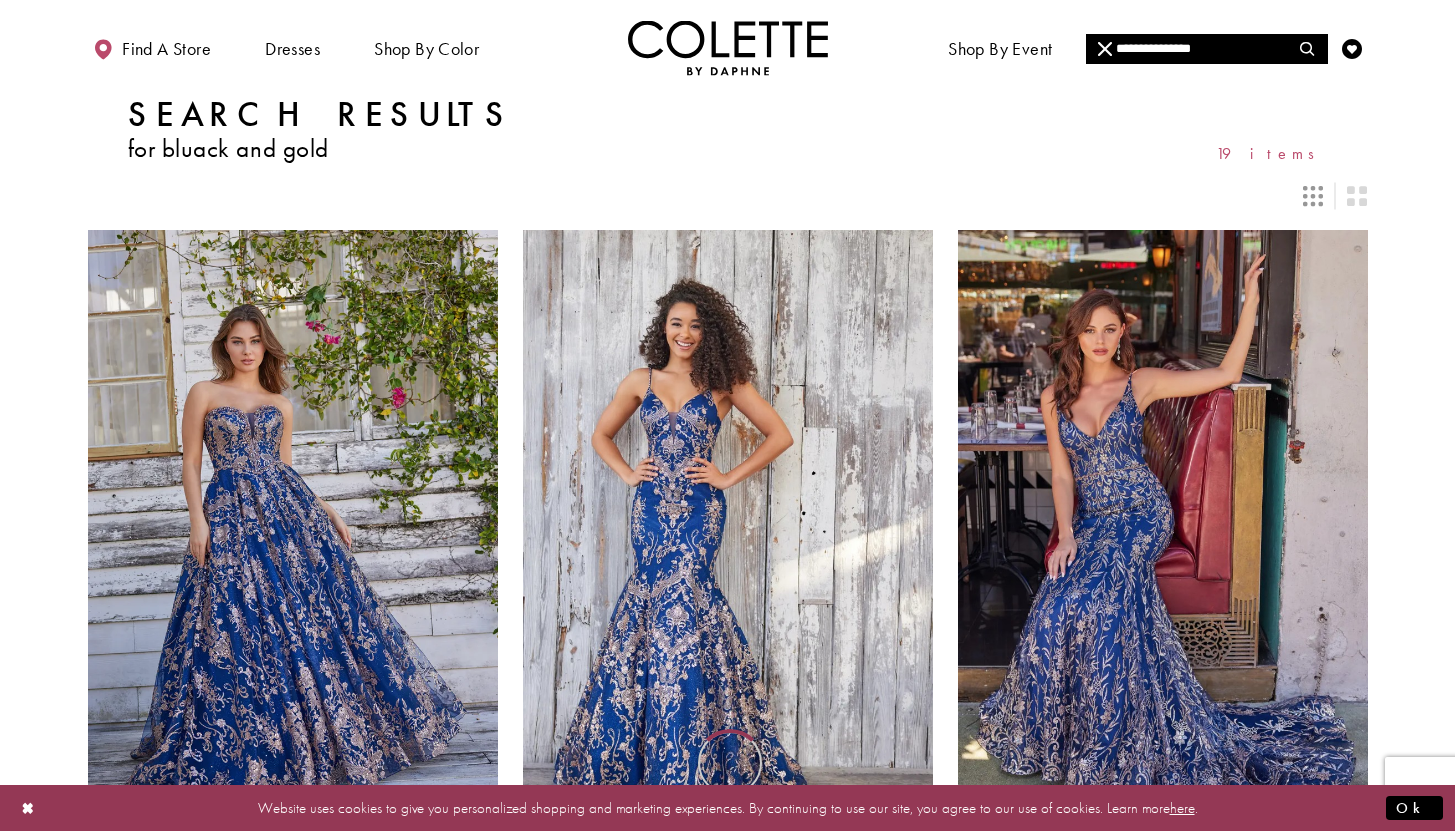 scroll, scrollTop: 0, scrollLeft: 0, axis: both 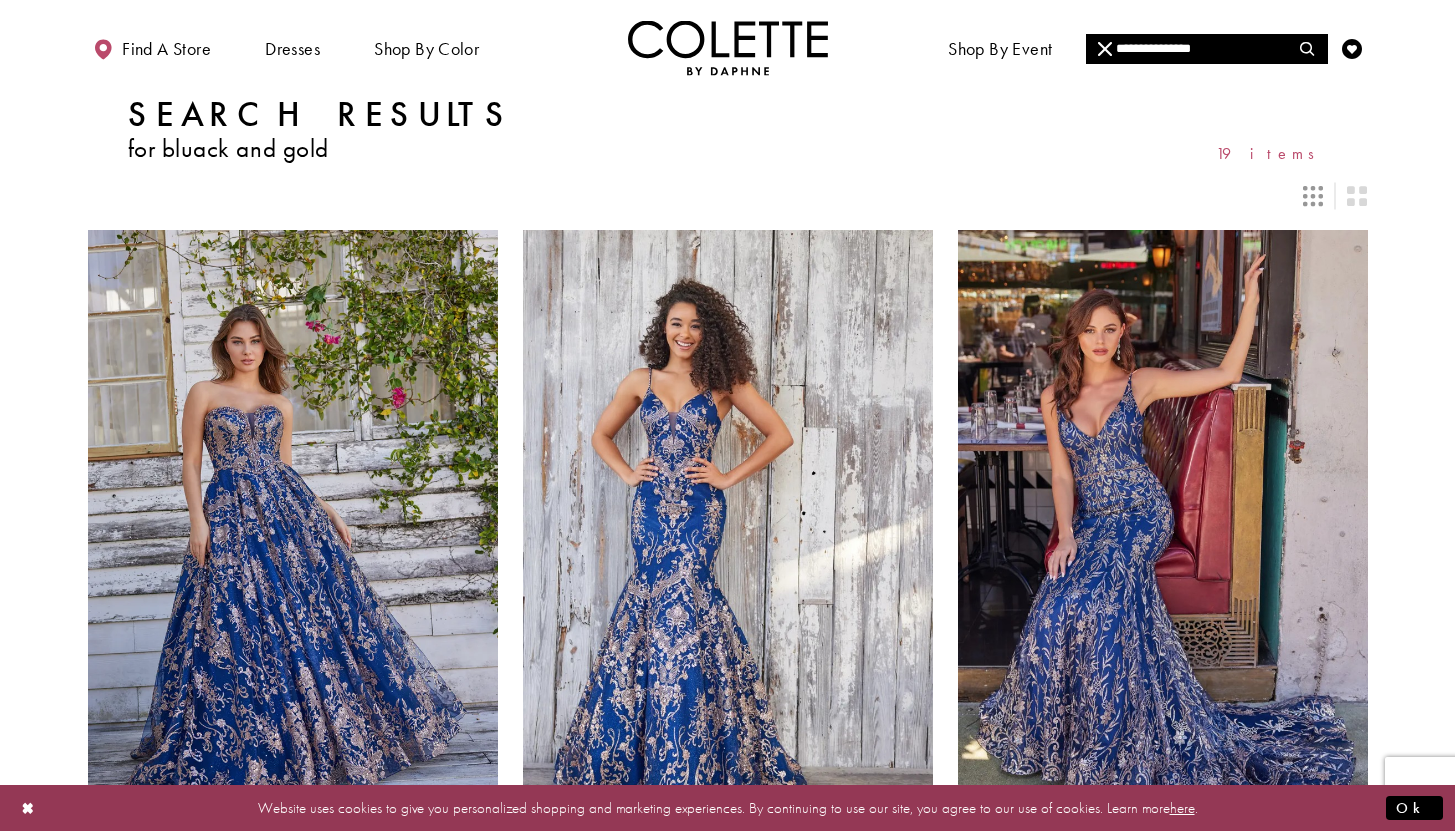 click on "**********" at bounding box center [1206, 49] 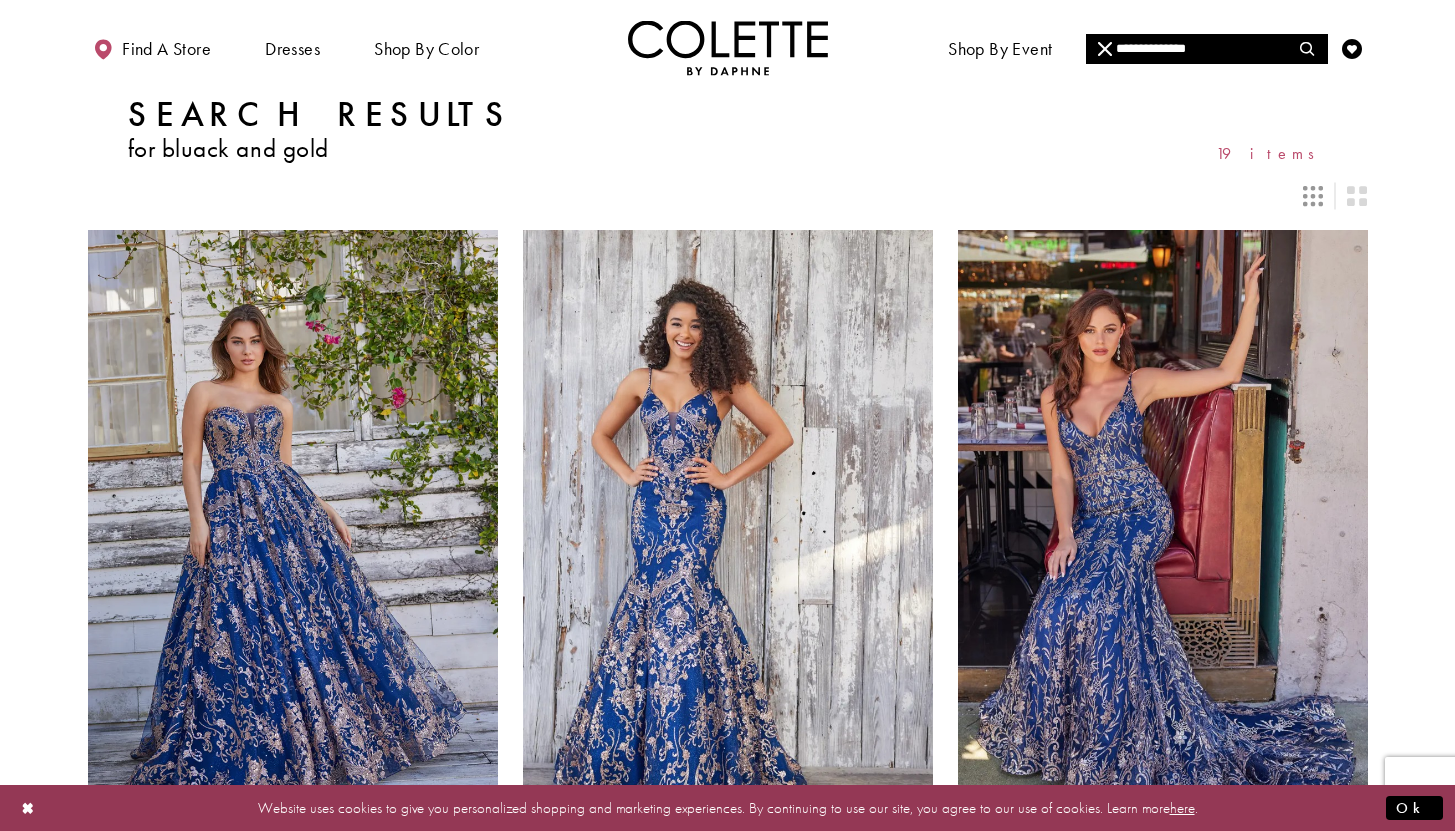 type on "**********" 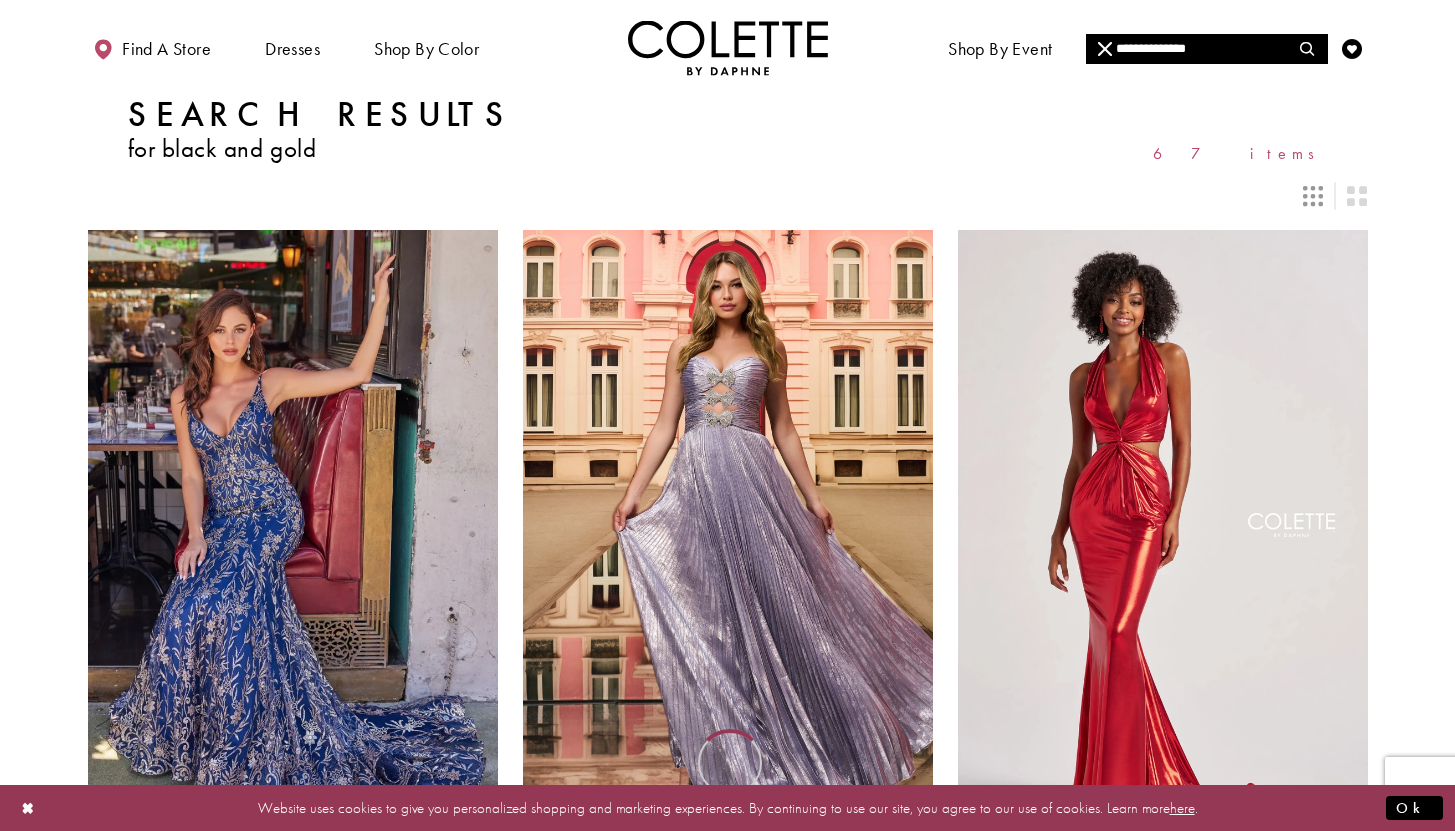 scroll, scrollTop: 0, scrollLeft: 0, axis: both 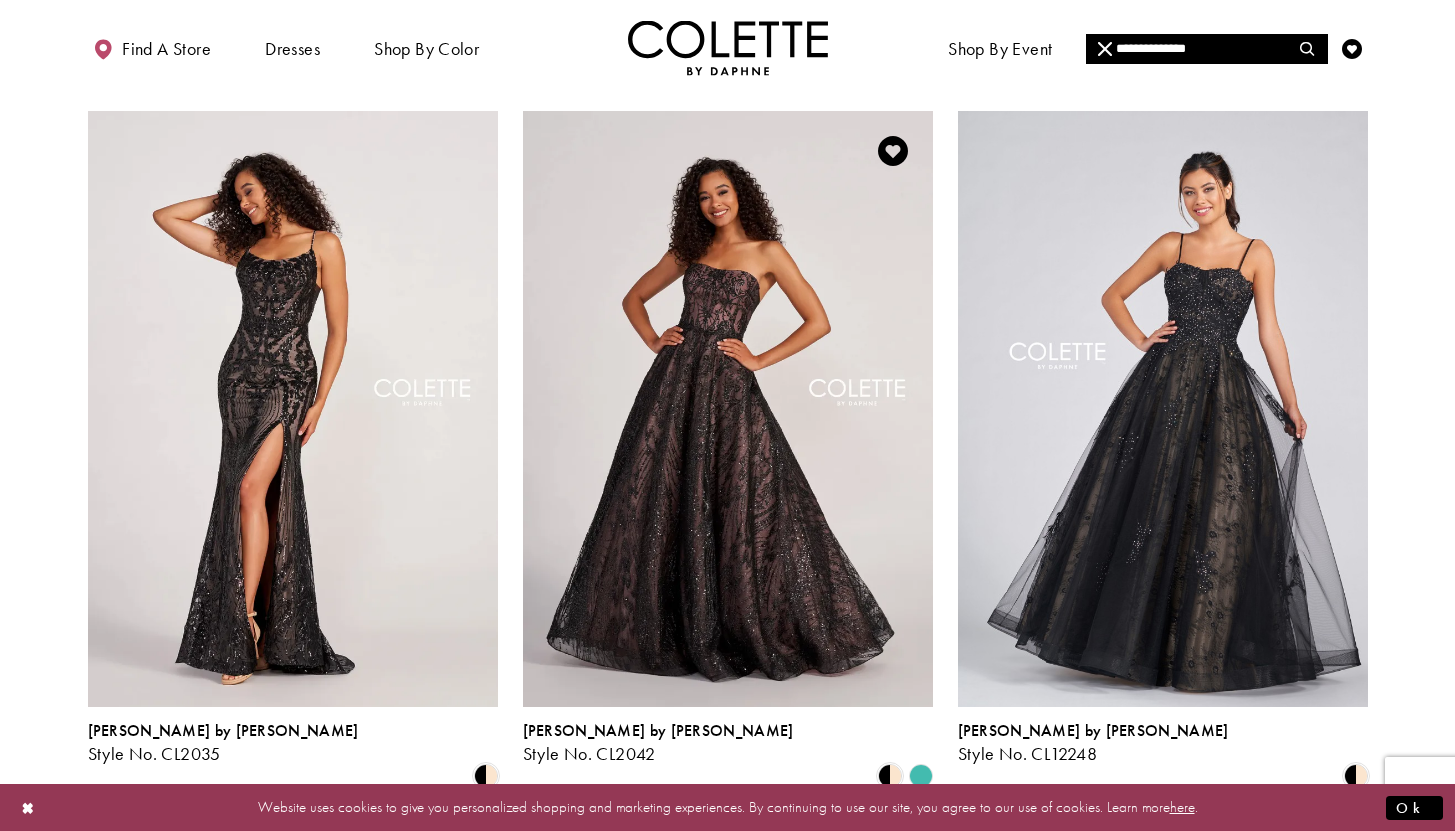 click 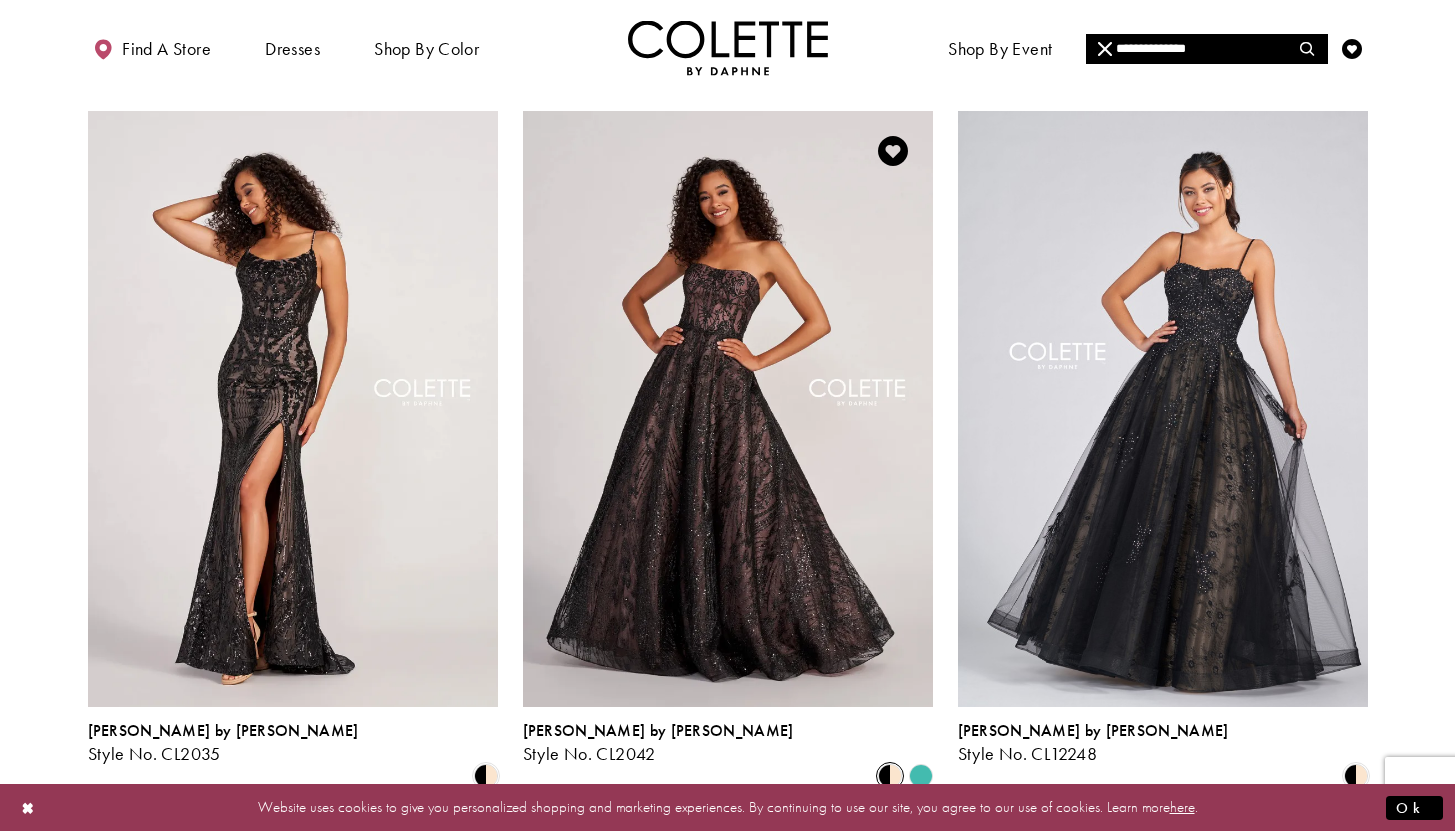 click at bounding box center (890, 776) 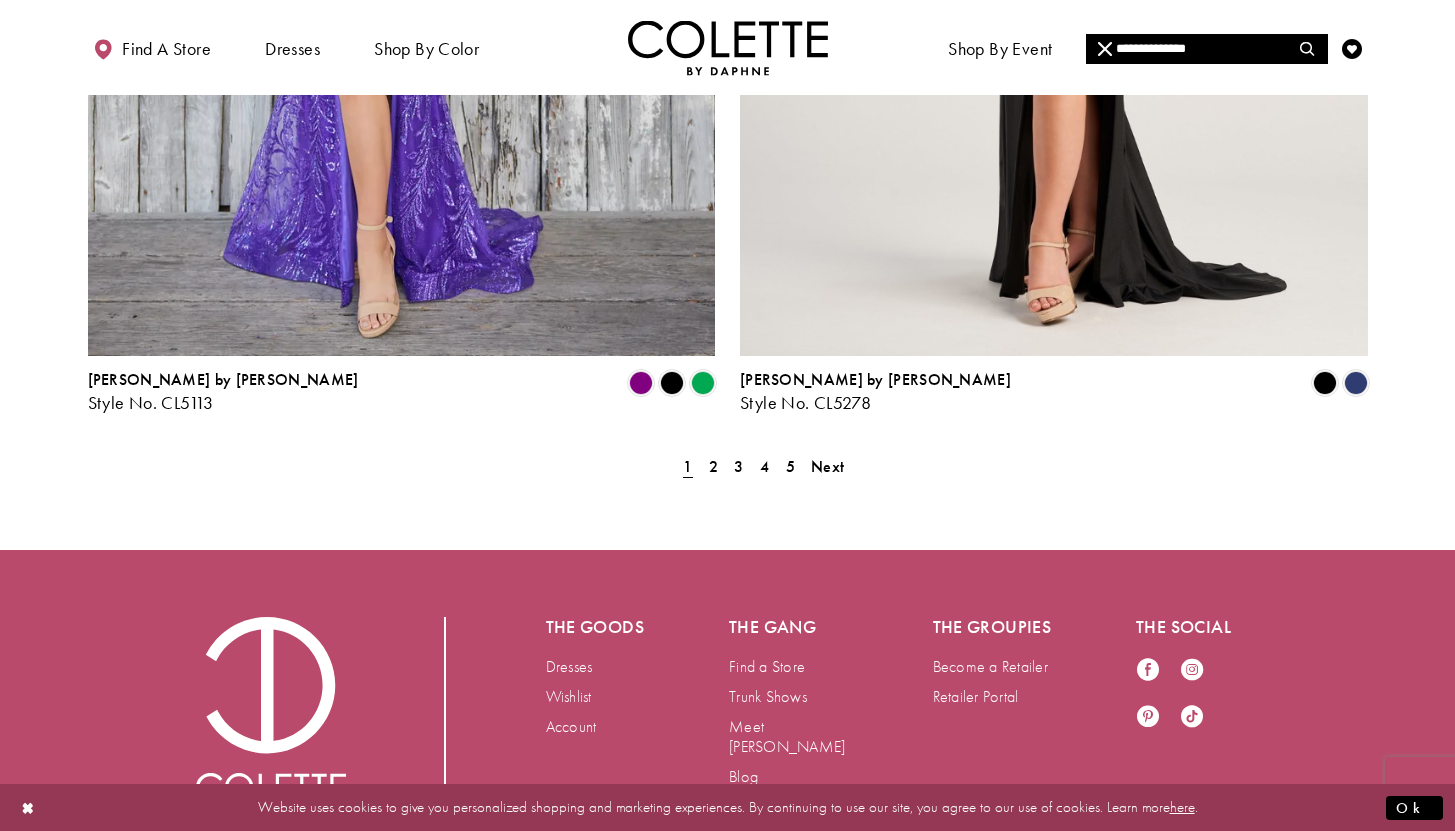 scroll, scrollTop: 3774, scrollLeft: 0, axis: vertical 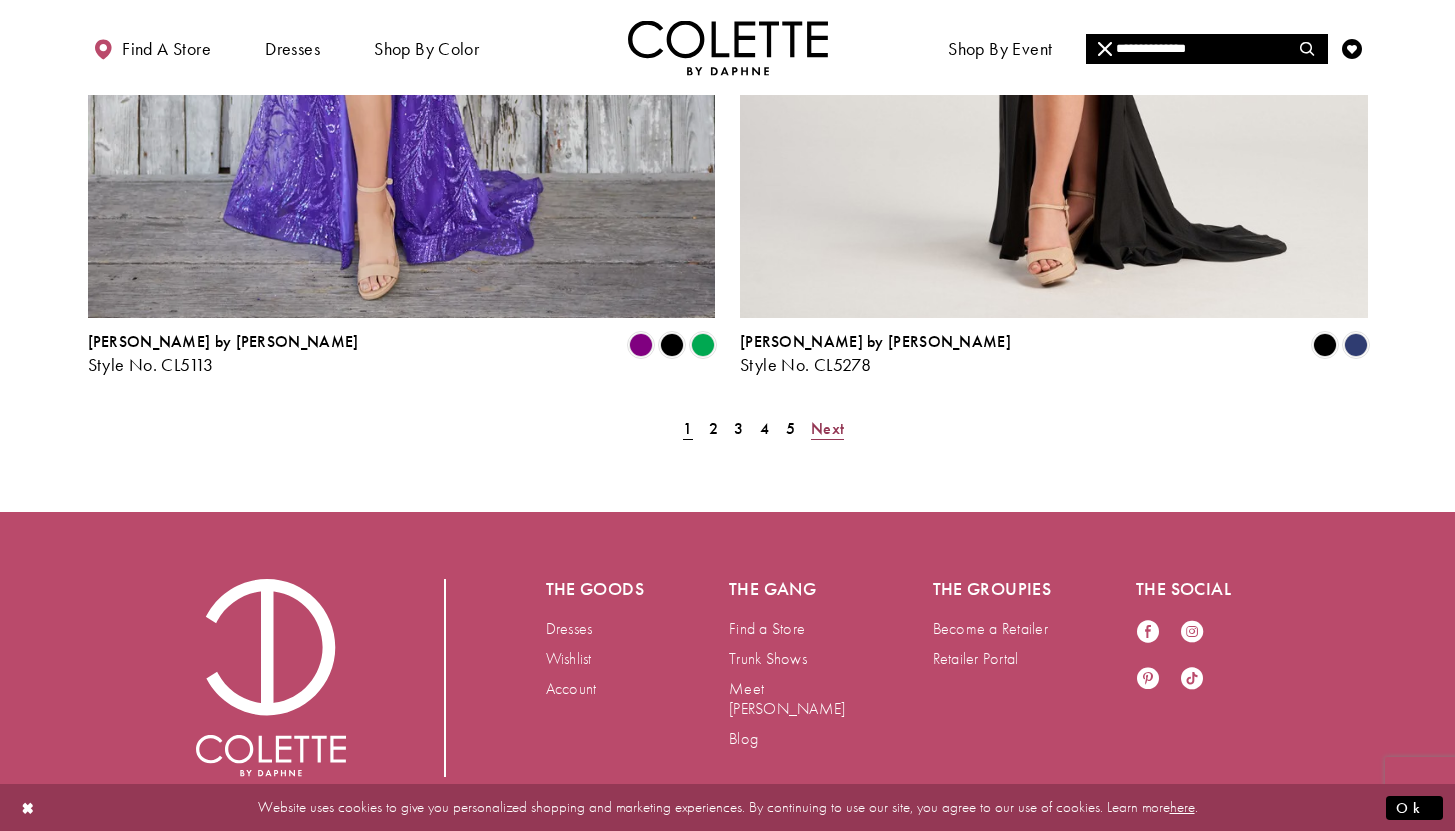 click on "Next" at bounding box center (827, 428) 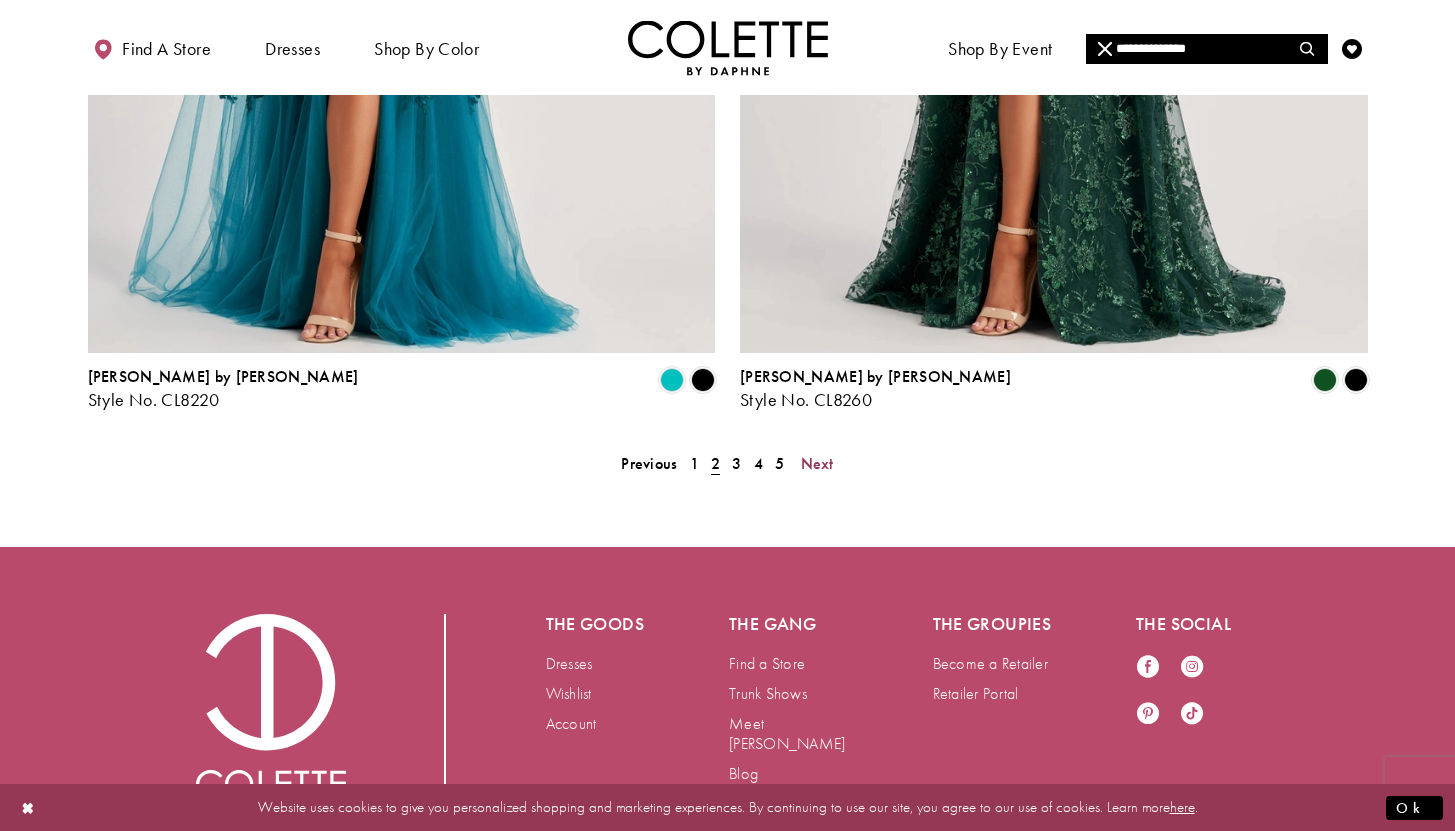 scroll, scrollTop: 3774, scrollLeft: 0, axis: vertical 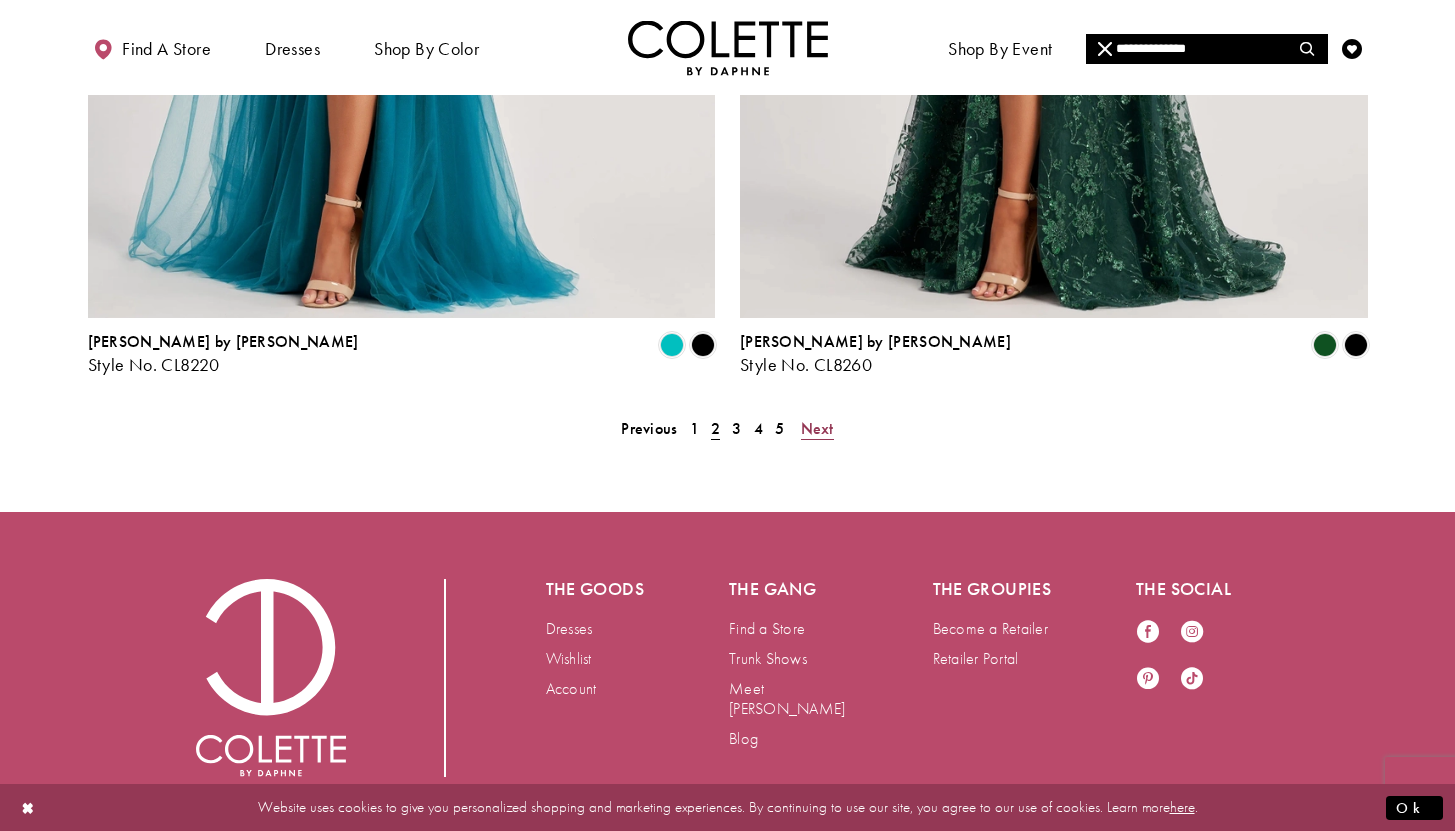 click on "Next" at bounding box center [817, 428] 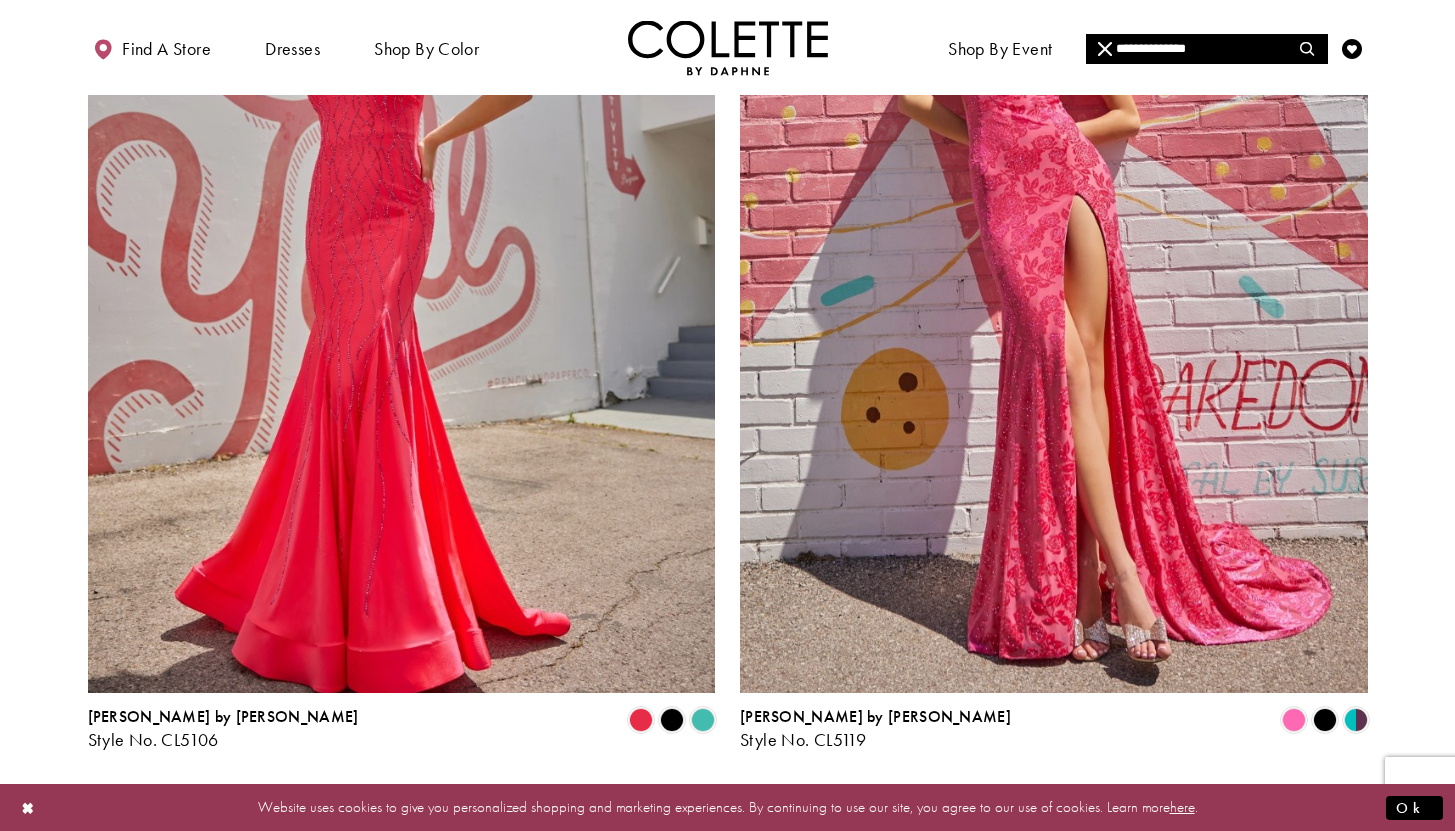 scroll, scrollTop: 3420, scrollLeft: 0, axis: vertical 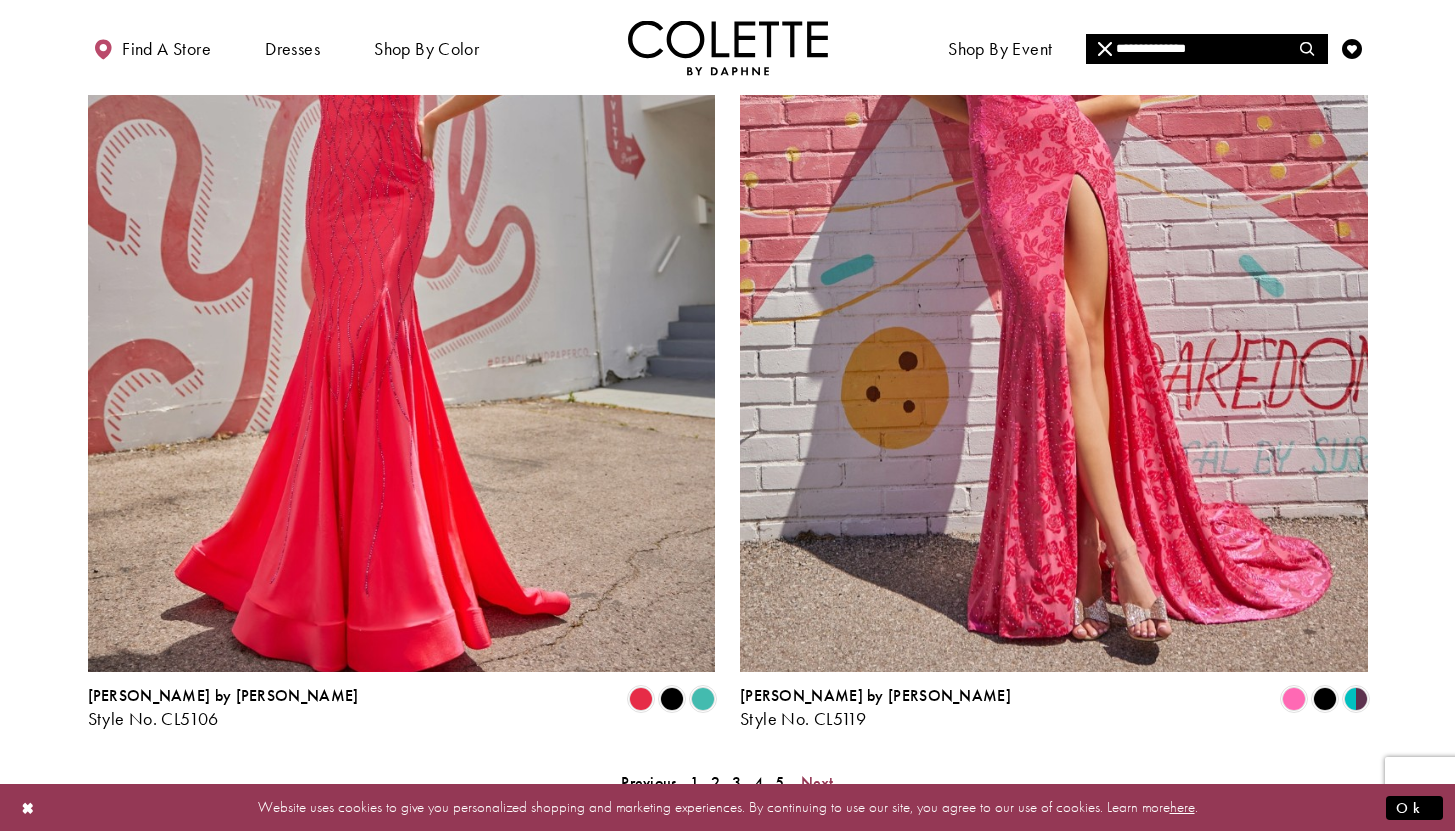 click on "Next" at bounding box center [817, 782] 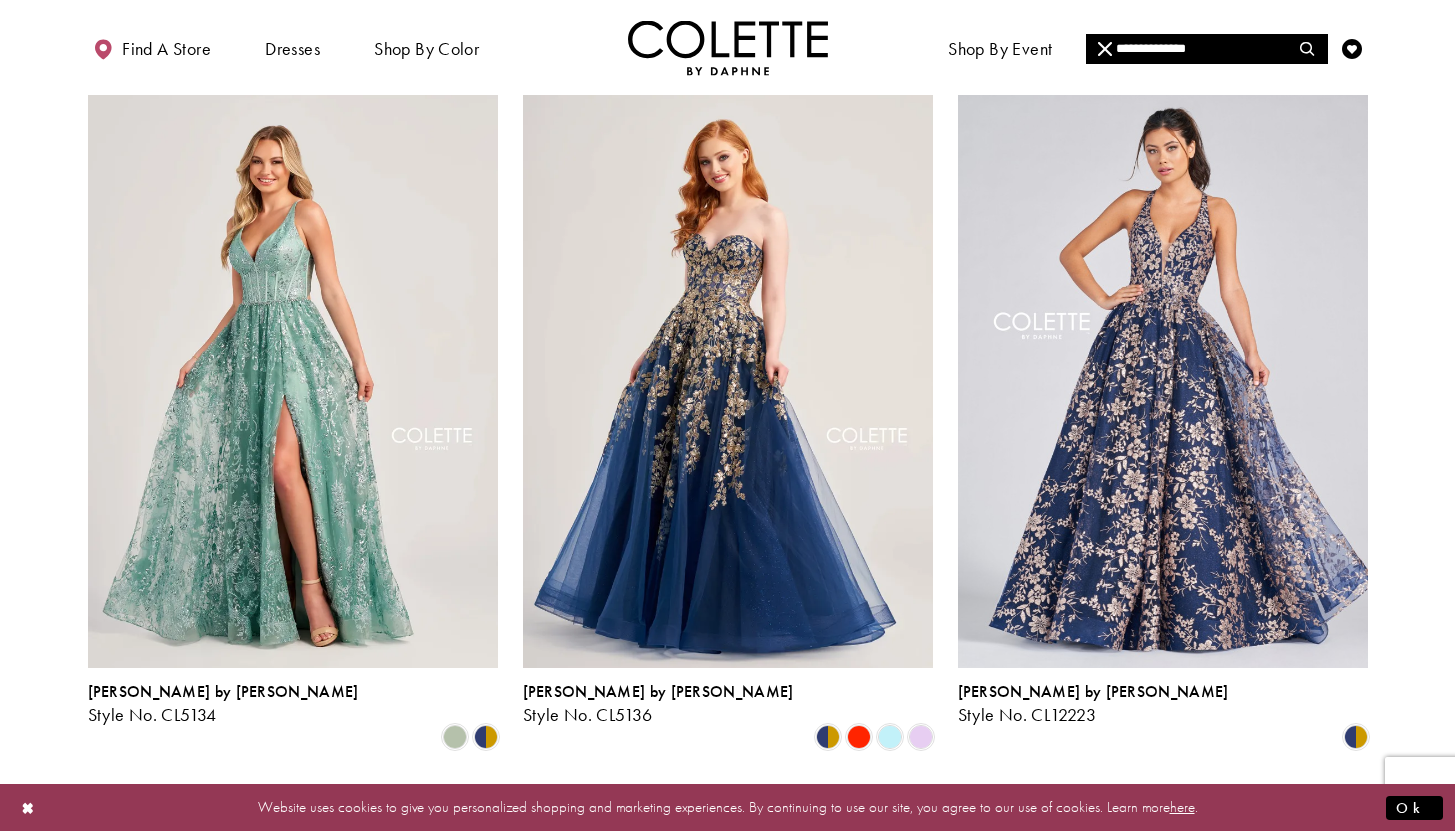 scroll, scrollTop: 1632, scrollLeft: 0, axis: vertical 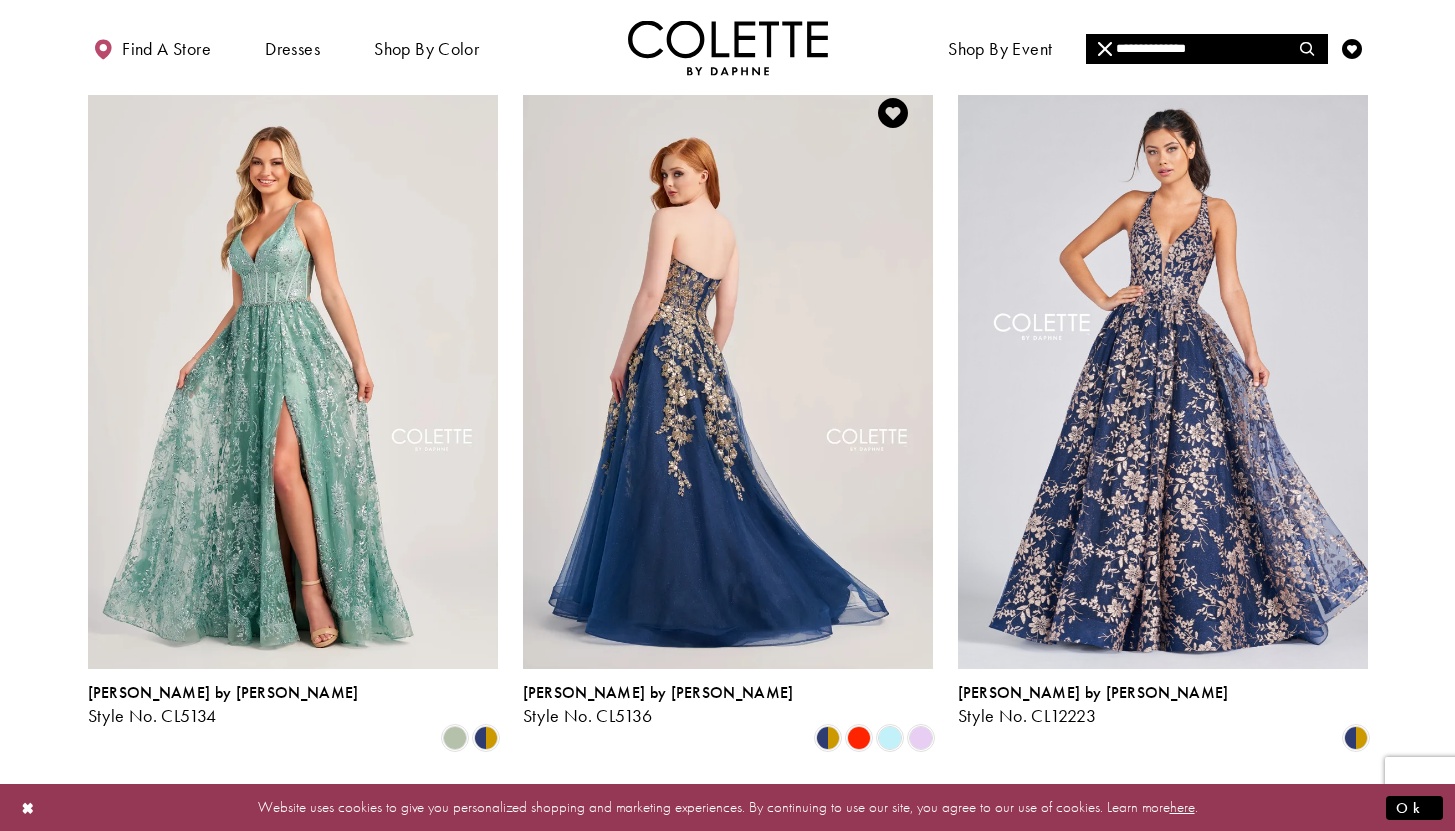 click at bounding box center (728, 371) 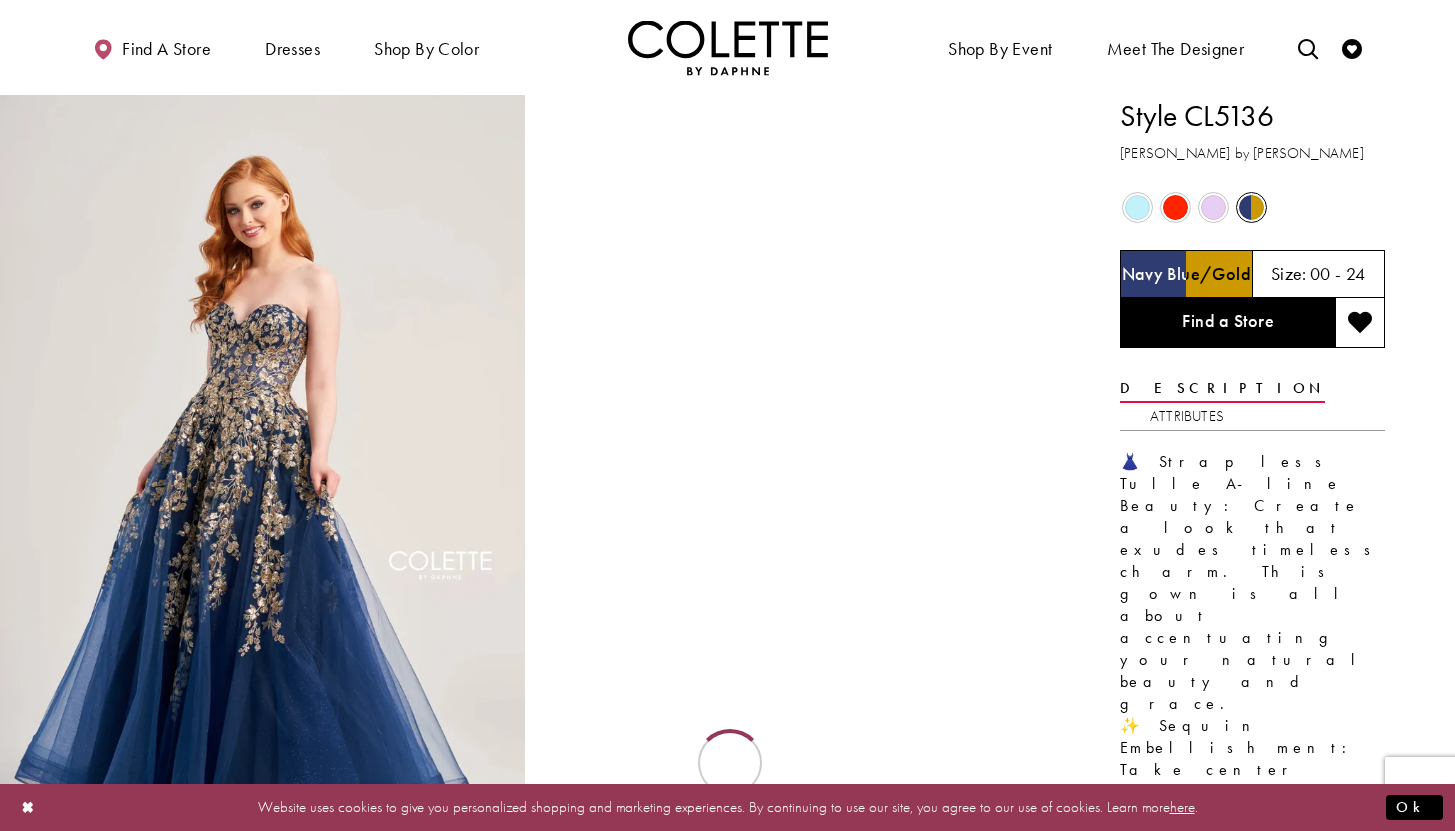 scroll, scrollTop: 0, scrollLeft: 0, axis: both 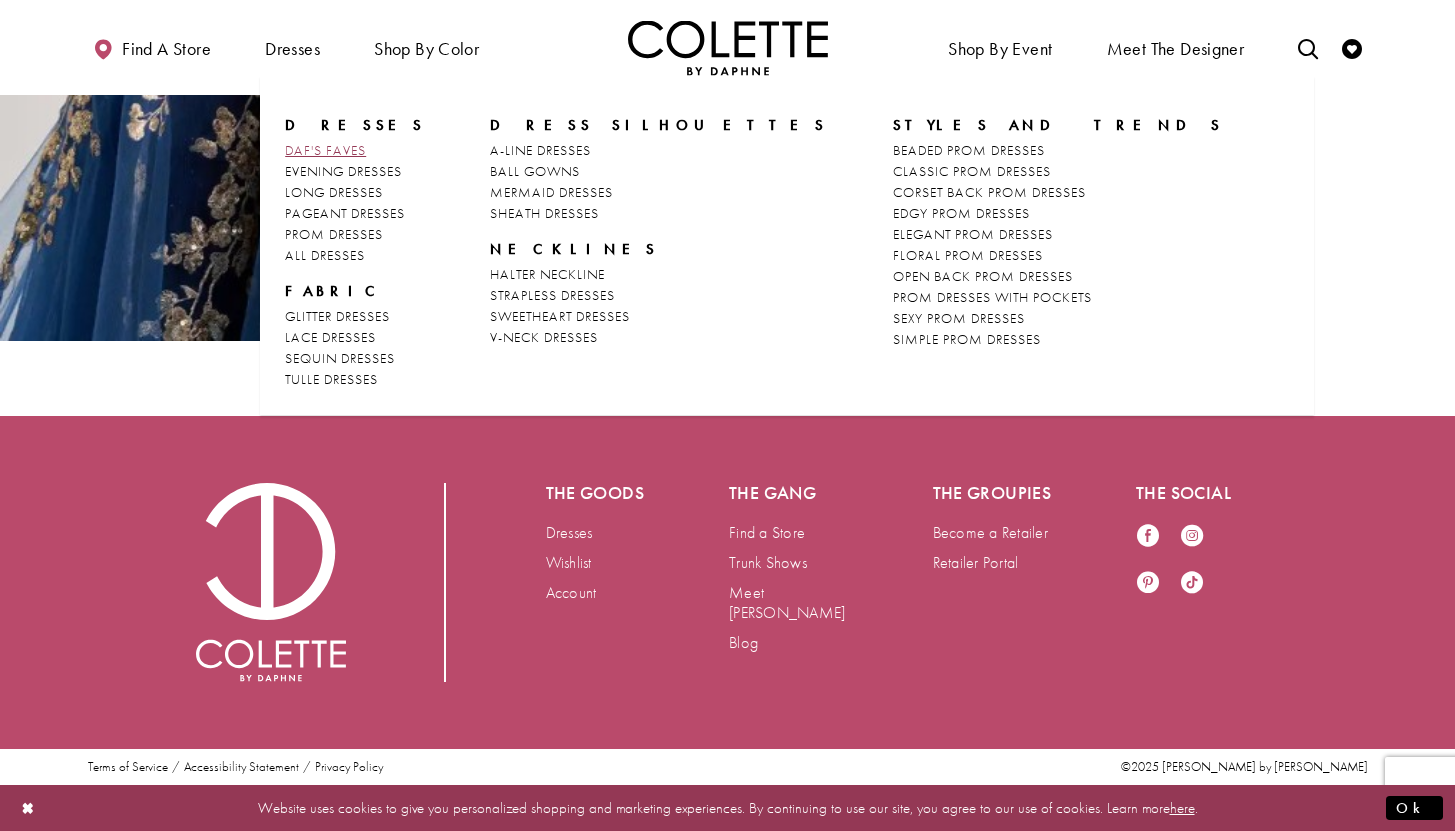 click on "DAF'S FAVES" at bounding box center (325, 150) 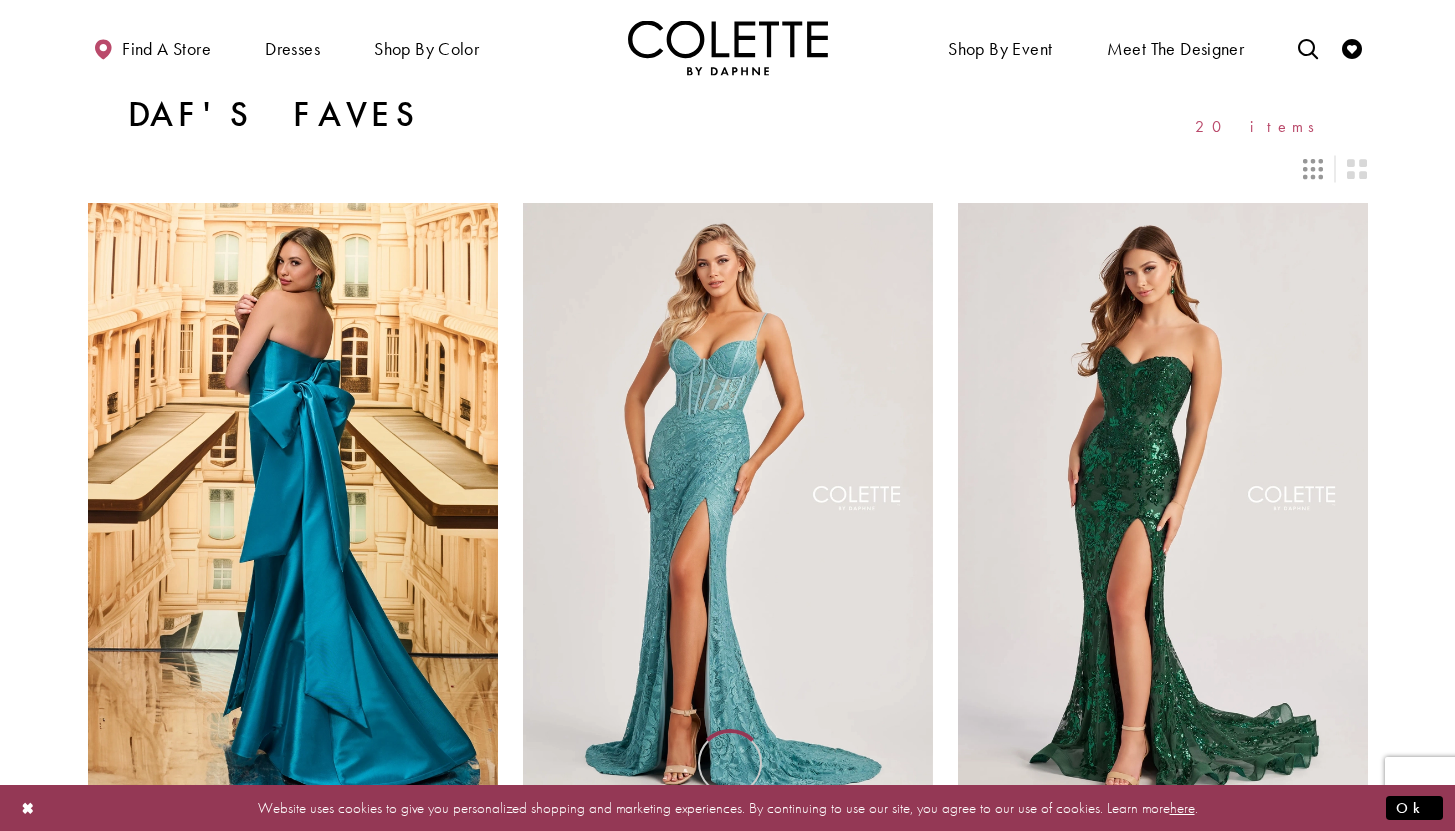 scroll, scrollTop: 0, scrollLeft: 0, axis: both 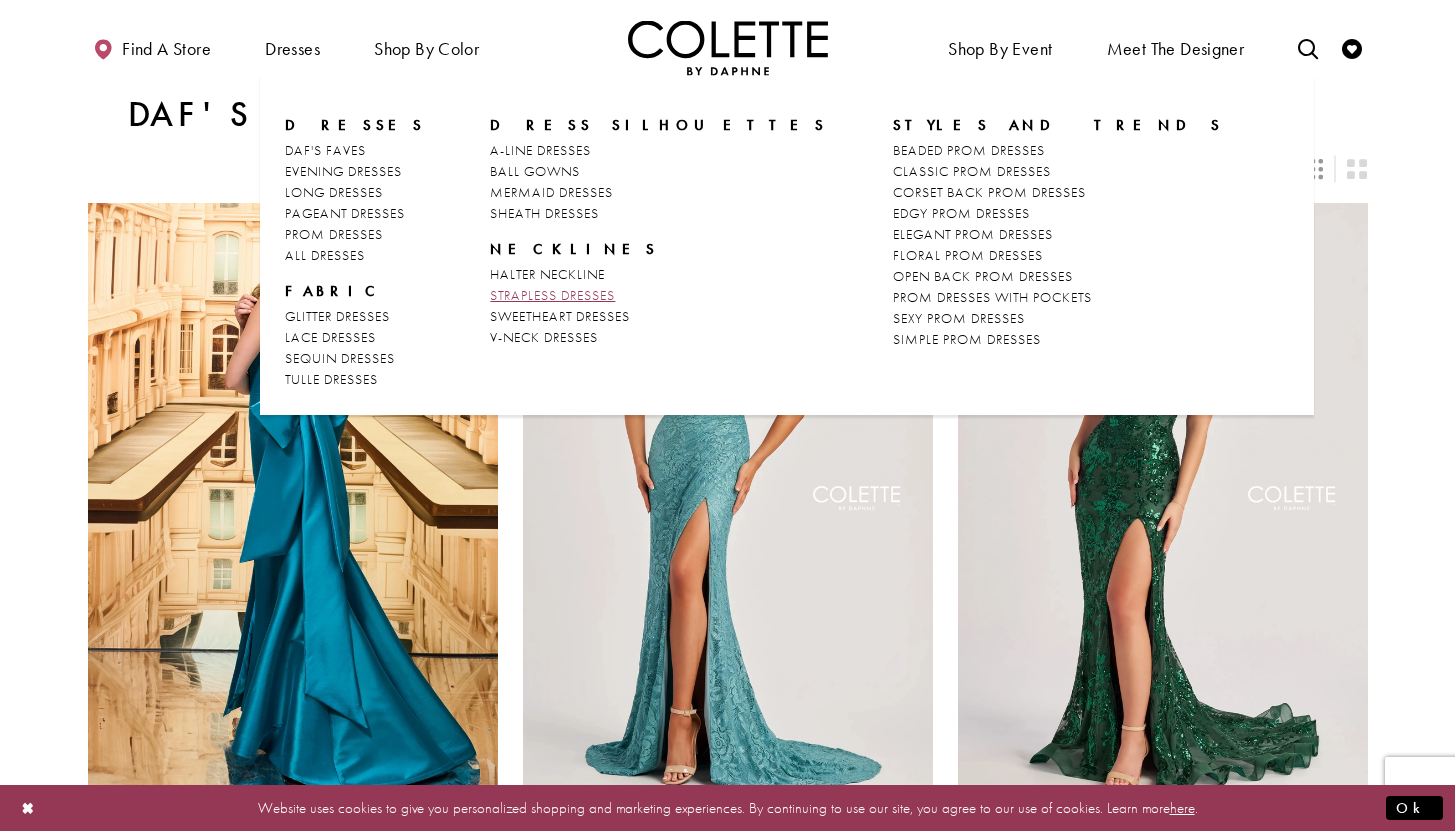 click on "STRAPLESS DRESSES" at bounding box center [552, 295] 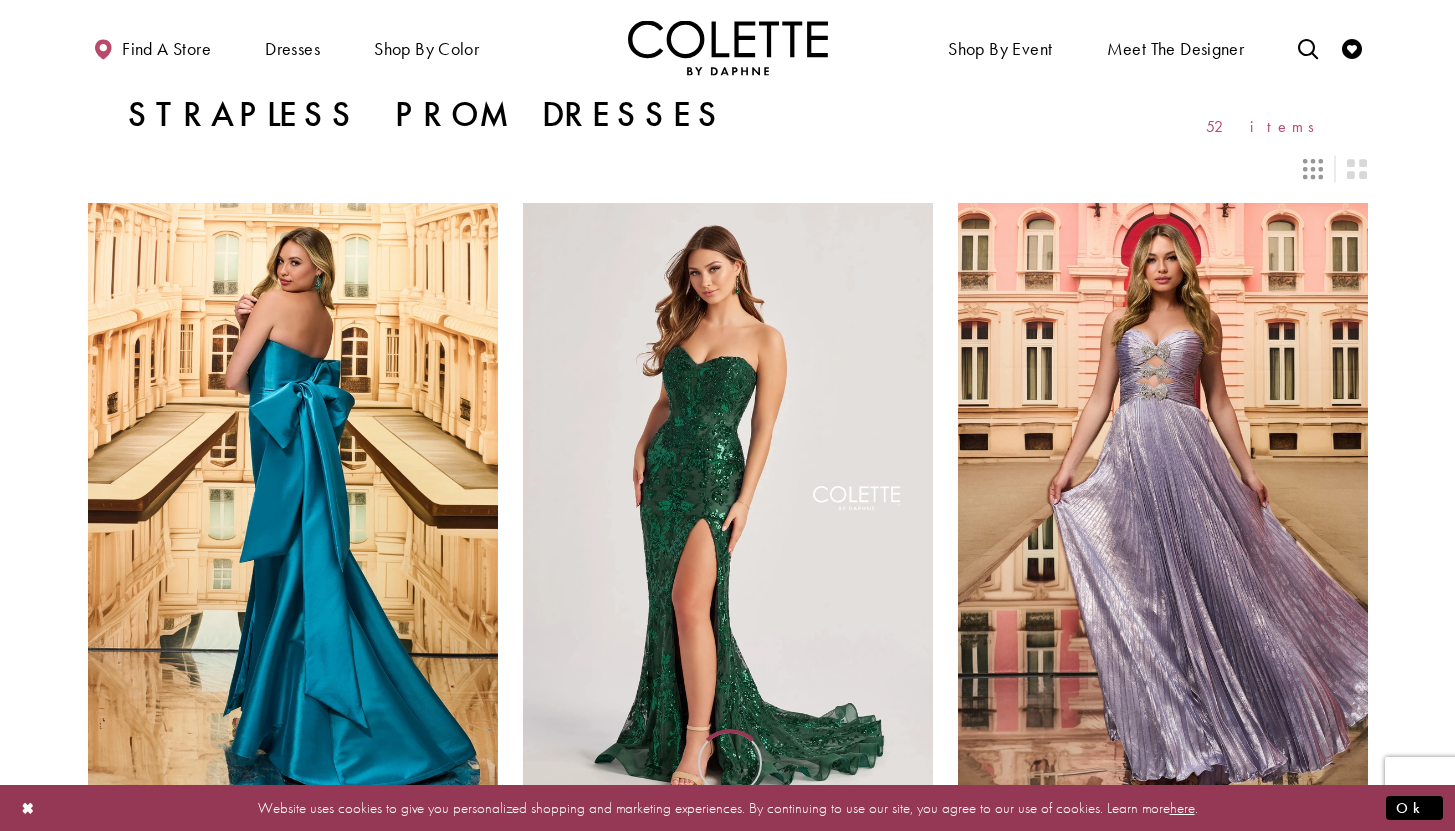 scroll, scrollTop: 0, scrollLeft: 0, axis: both 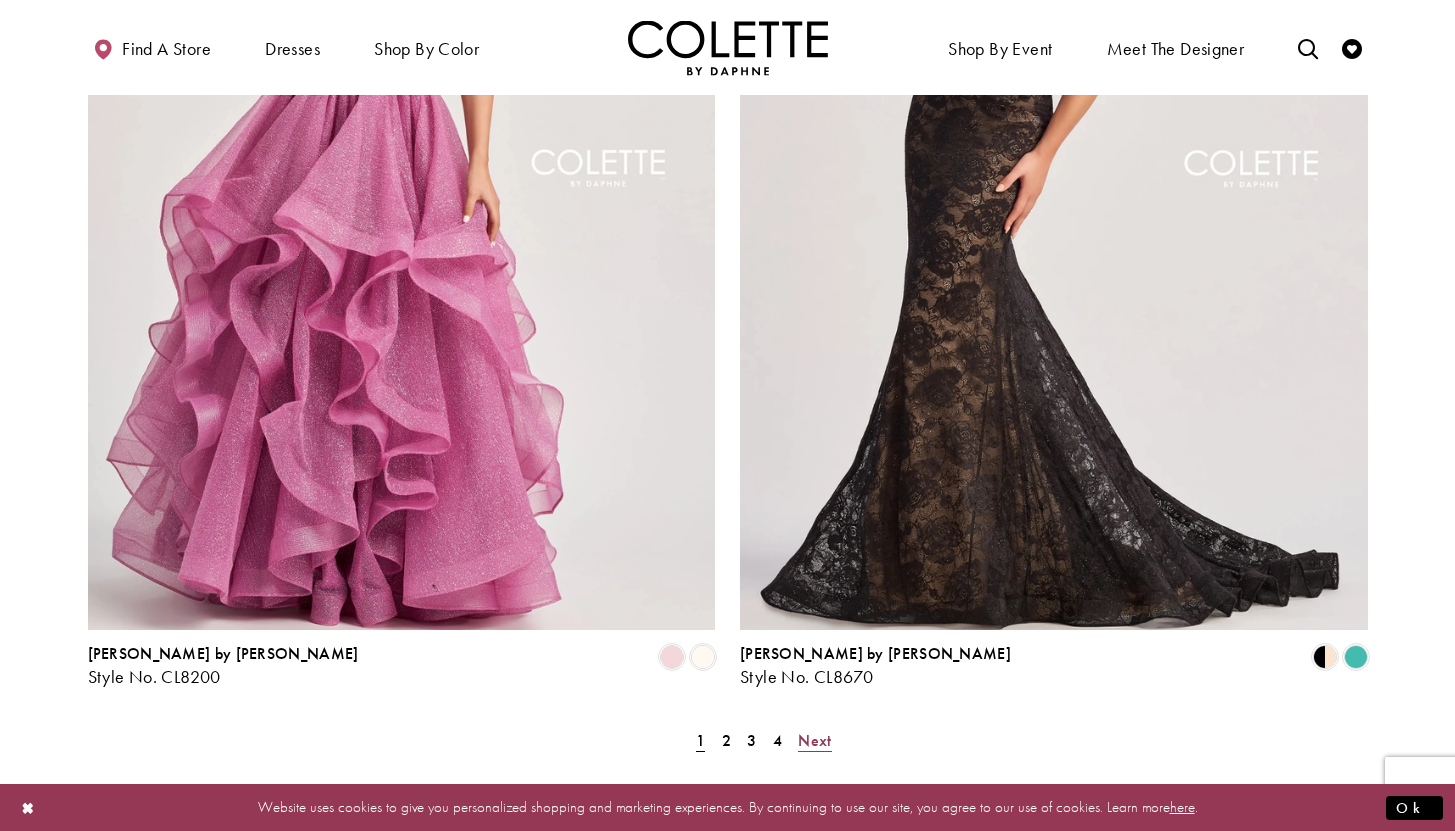 click on "Next" at bounding box center [814, 740] 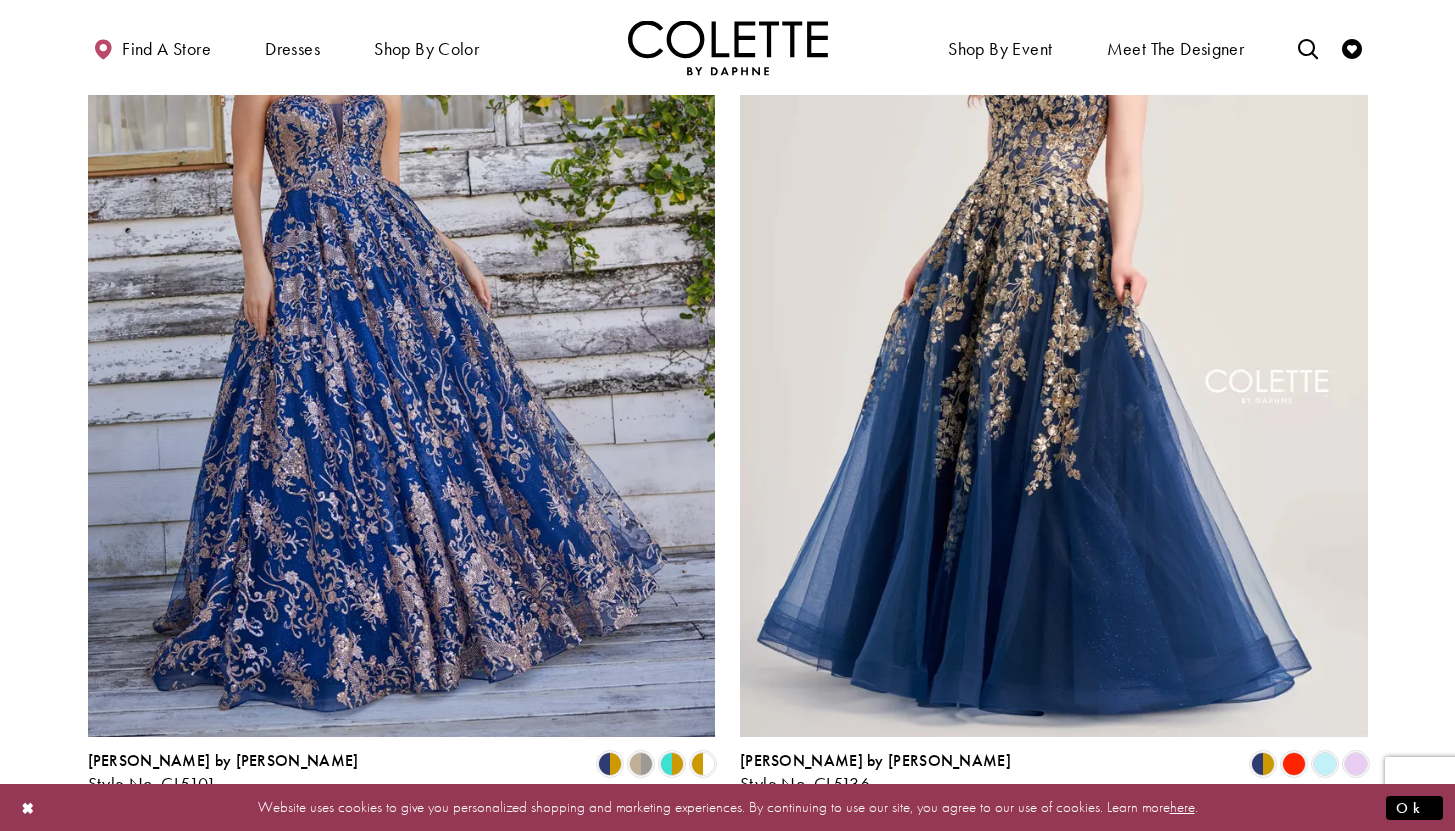 scroll, scrollTop: 3329, scrollLeft: 0, axis: vertical 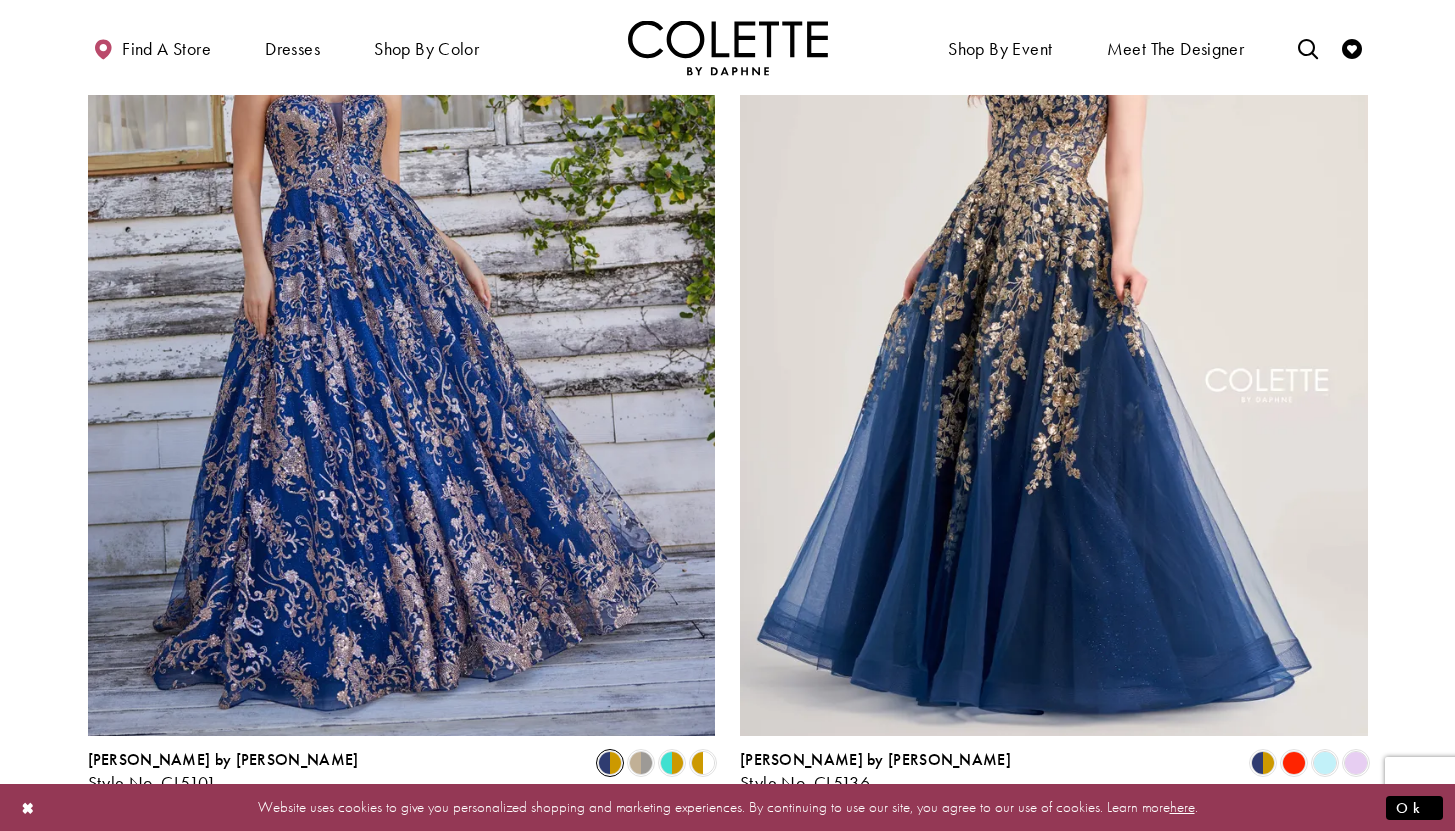 click at bounding box center [610, 763] 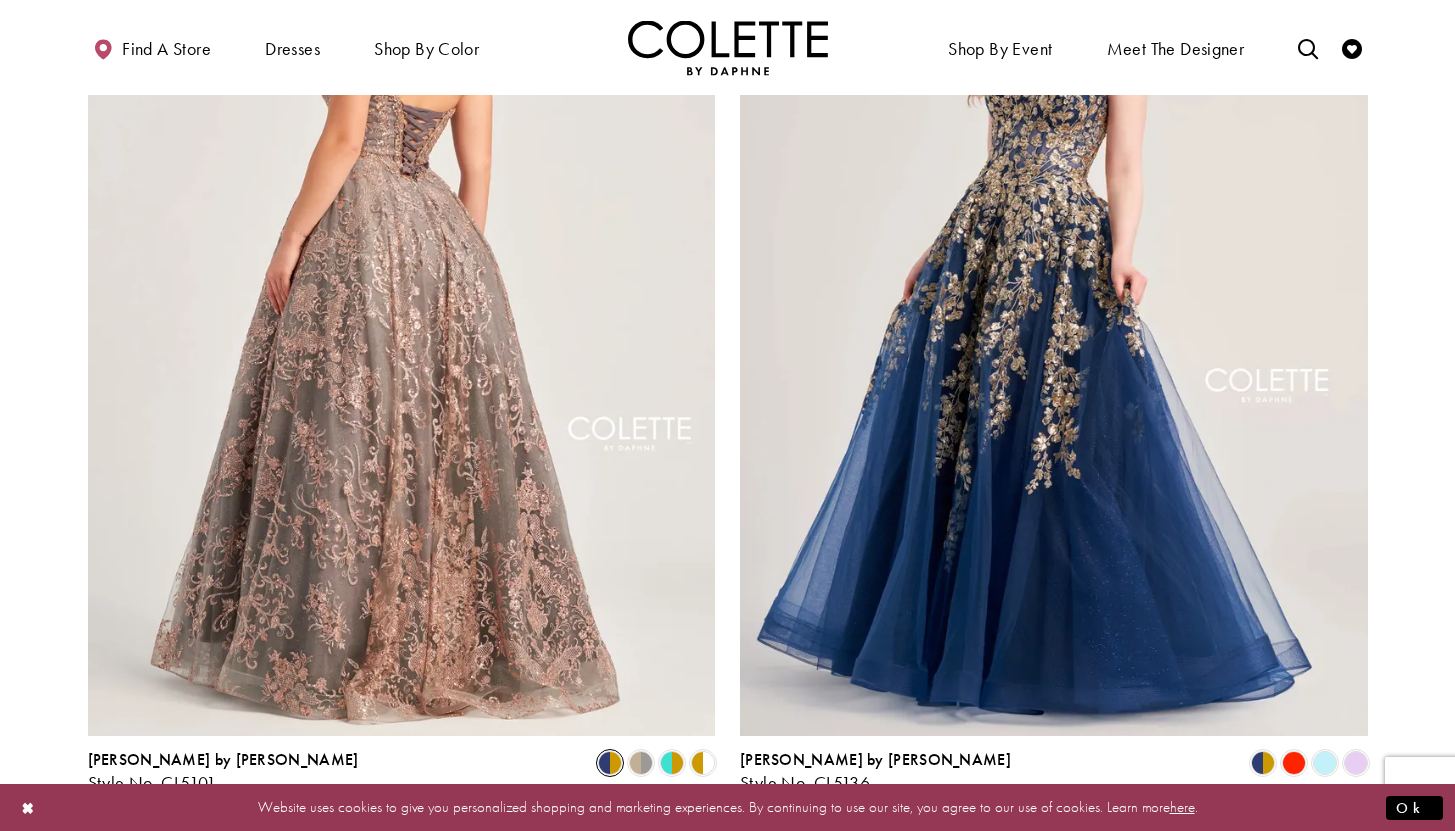 click at bounding box center [402, 279] 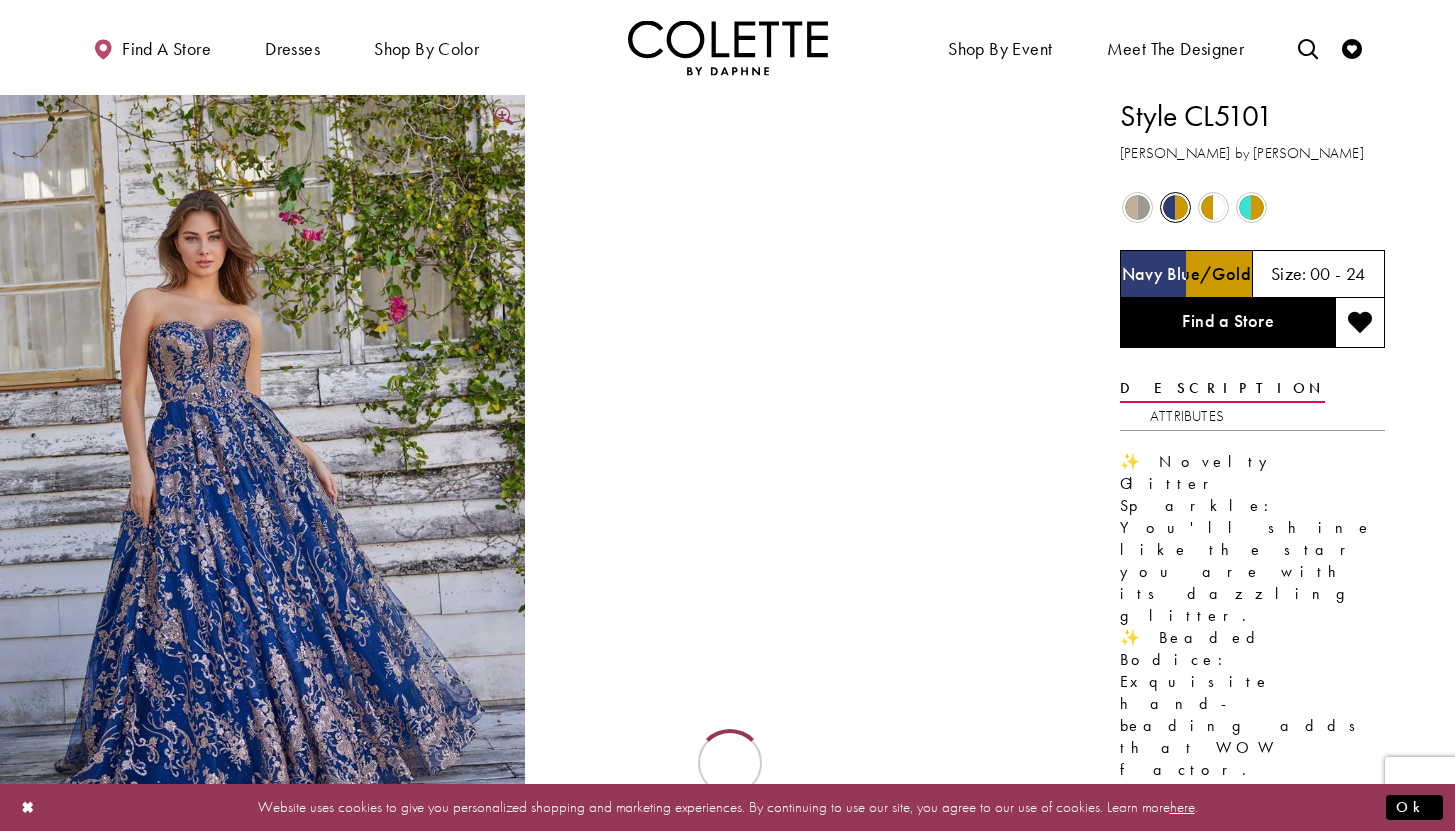 scroll, scrollTop: 0, scrollLeft: 0, axis: both 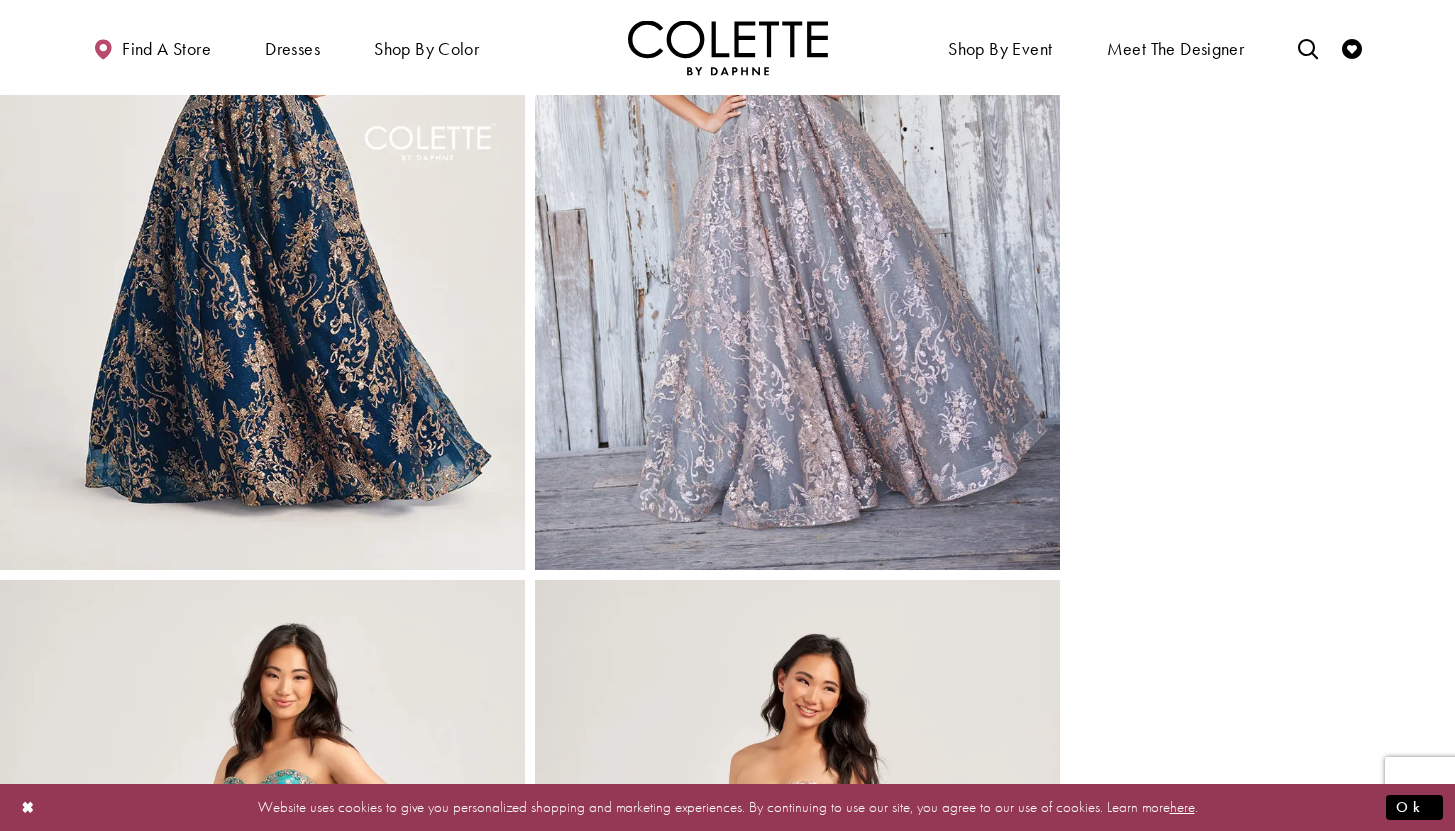 click at bounding box center (262, 177) 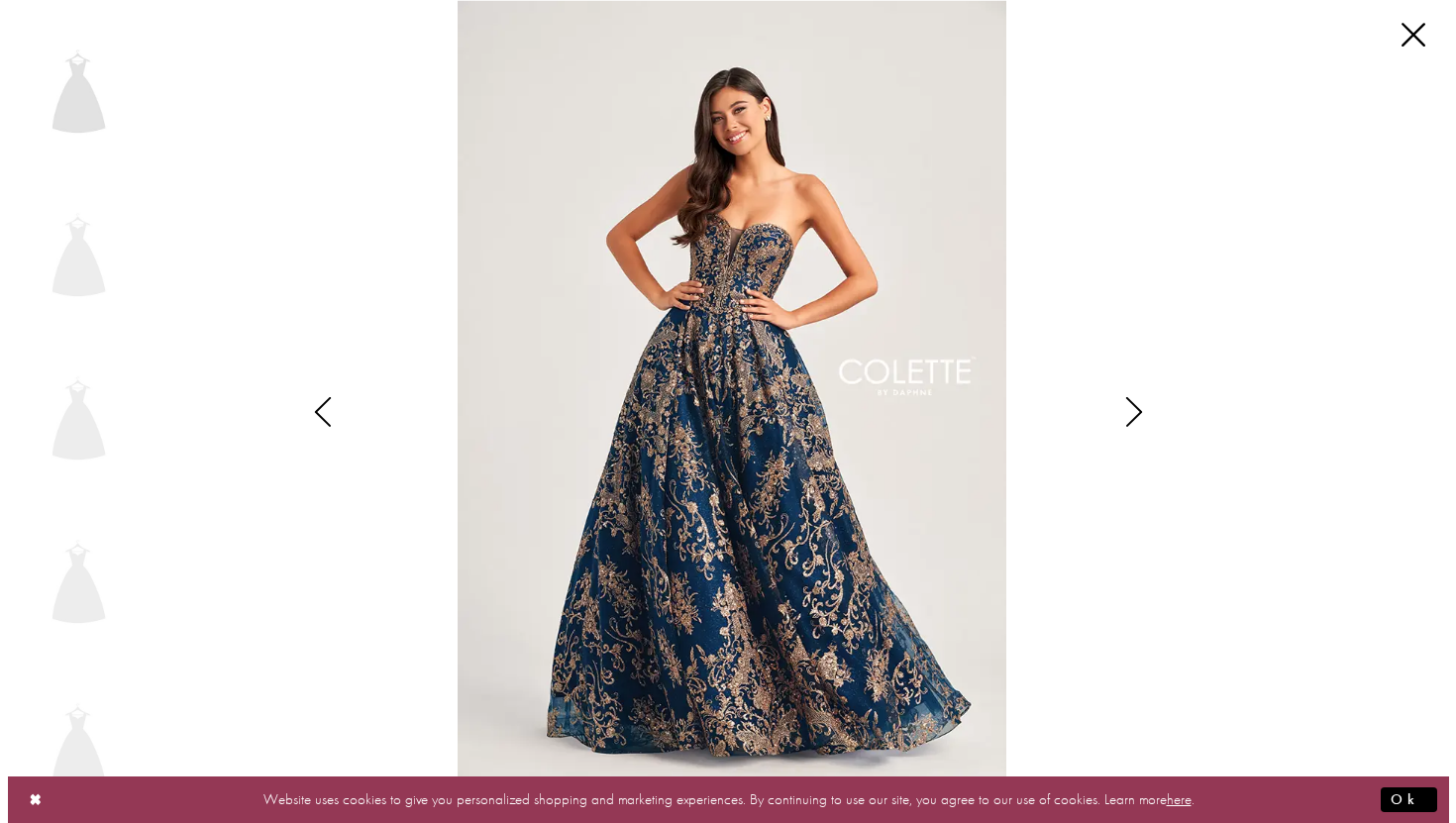 scroll, scrollTop: 2714, scrollLeft: 0, axis: vertical 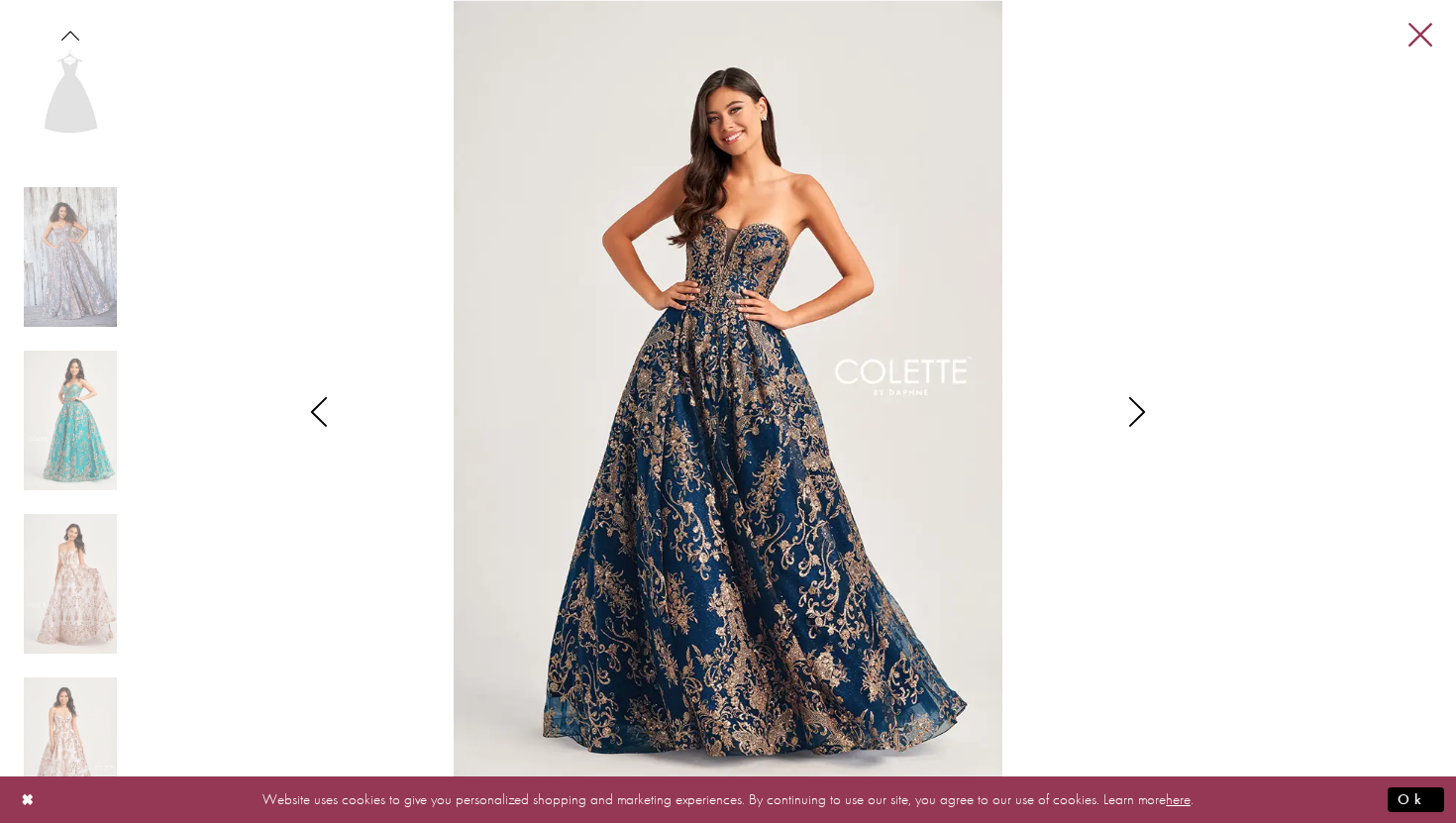 click on "Close" at bounding box center [1420, 36] 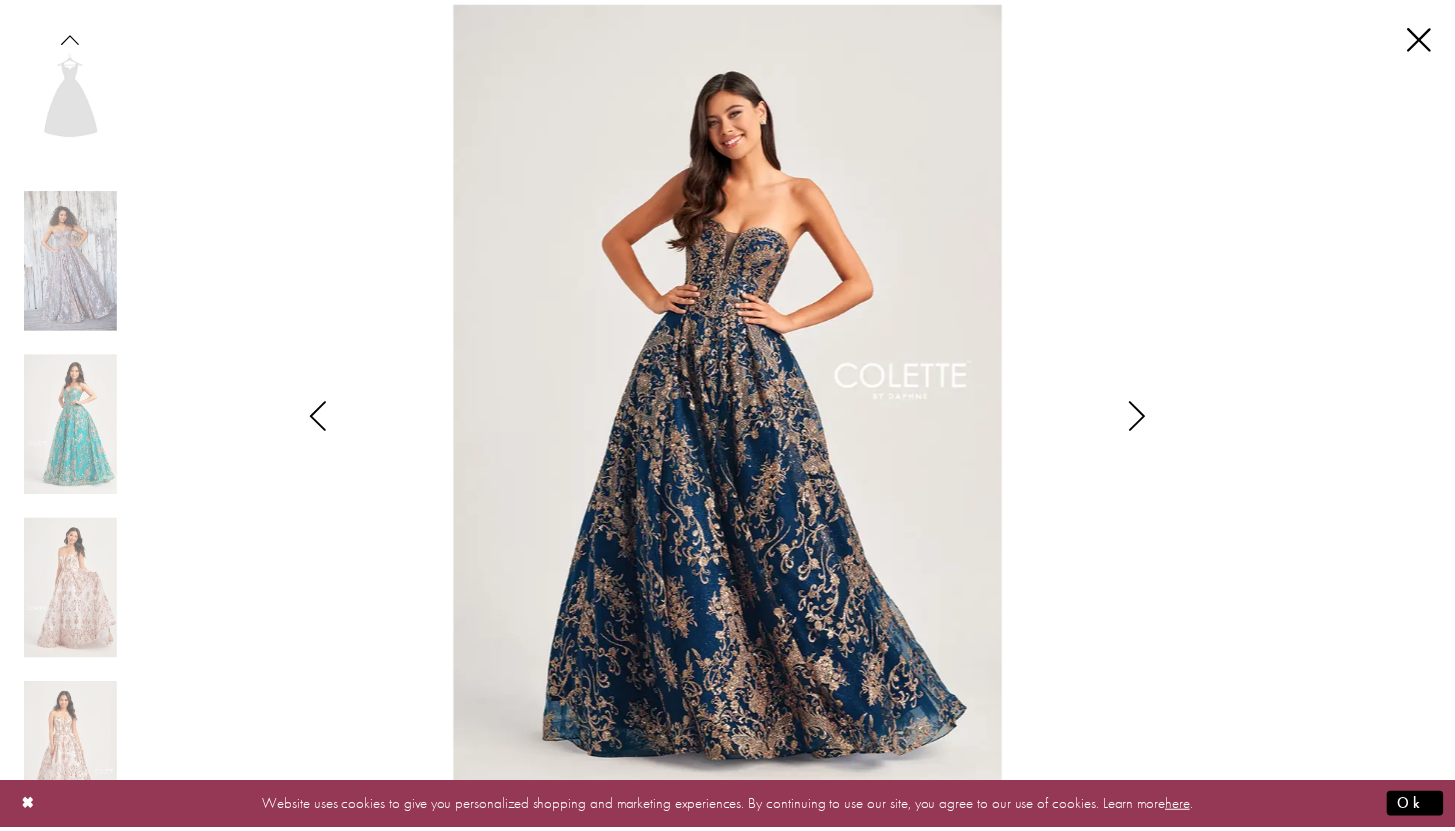 scroll, scrollTop: 2705, scrollLeft: 0, axis: vertical 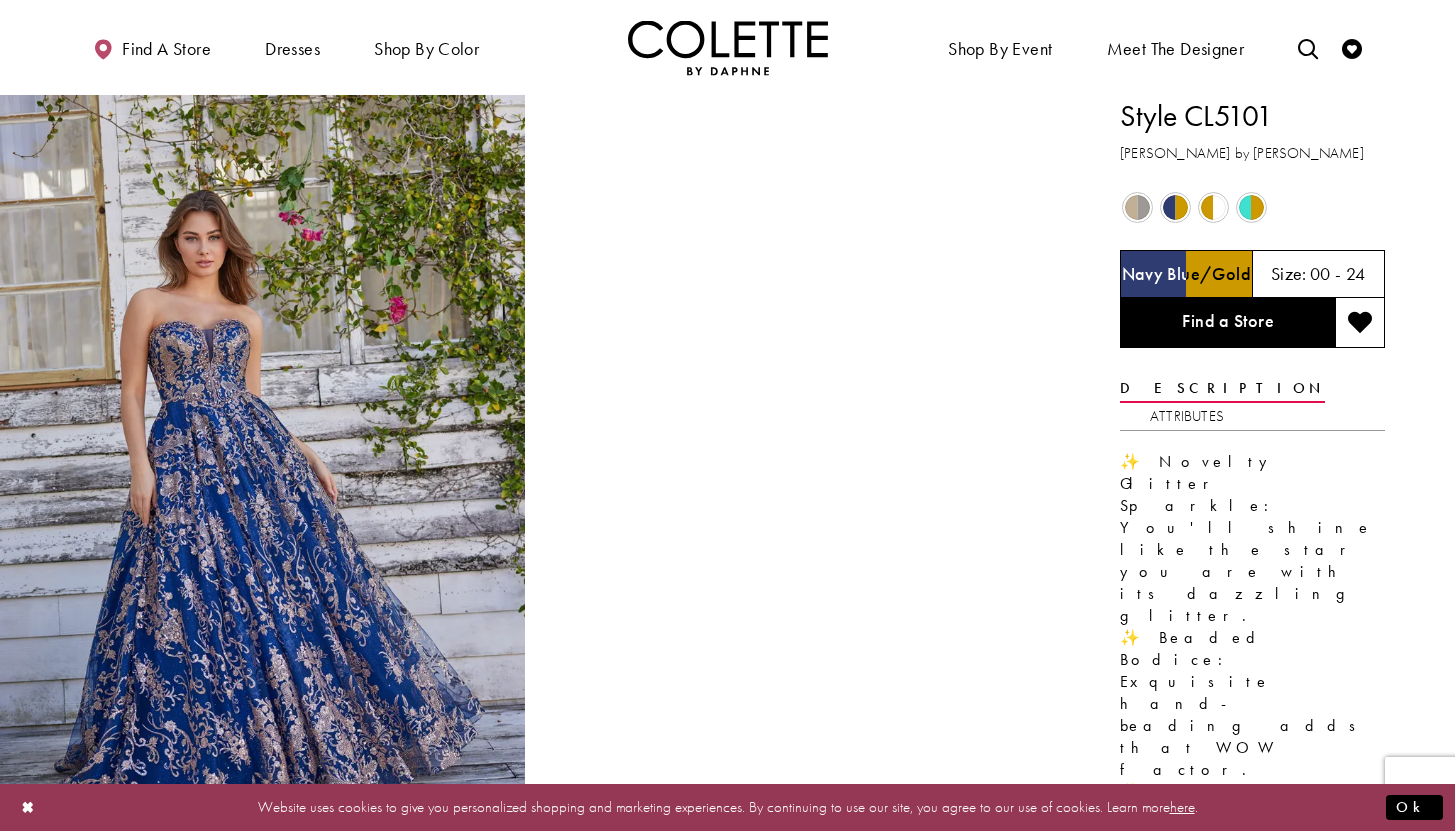 click at bounding box center (1213, 207) 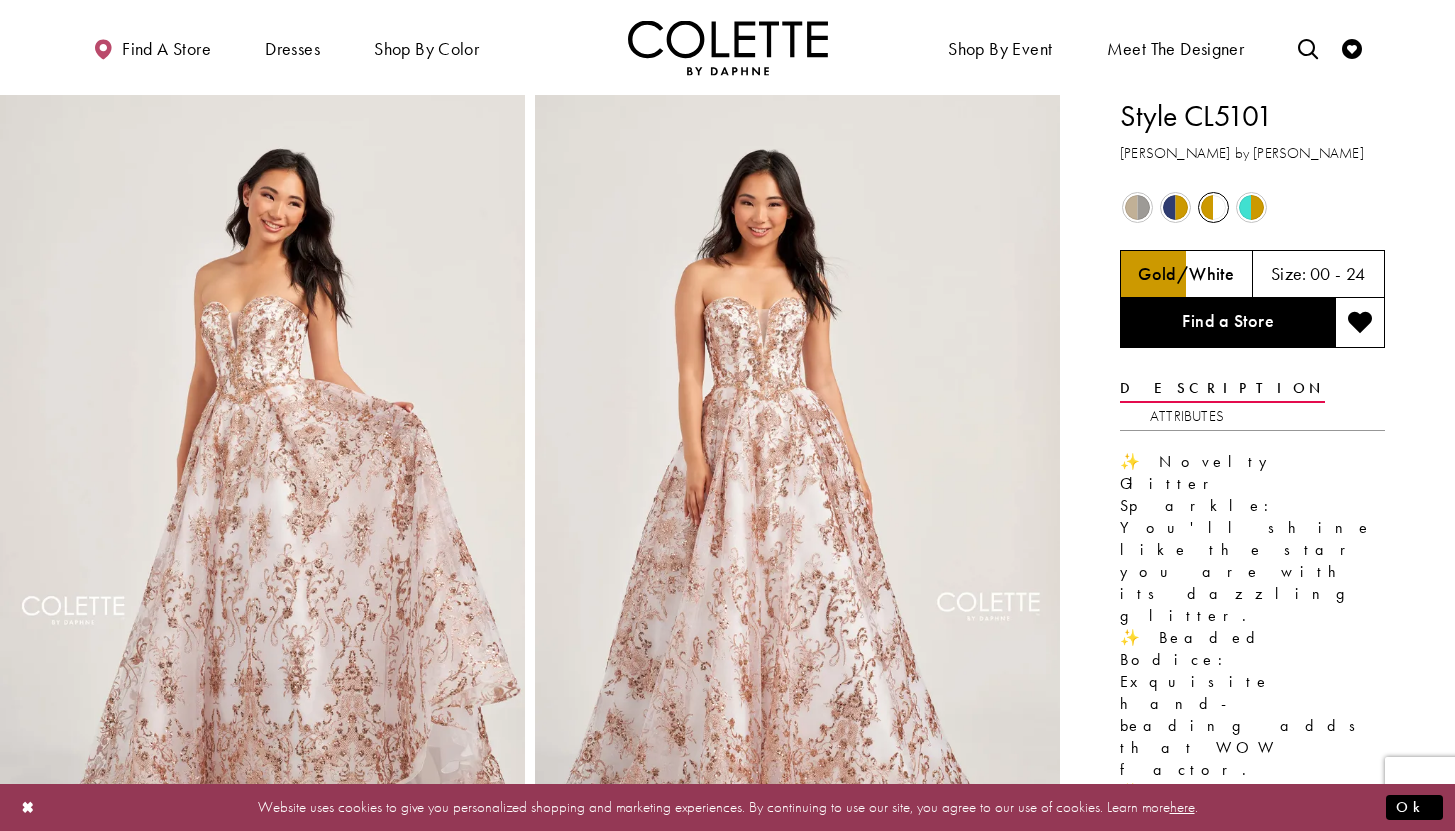 click at bounding box center (1251, 207) 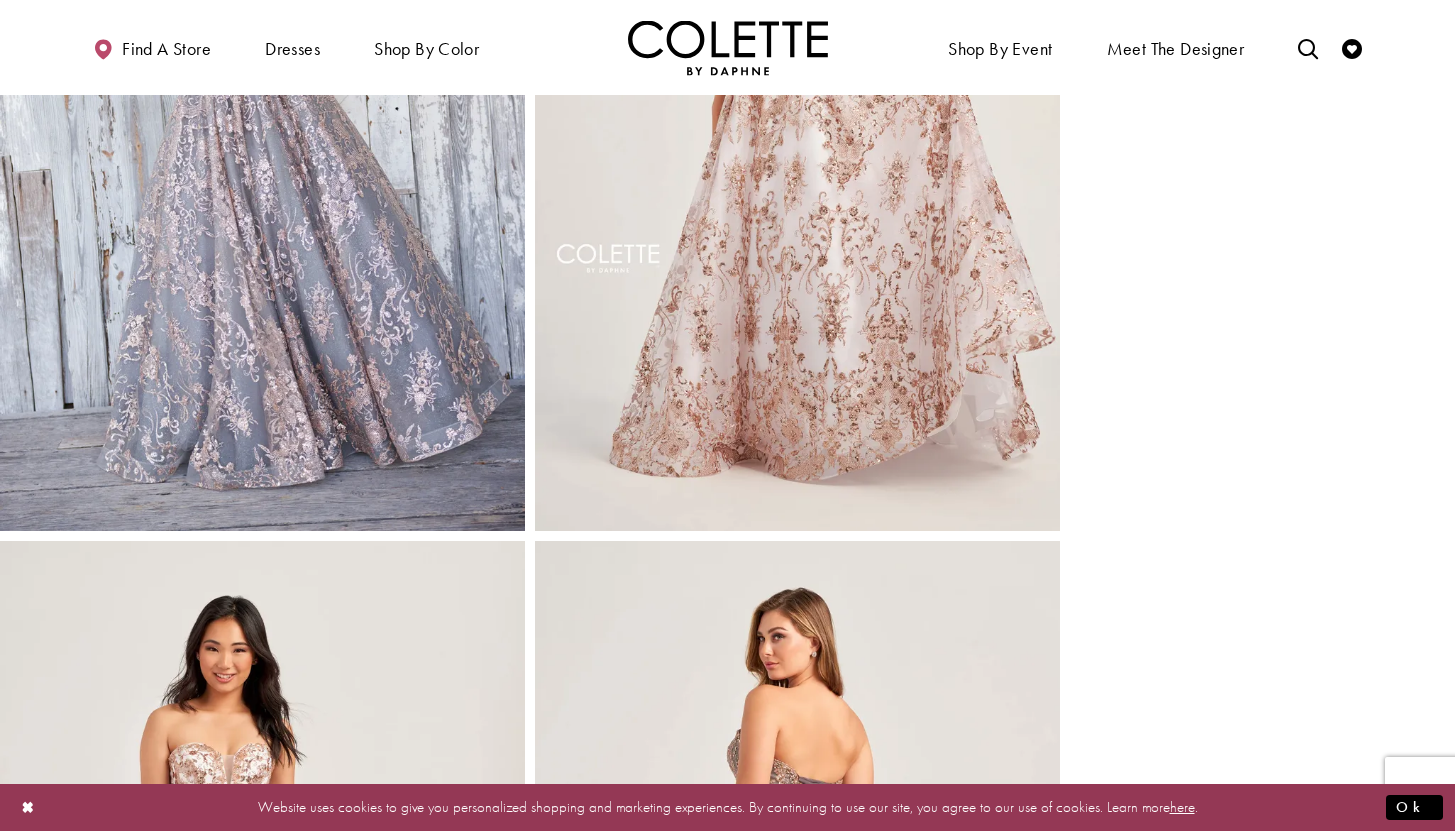 scroll, scrollTop: 3533, scrollLeft: 0, axis: vertical 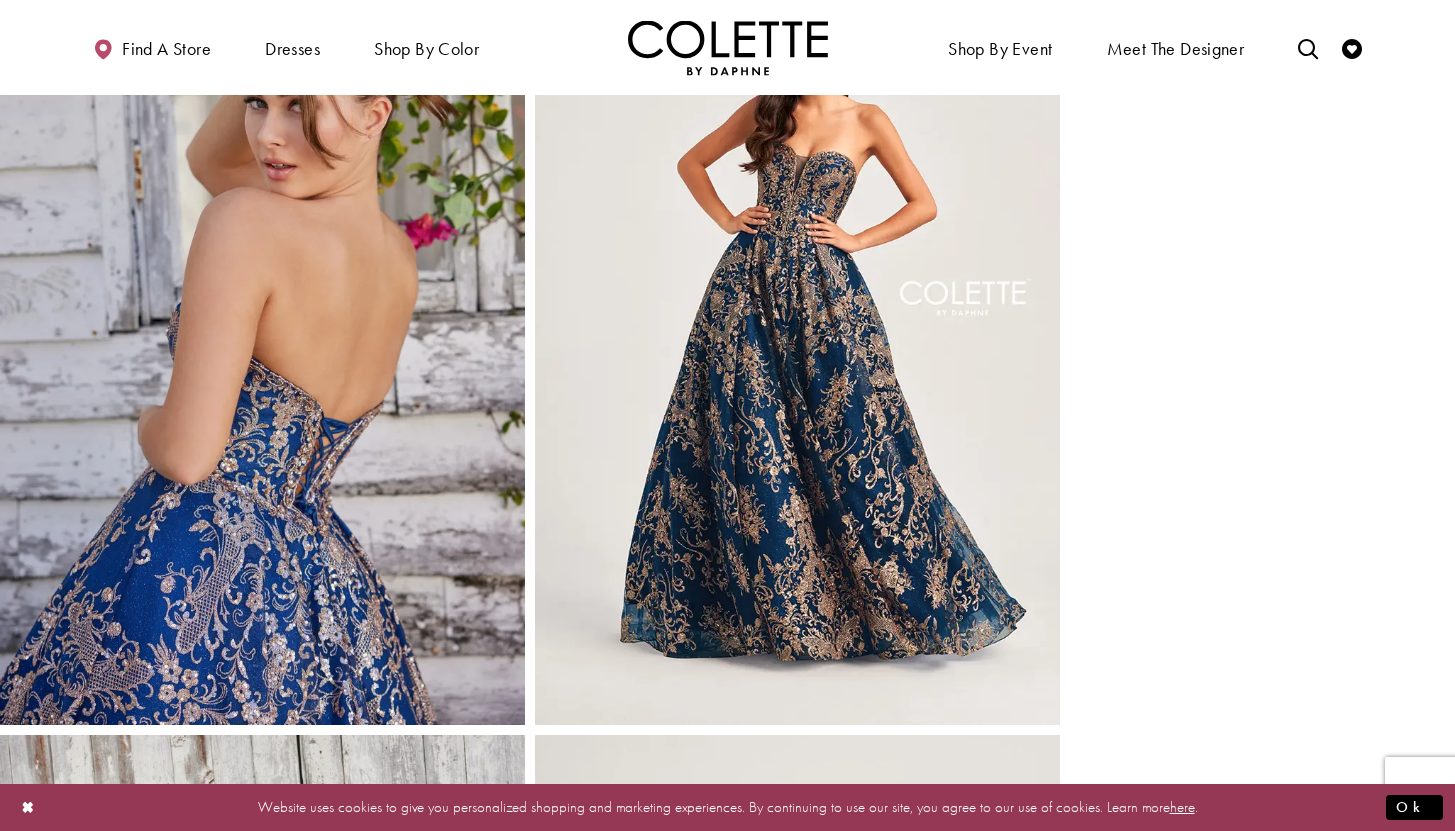 click at bounding box center (797, 332) 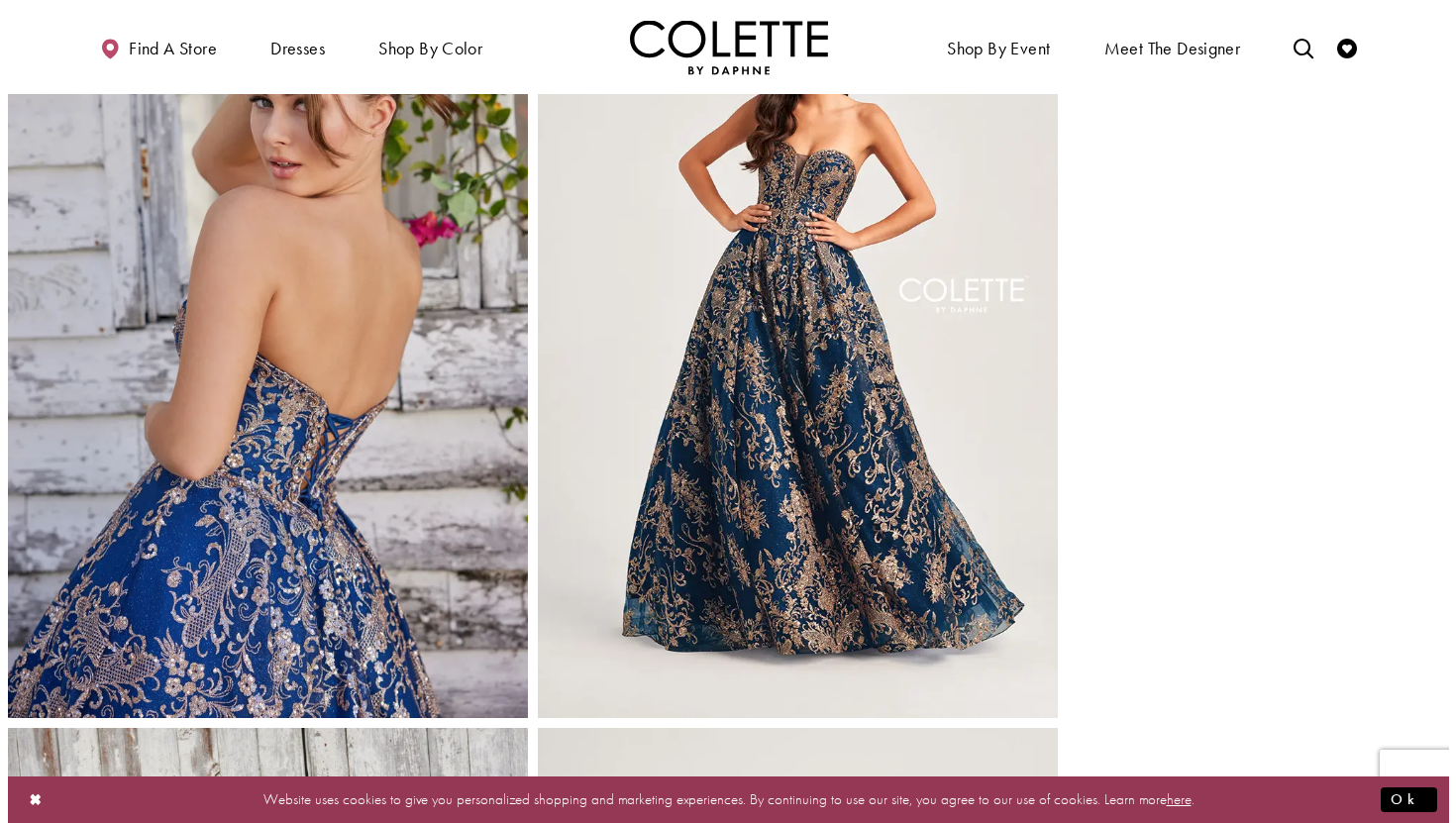 scroll, scrollTop: 2549, scrollLeft: 0, axis: vertical 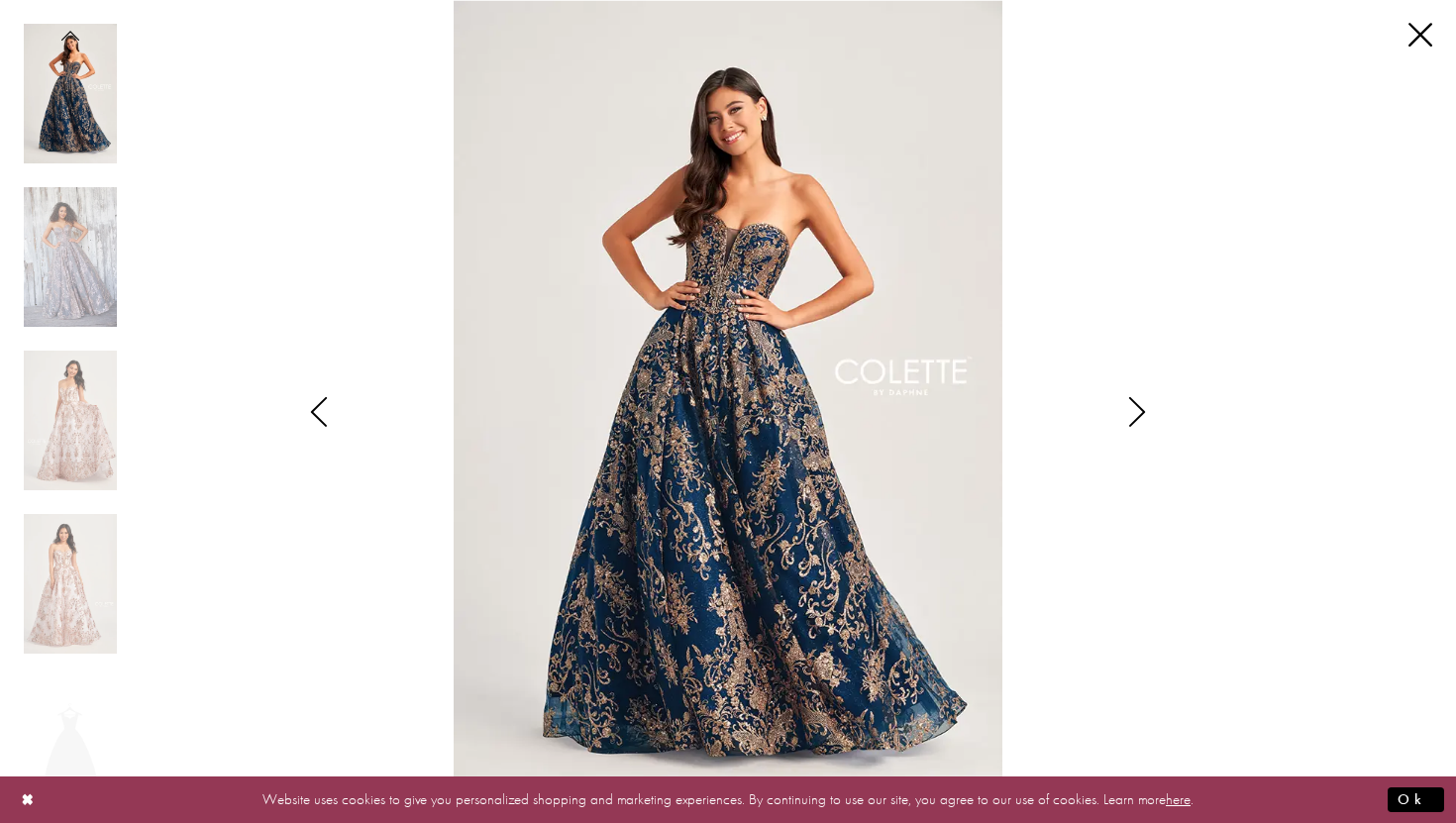 click at bounding box center [728, 411] 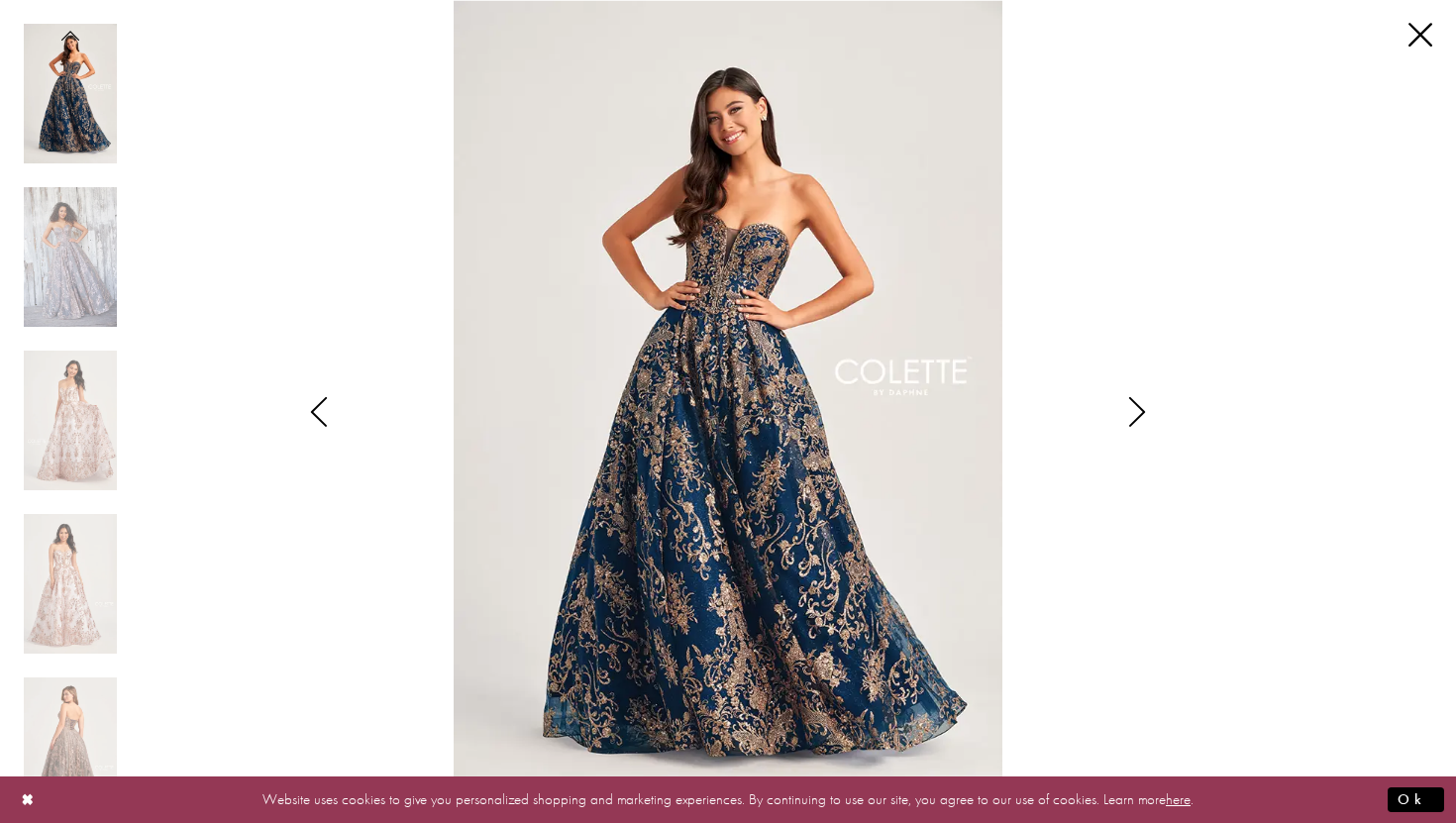 click on "Pause autoplay Previous Slide Next Slide 0 1 2 3 4 5 6 7 8 9 10 11" at bounding box center [728, 411] 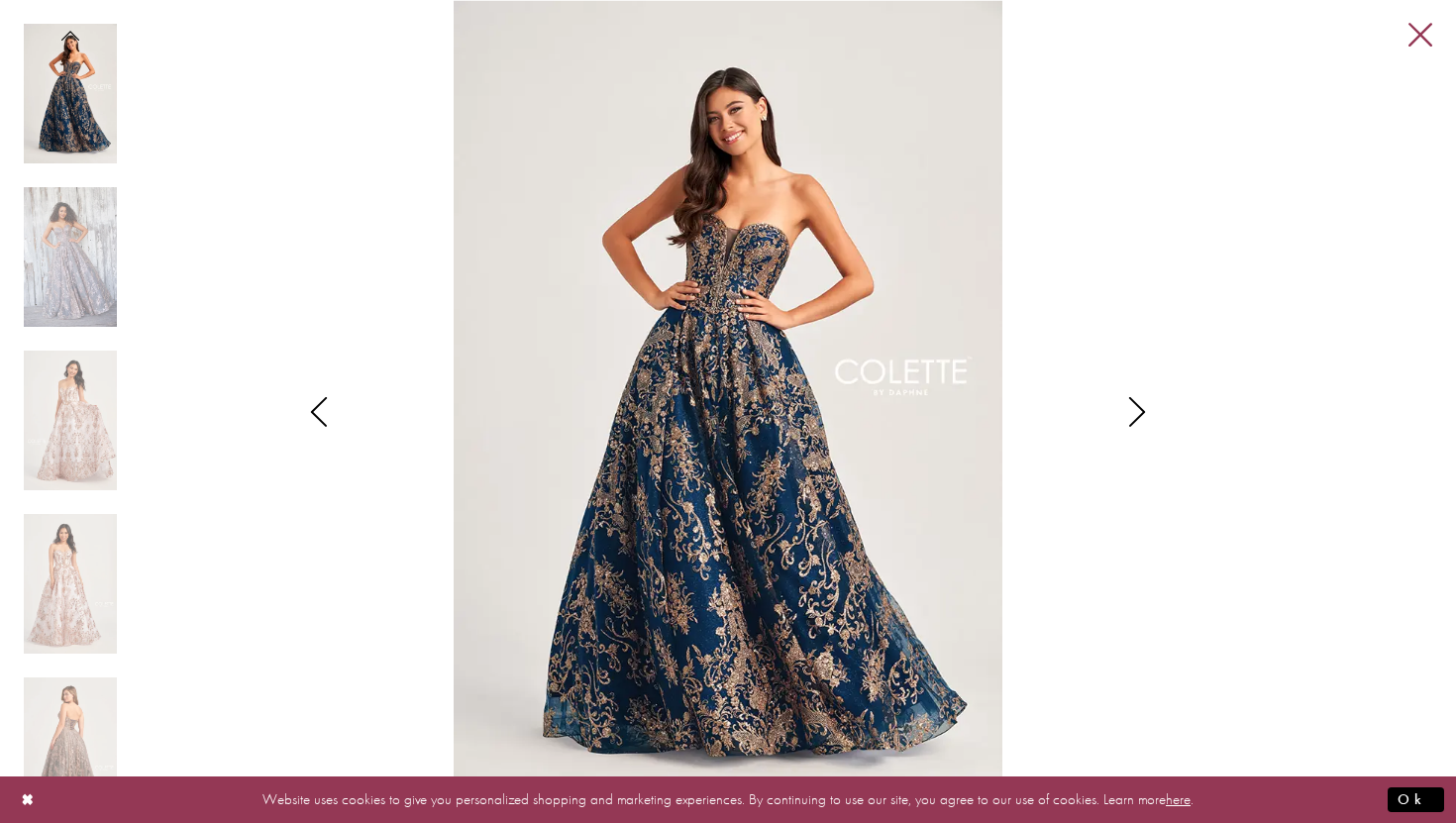 click on "Close" at bounding box center (1420, 36) 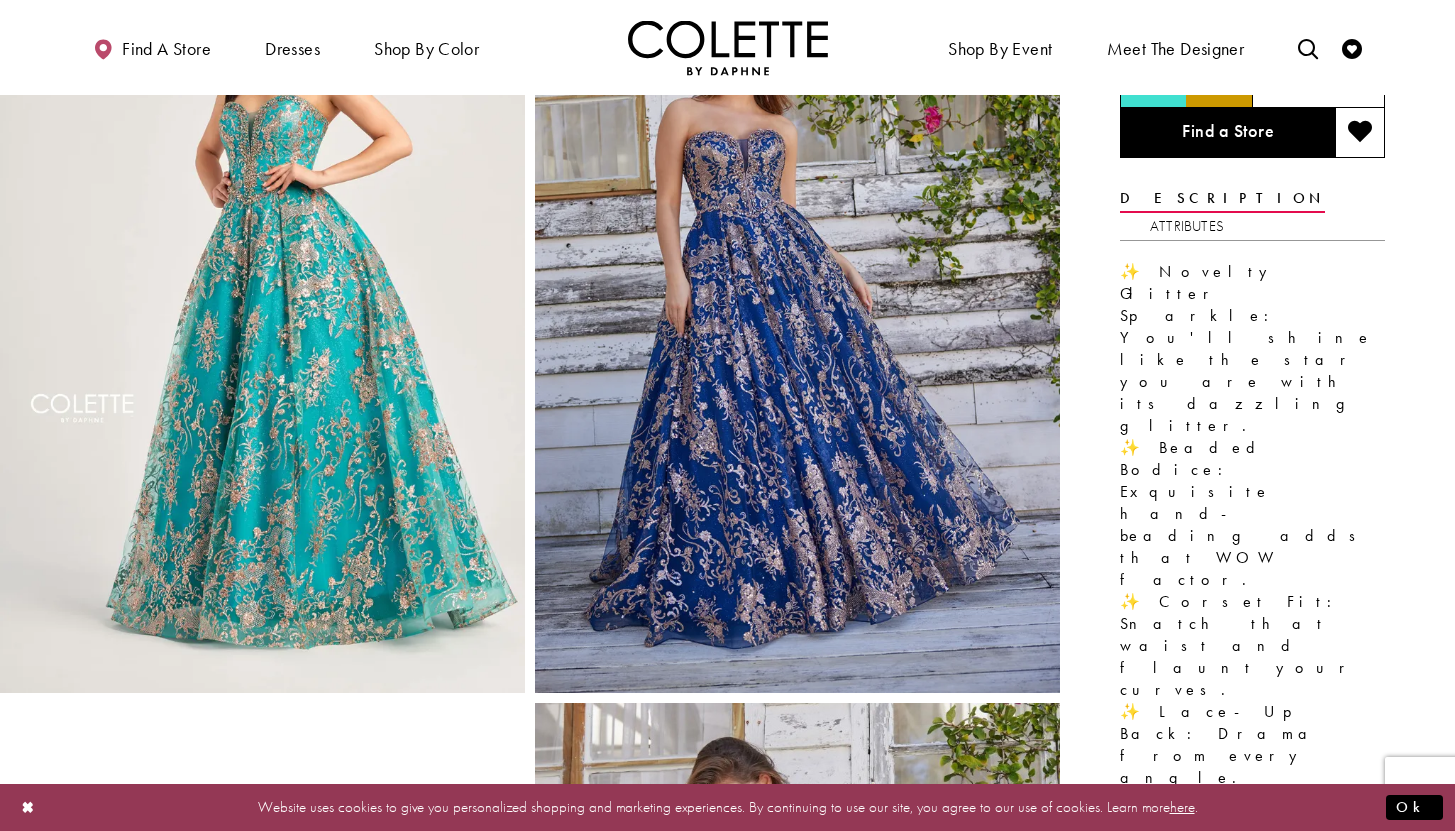 scroll, scrollTop: 0, scrollLeft: 0, axis: both 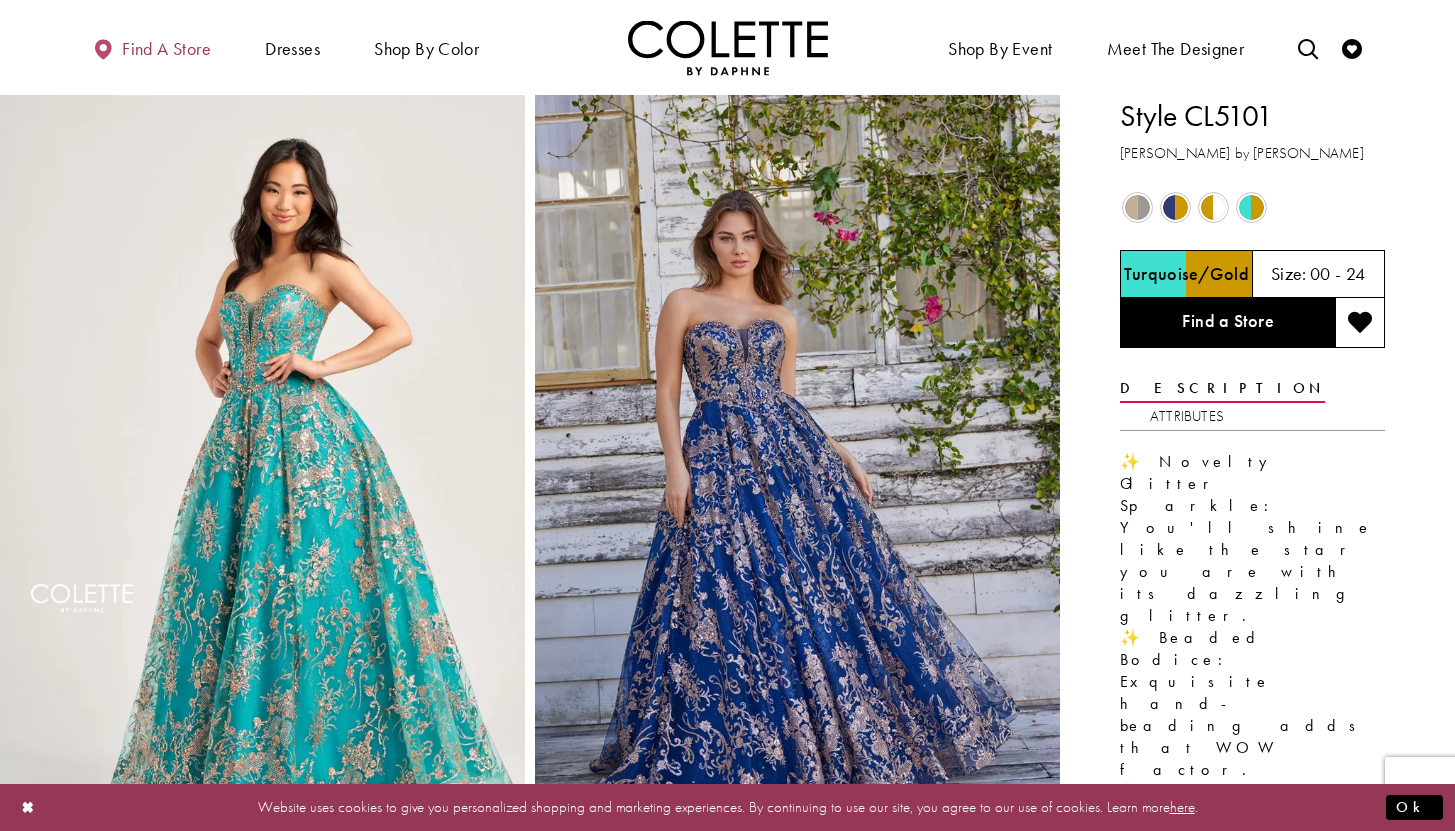 click at bounding box center [103, 49] 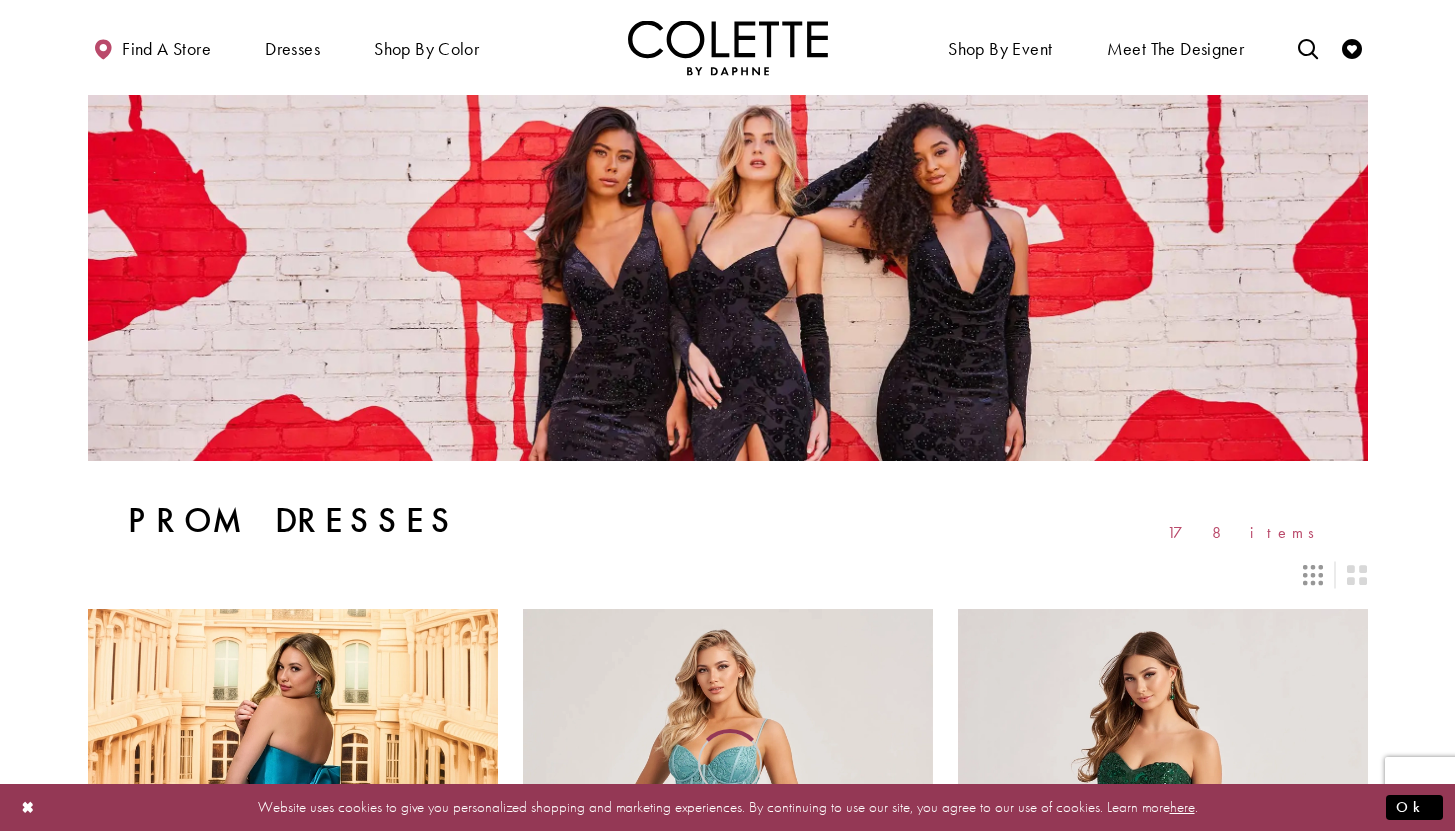 scroll, scrollTop: 0, scrollLeft: 0, axis: both 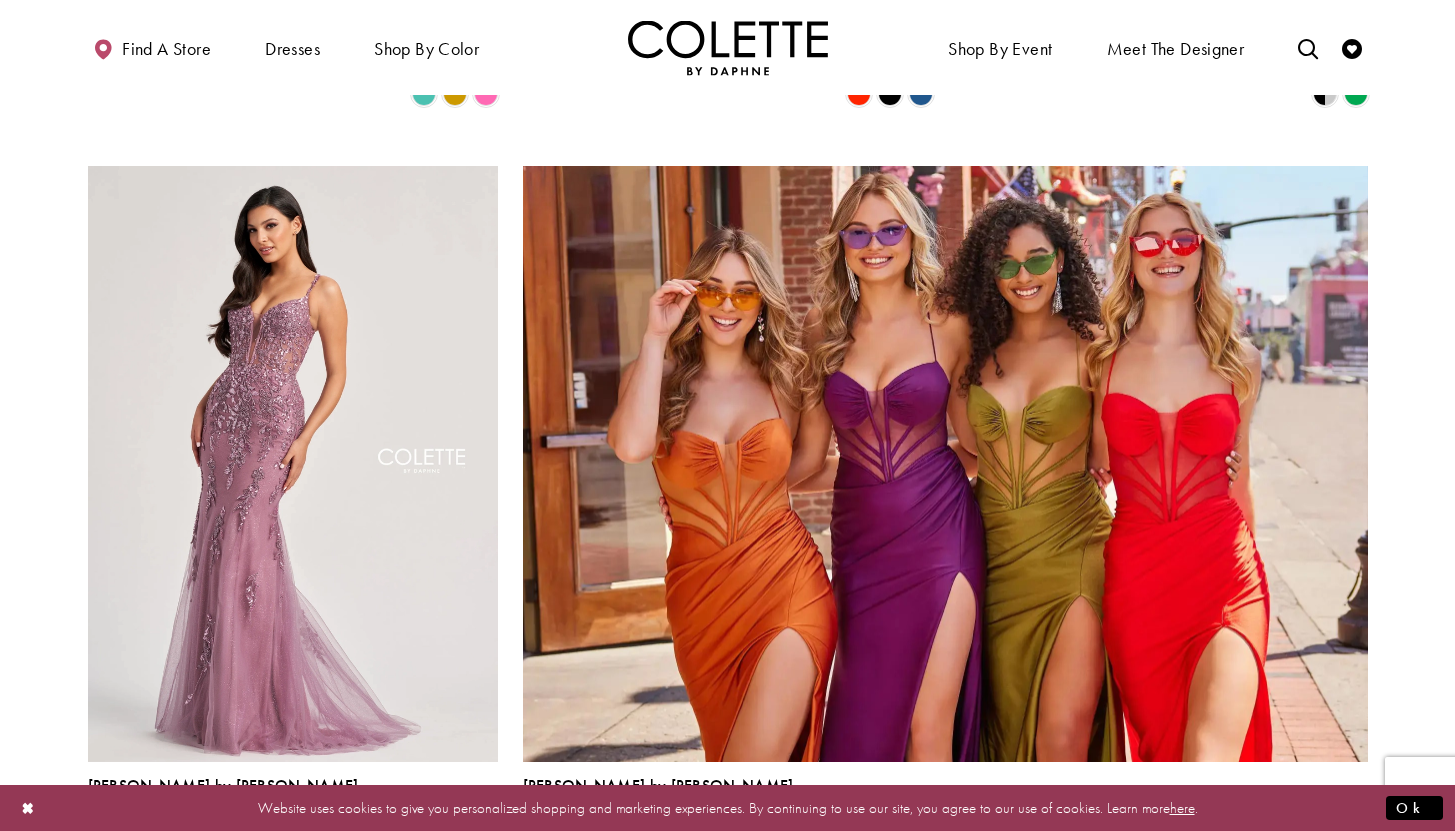 click on "Next" at bounding box center [846, 896] 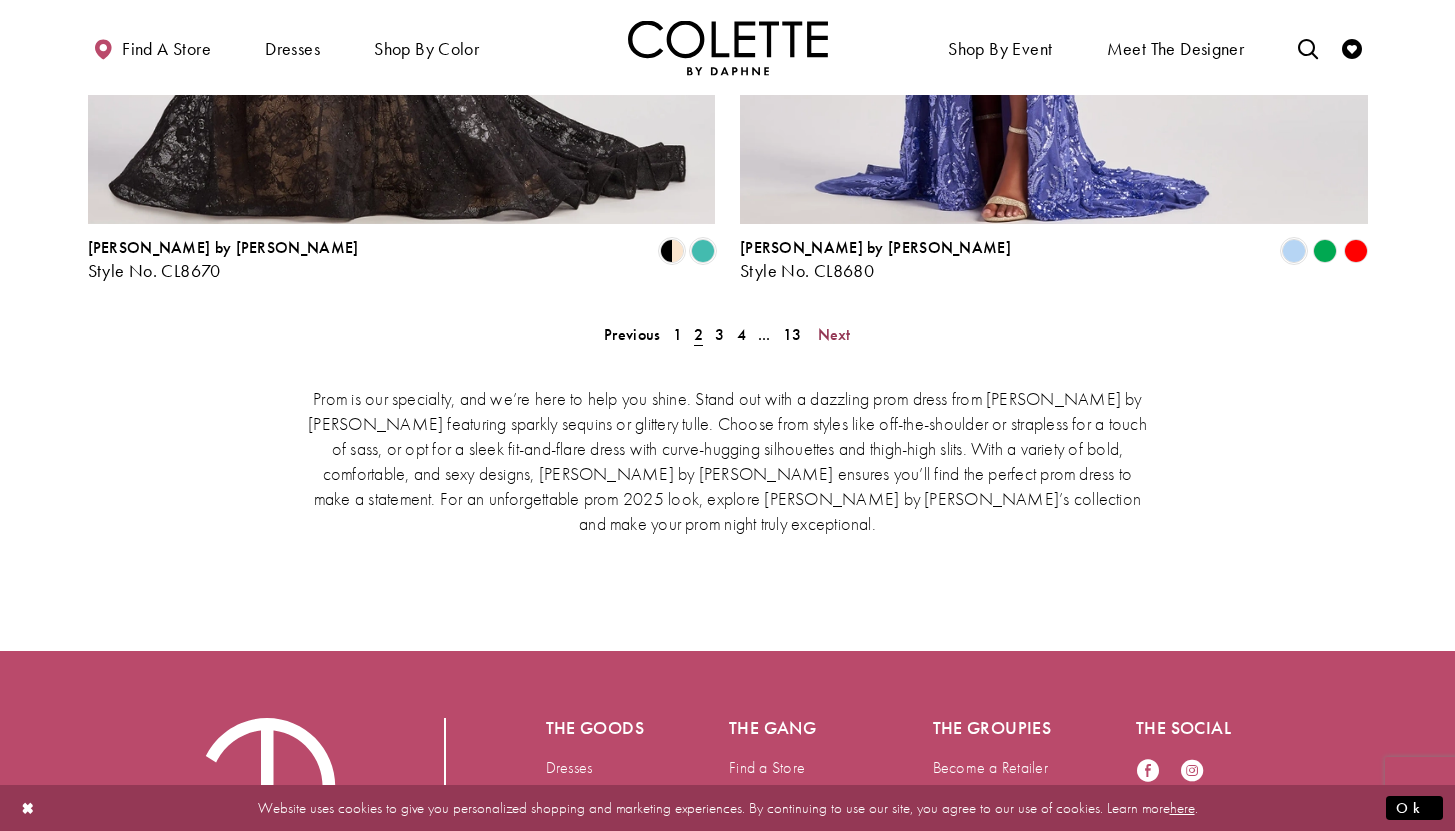 scroll, scrollTop: 4112, scrollLeft: 0, axis: vertical 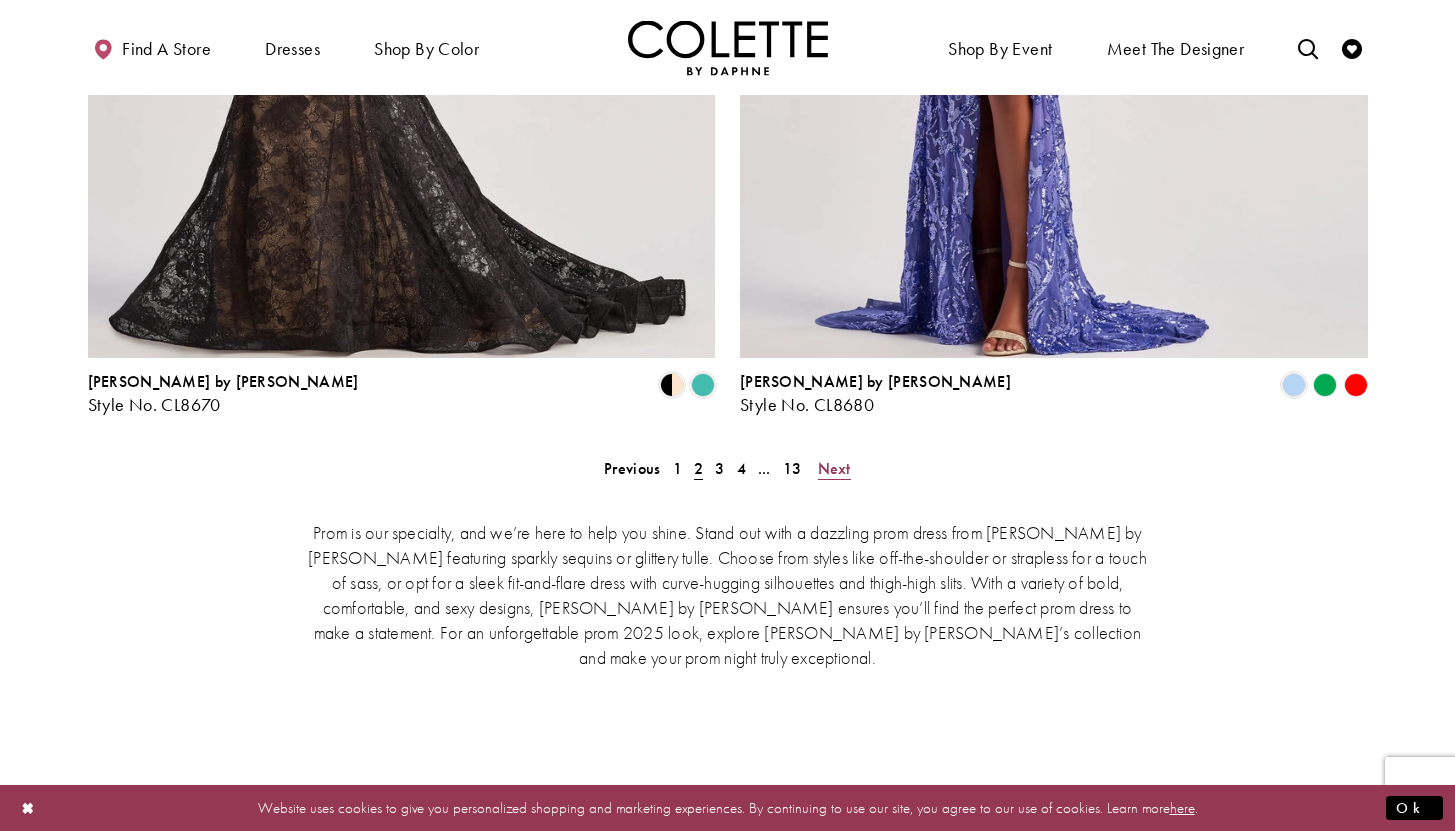 click on "Next" at bounding box center [834, 468] 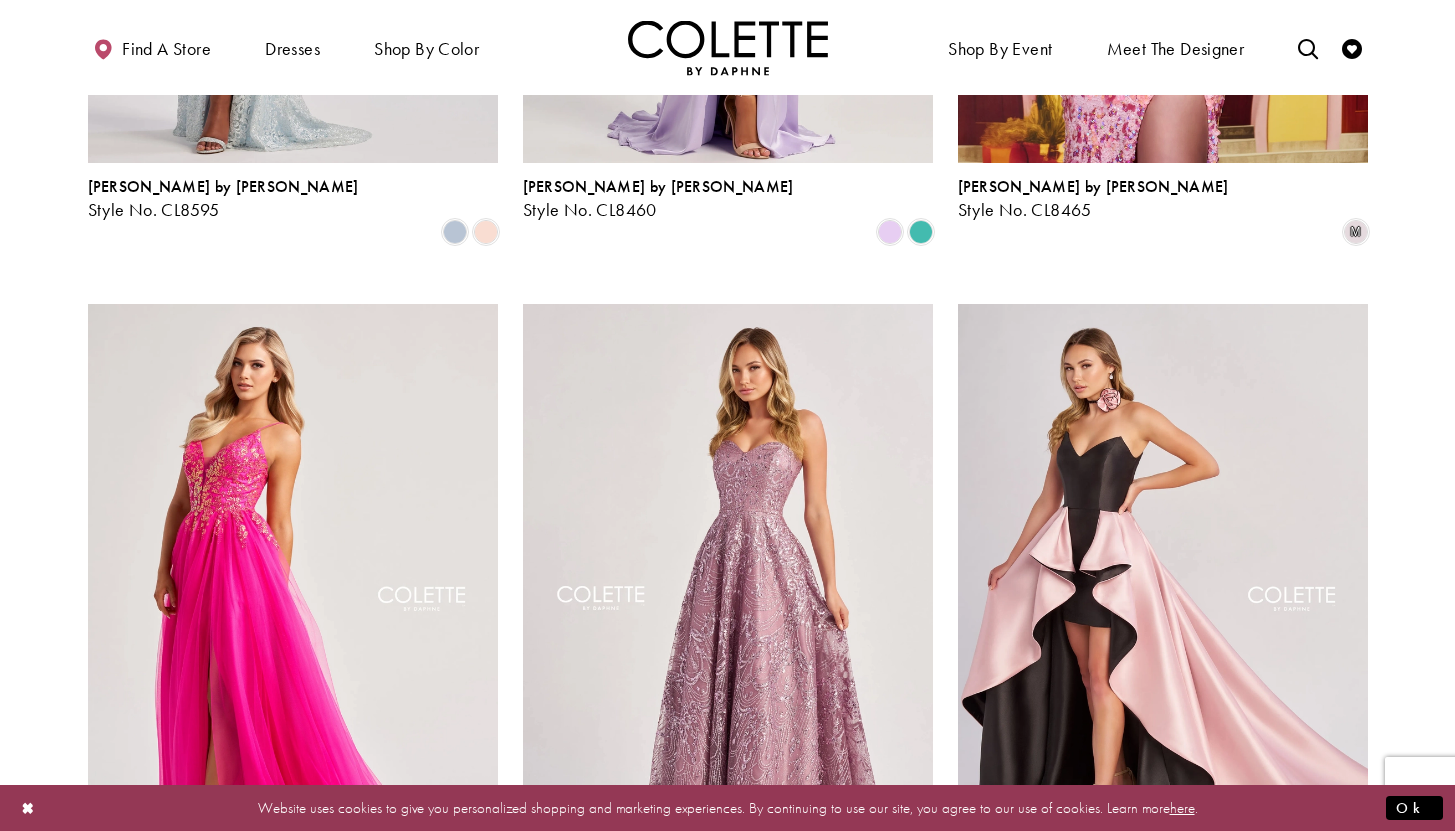 scroll, scrollTop: 1778, scrollLeft: 0, axis: vertical 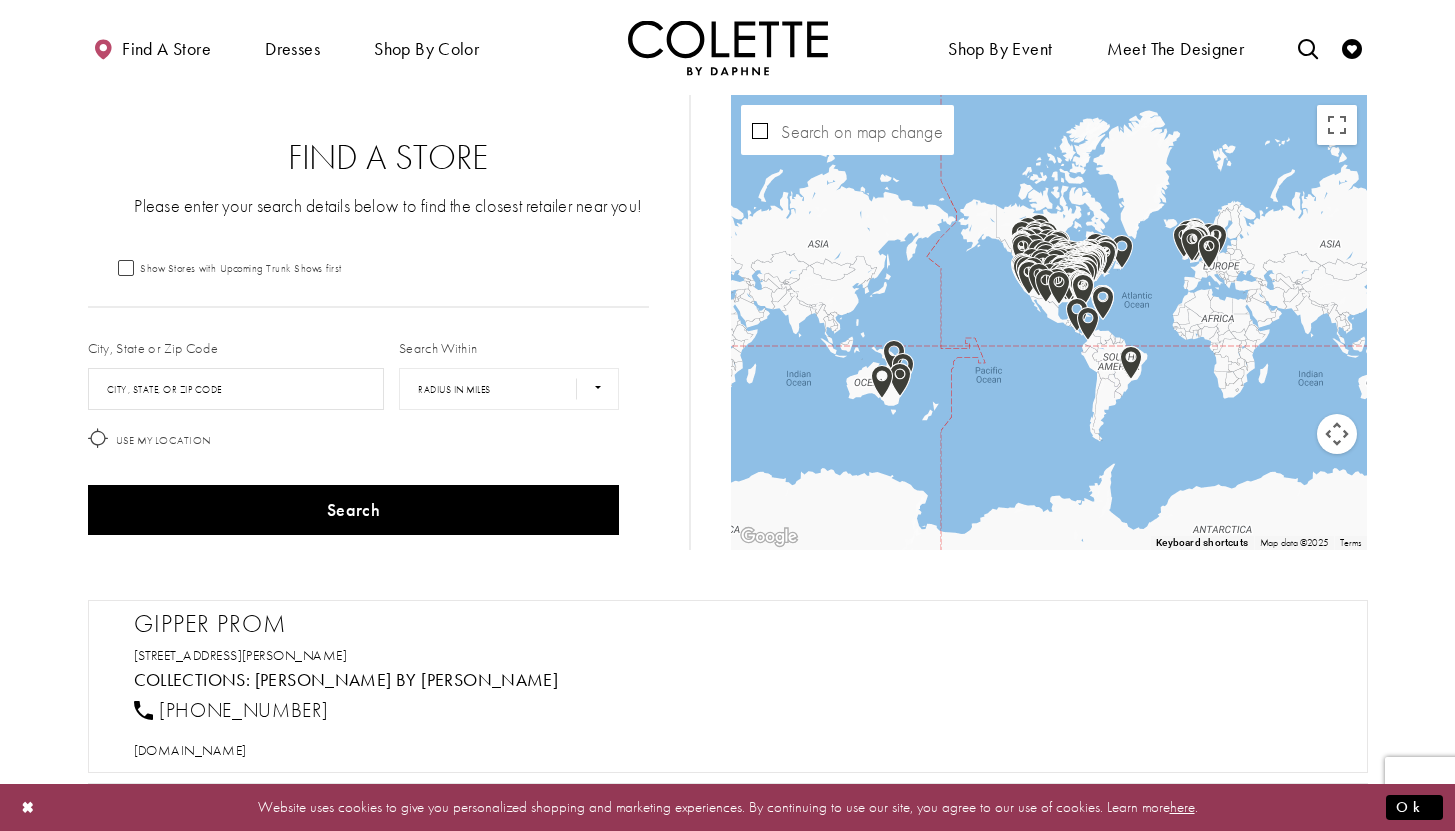 click at bounding box center [882, 382] 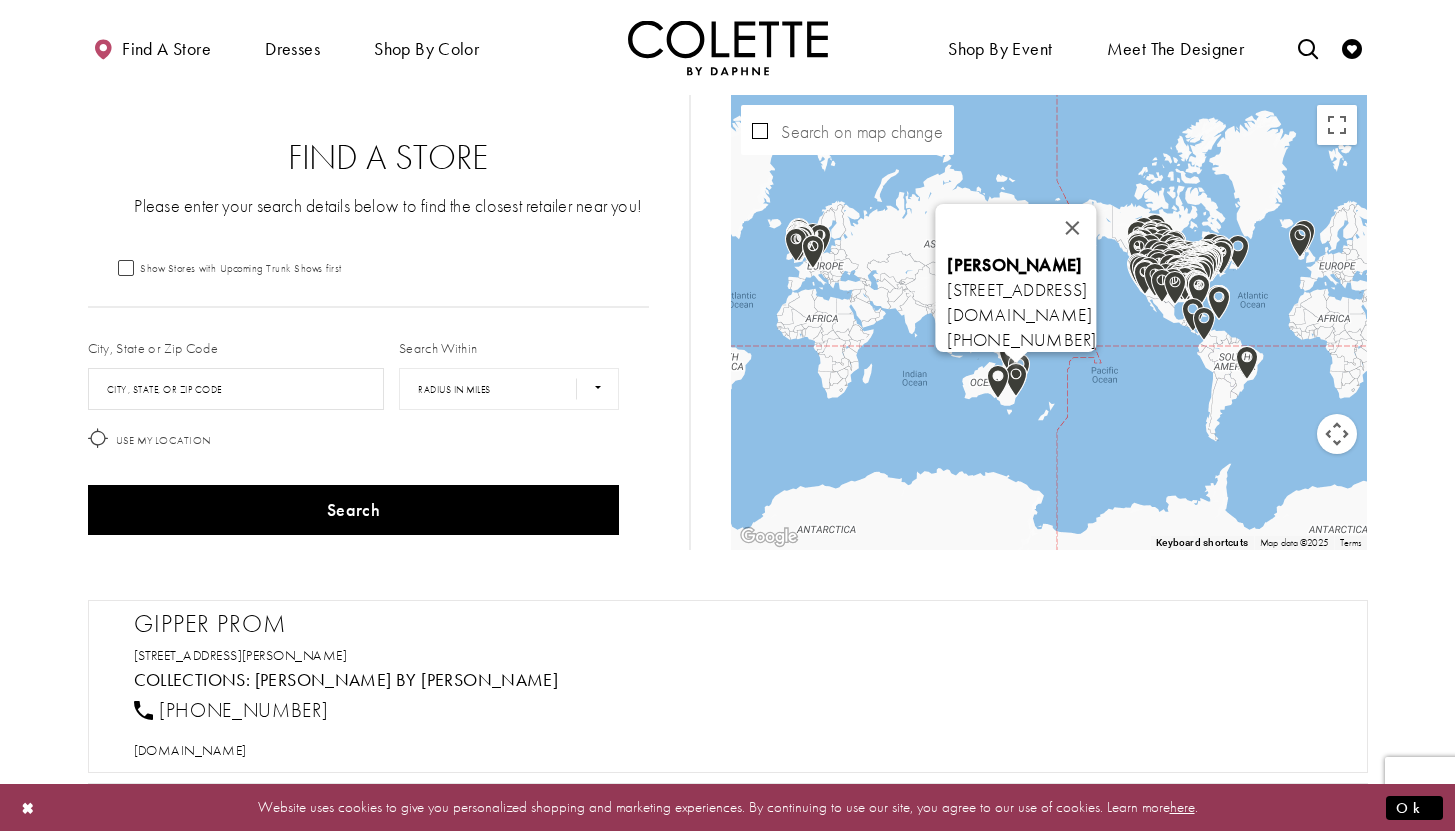 click at bounding box center (1016, 380) 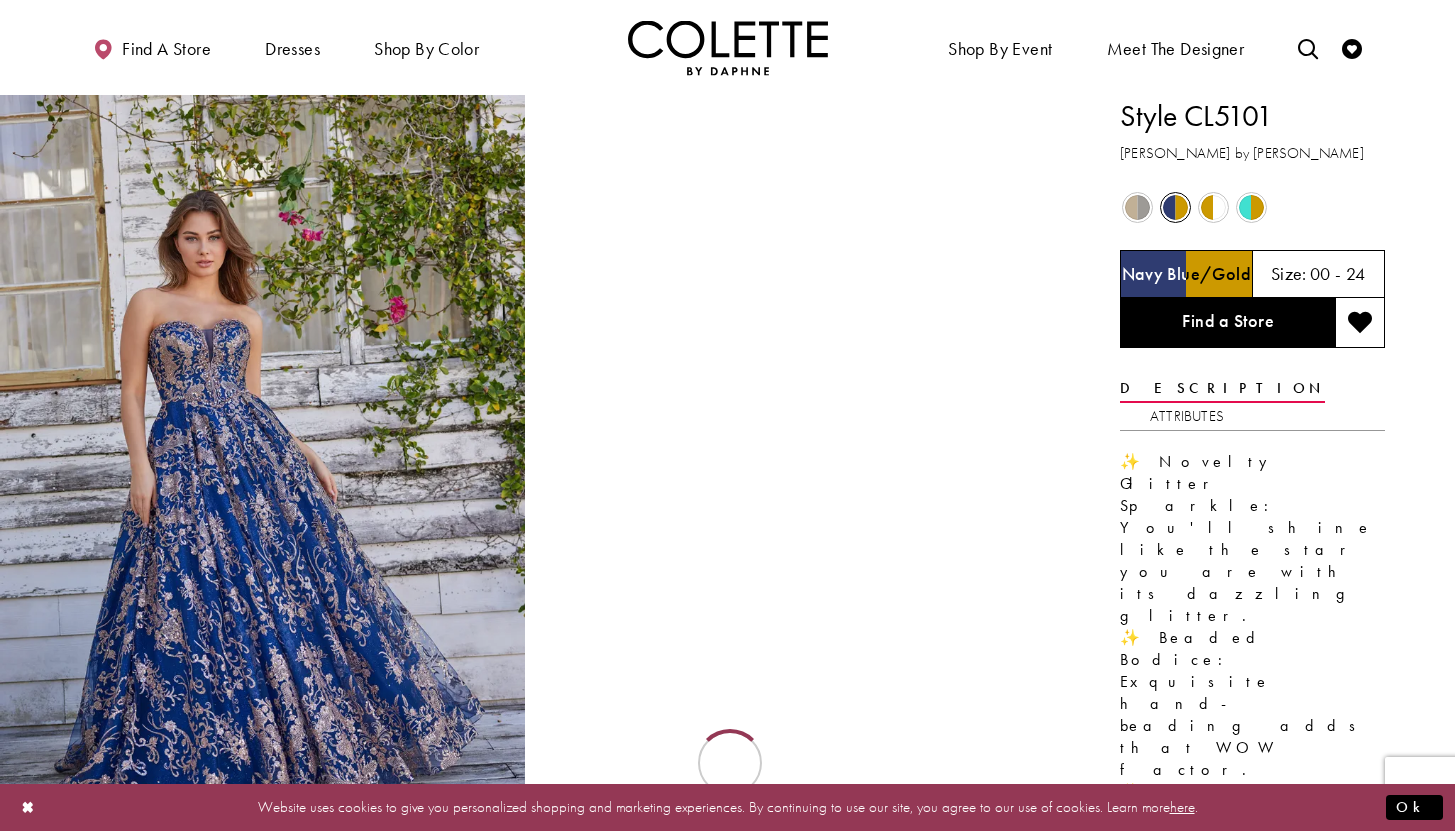 scroll, scrollTop: 0, scrollLeft: 0, axis: both 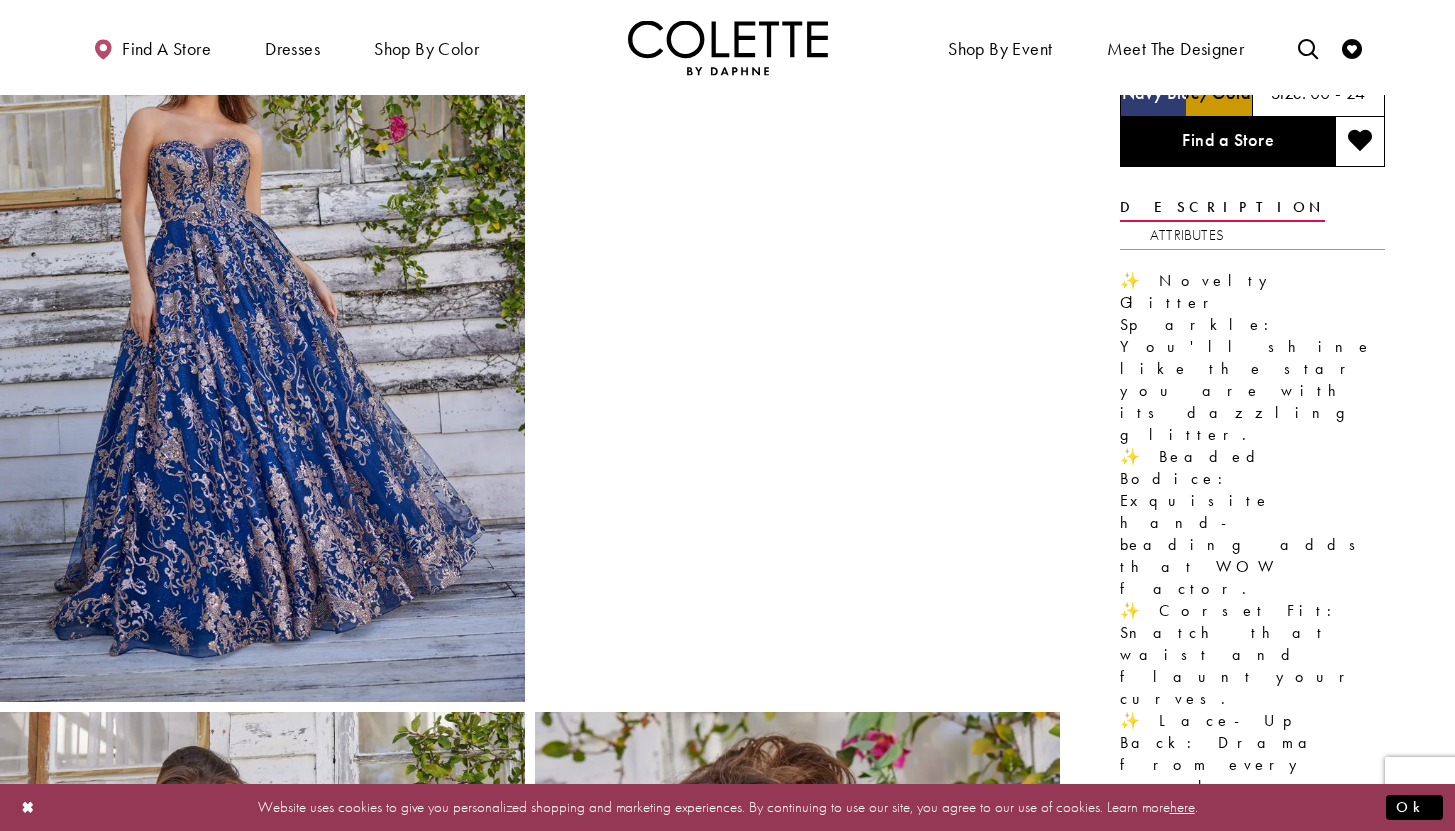 click at bounding box center (797, 45) 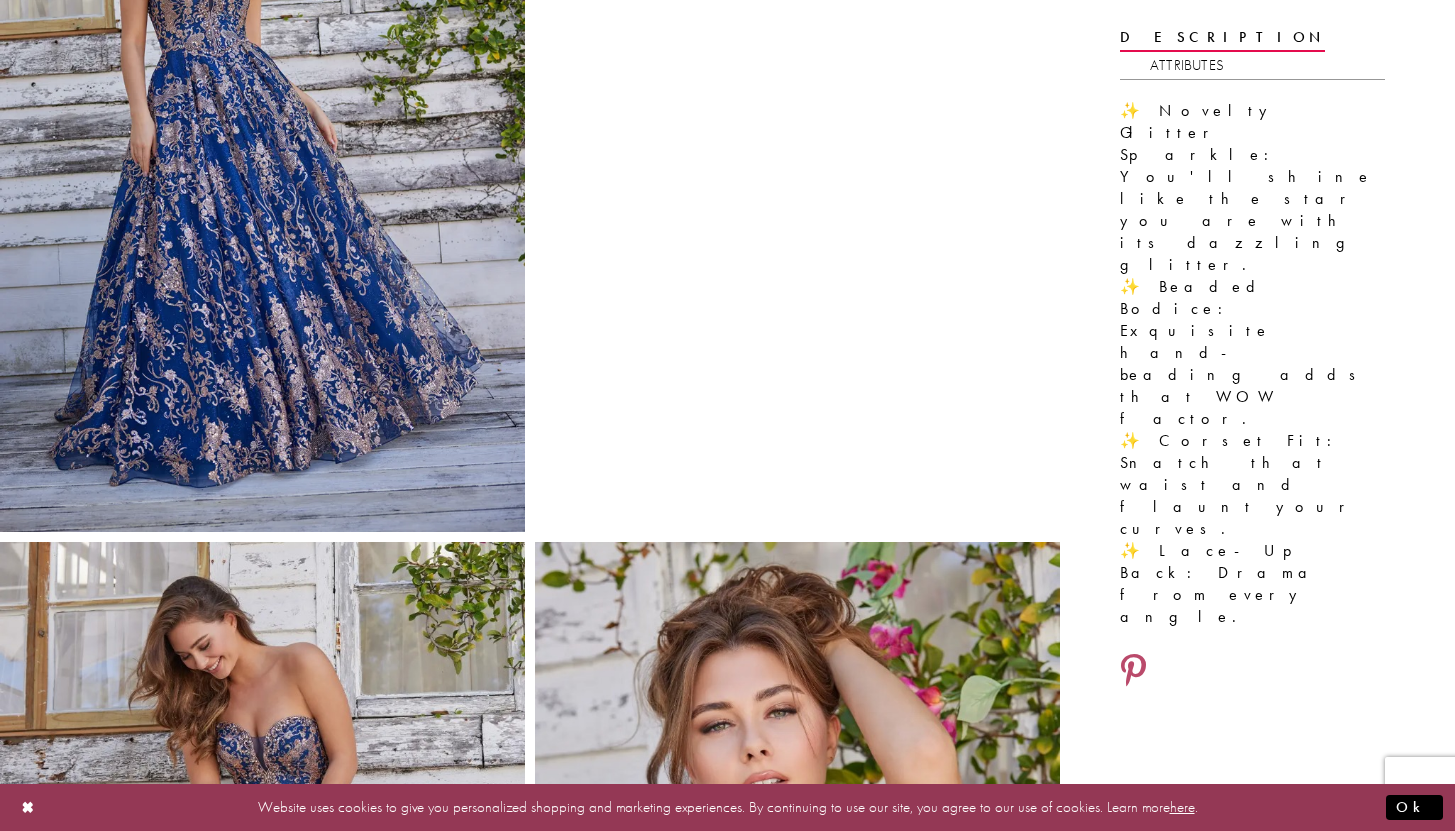 scroll, scrollTop: 0, scrollLeft: 0, axis: both 